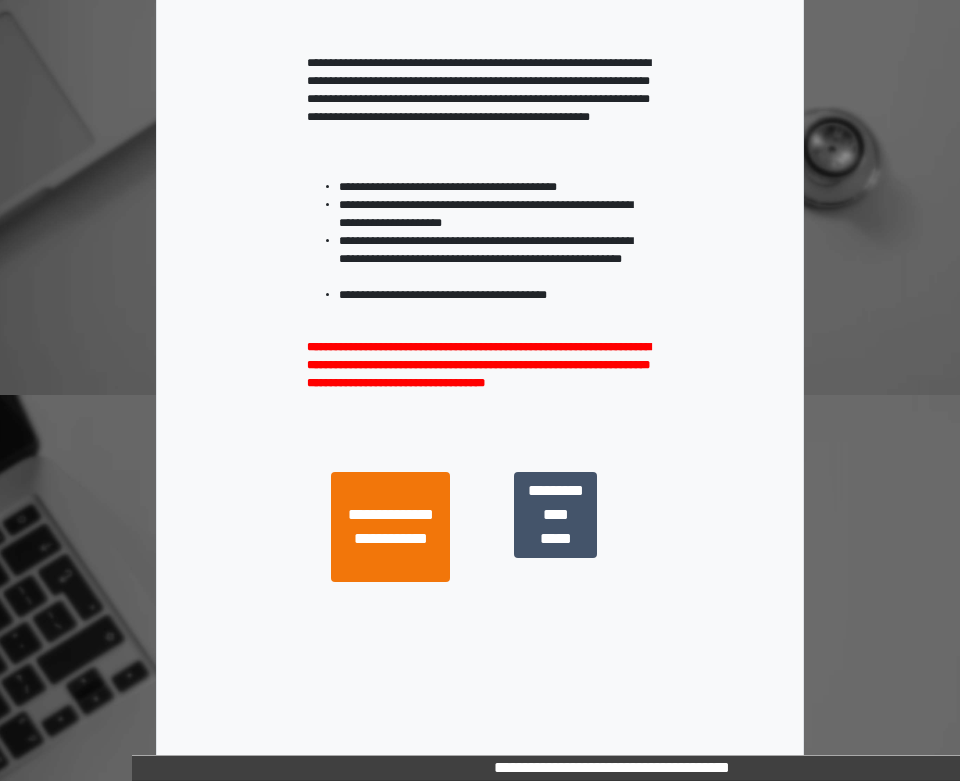 scroll, scrollTop: 387, scrollLeft: 0, axis: vertical 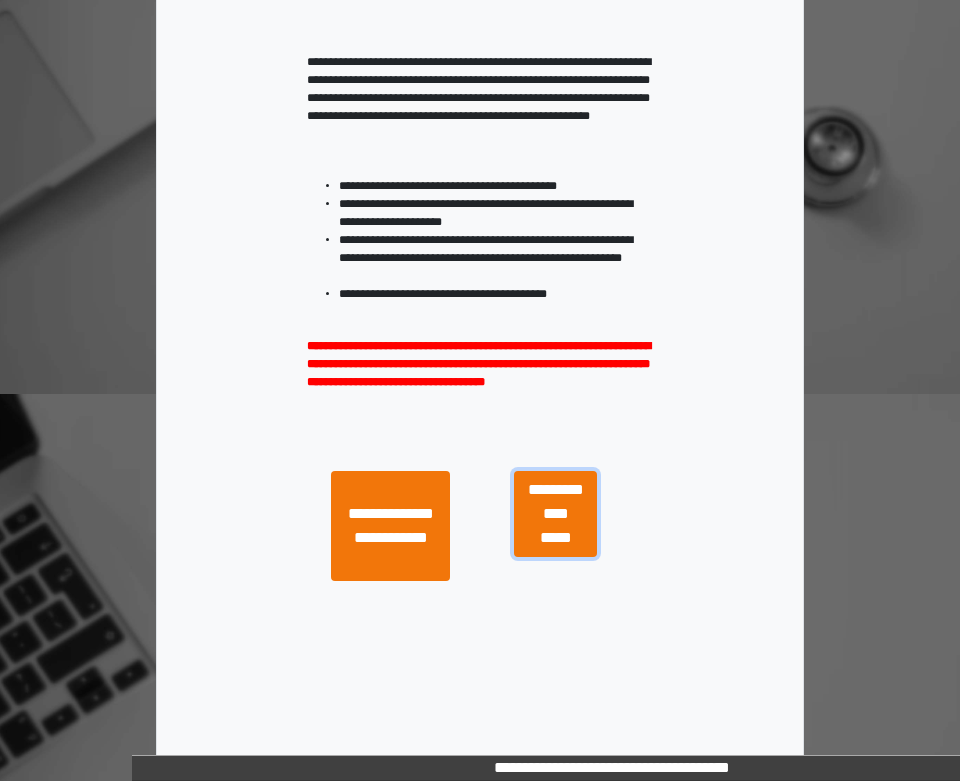 click on "**********" at bounding box center (555, 514) 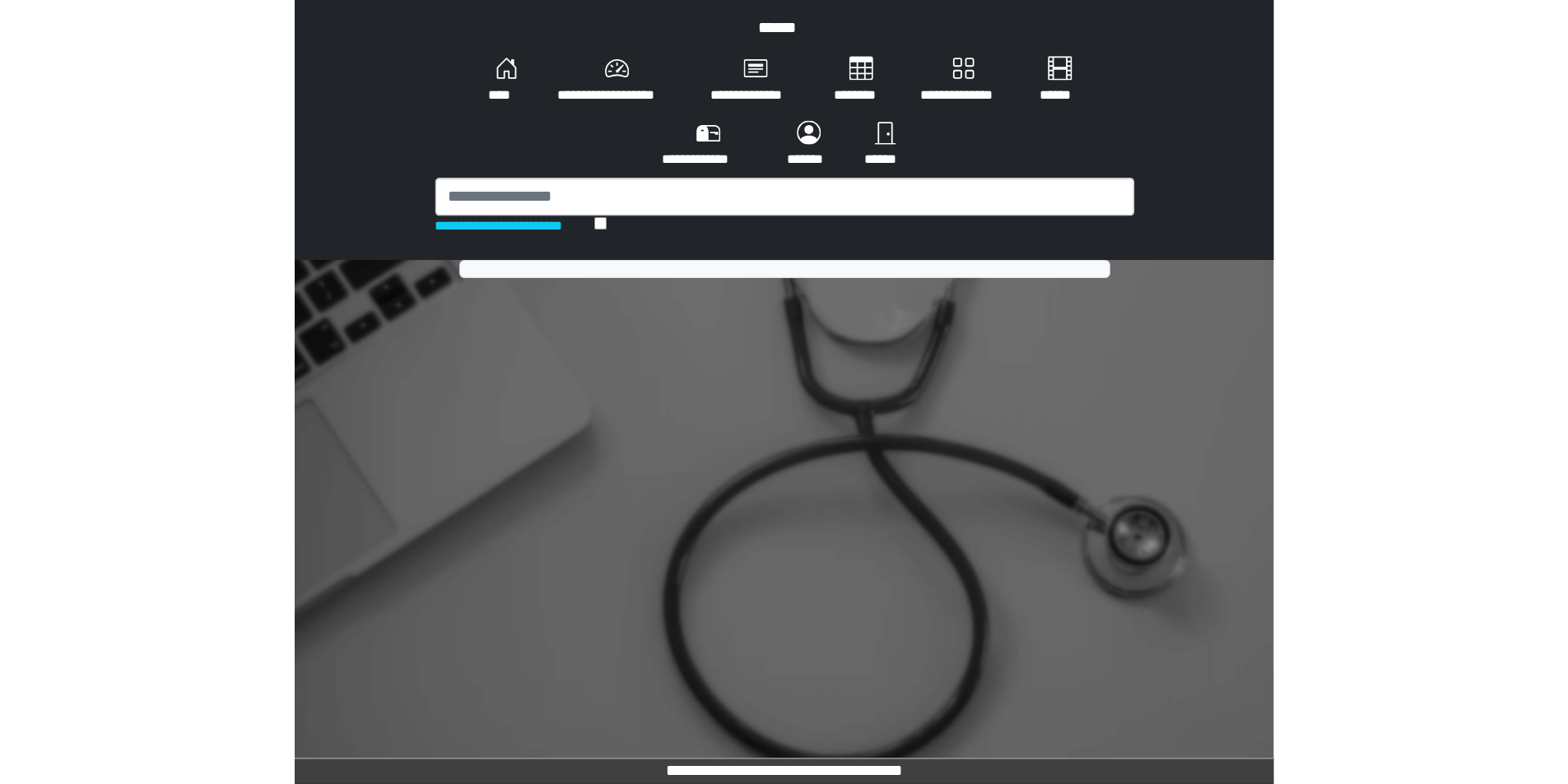 scroll, scrollTop: 0, scrollLeft: 0, axis: both 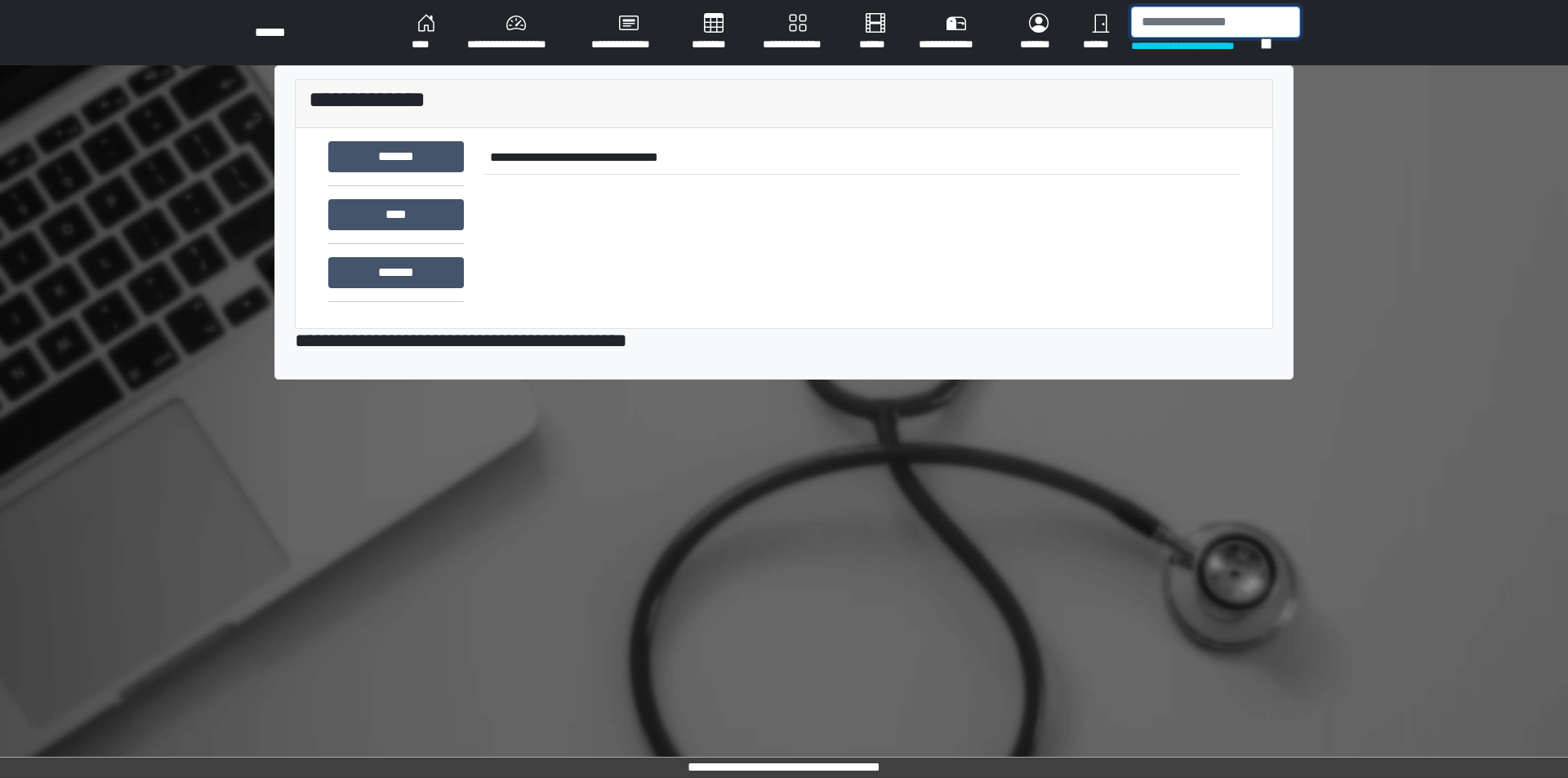 click at bounding box center (1215, 22) 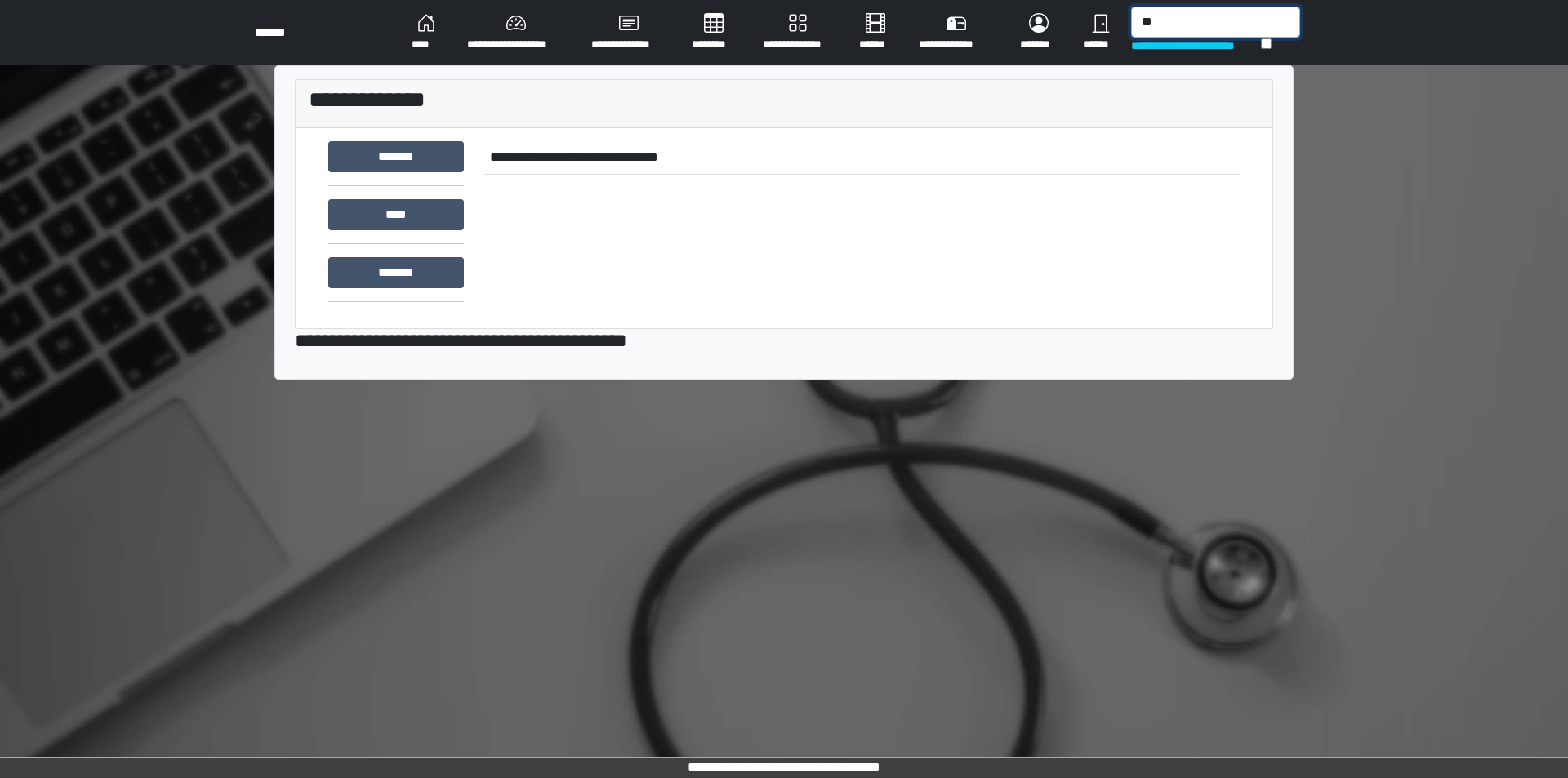 type on "*" 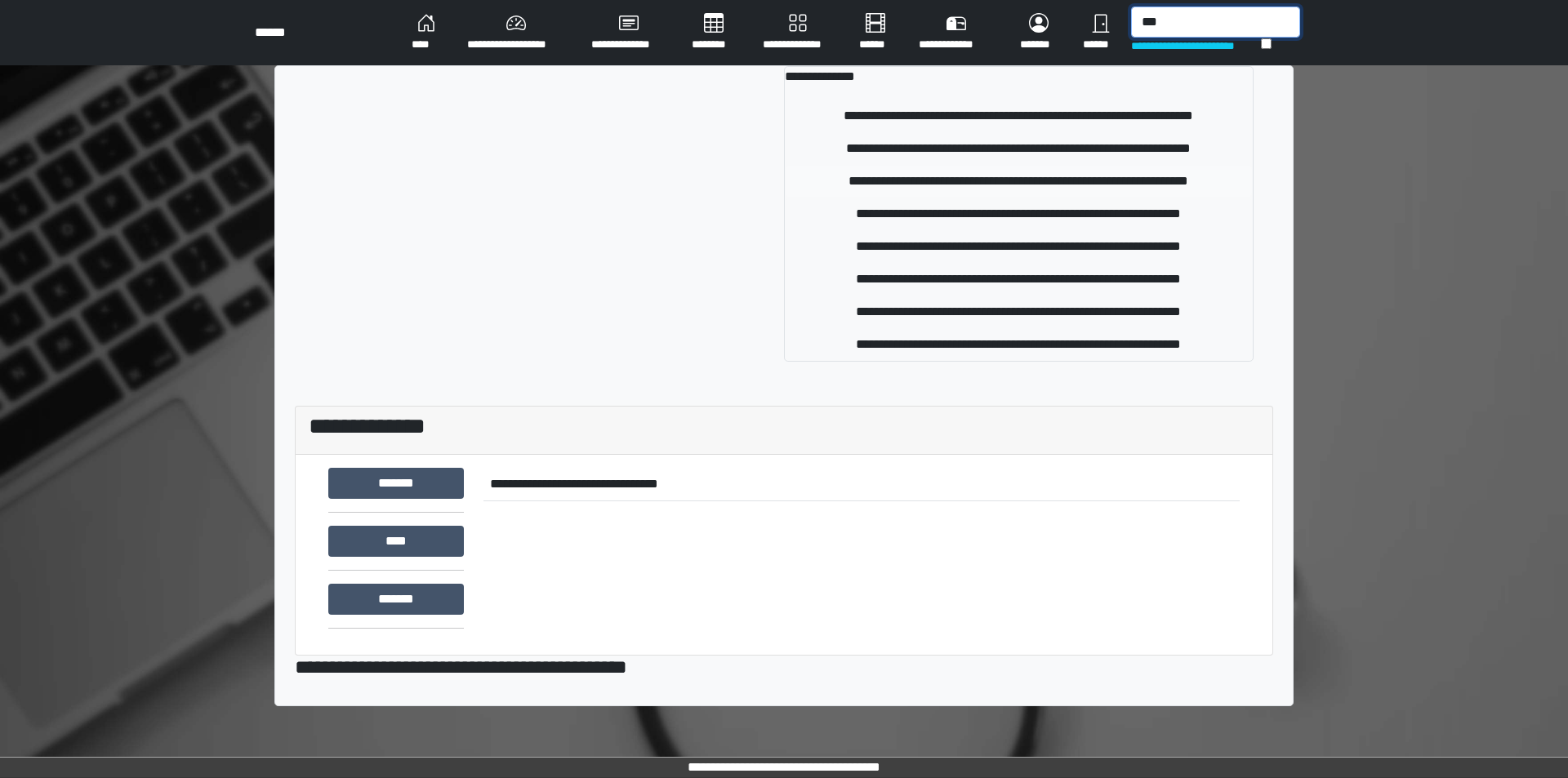 type on "***" 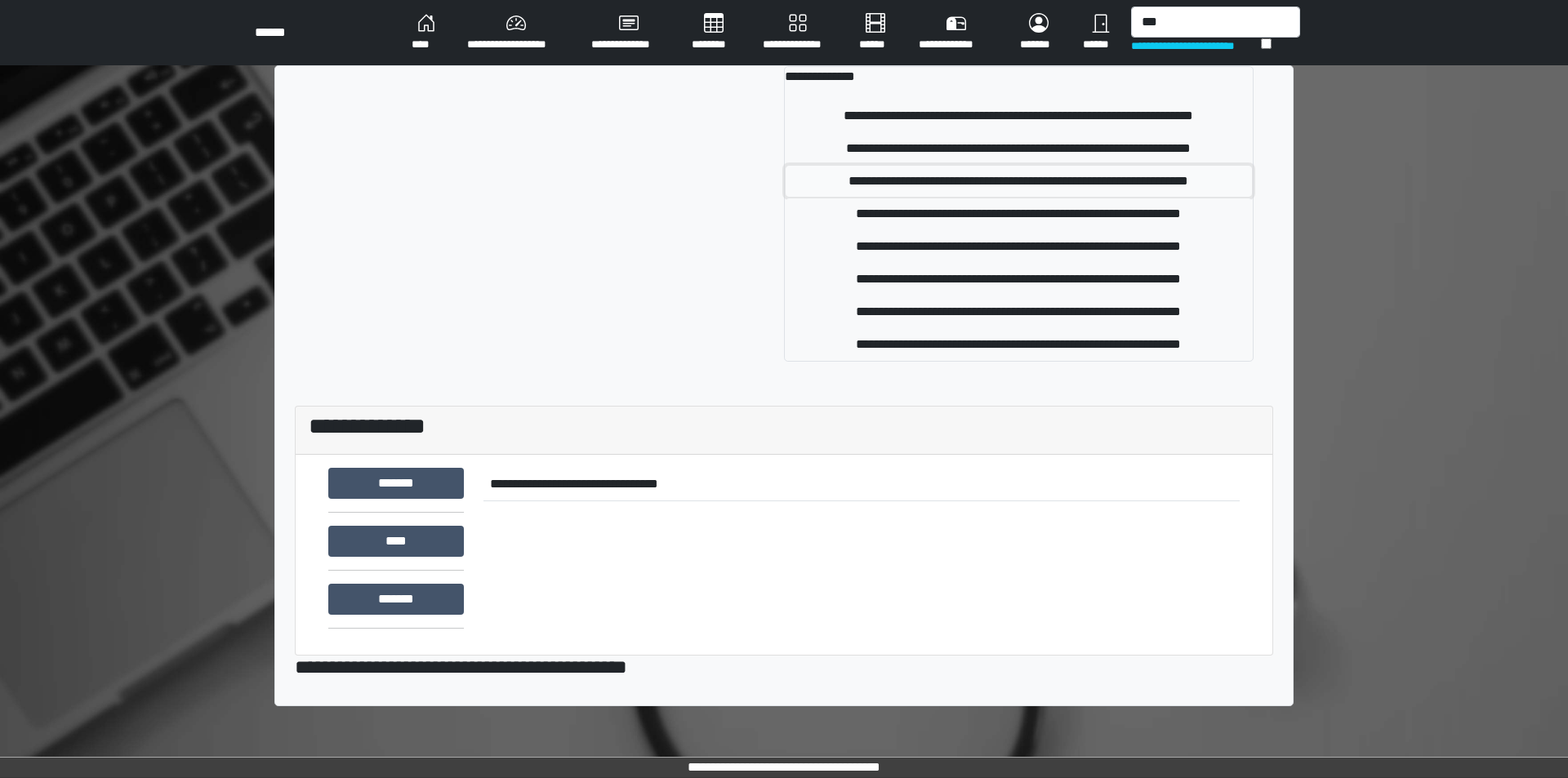 click on "**********" at bounding box center (1018, 181) 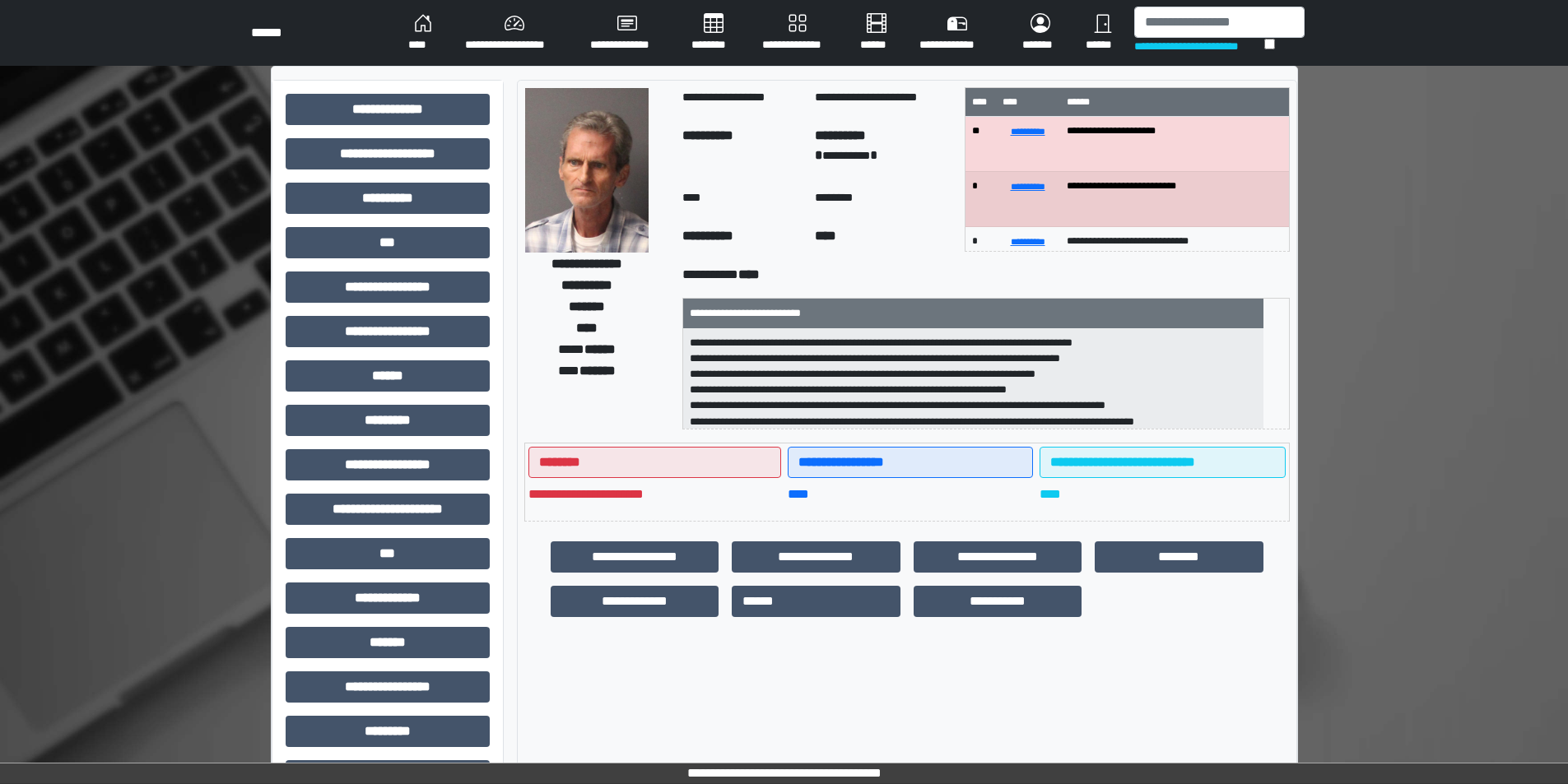 scroll, scrollTop: 182, scrollLeft: 0, axis: vertical 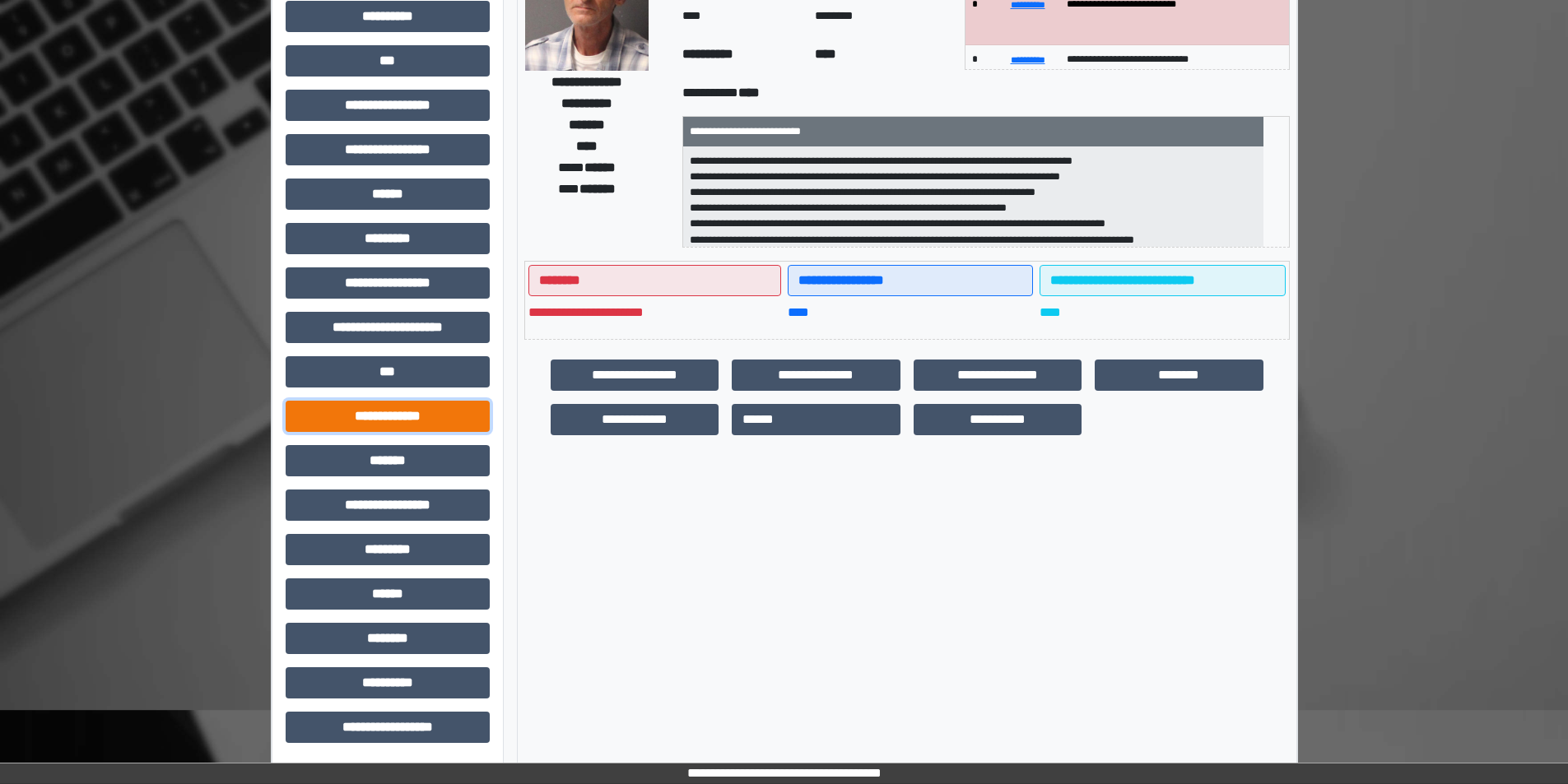click on "**********" at bounding box center [388, 416] 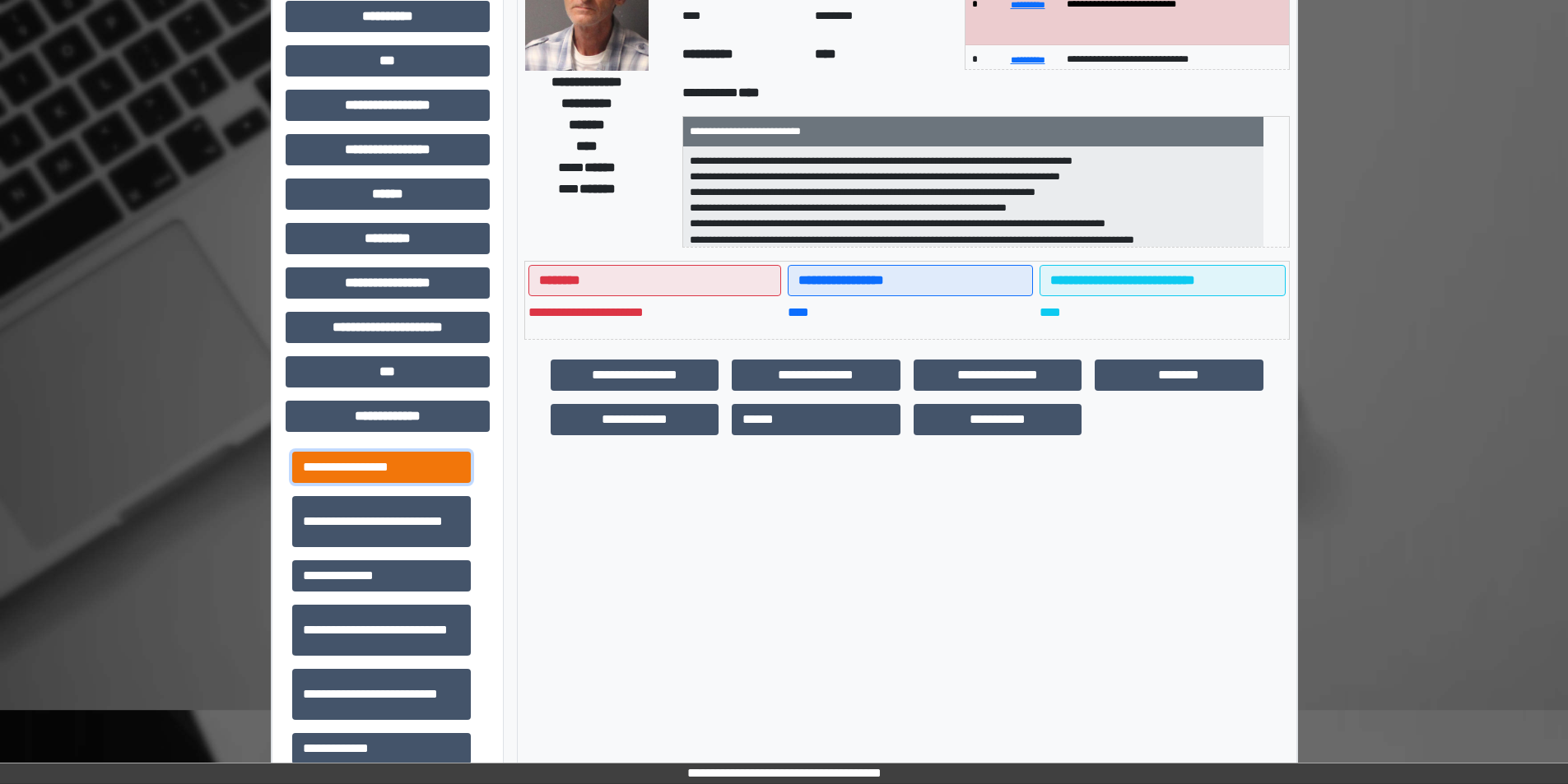 click on "**********" at bounding box center [381, 467] 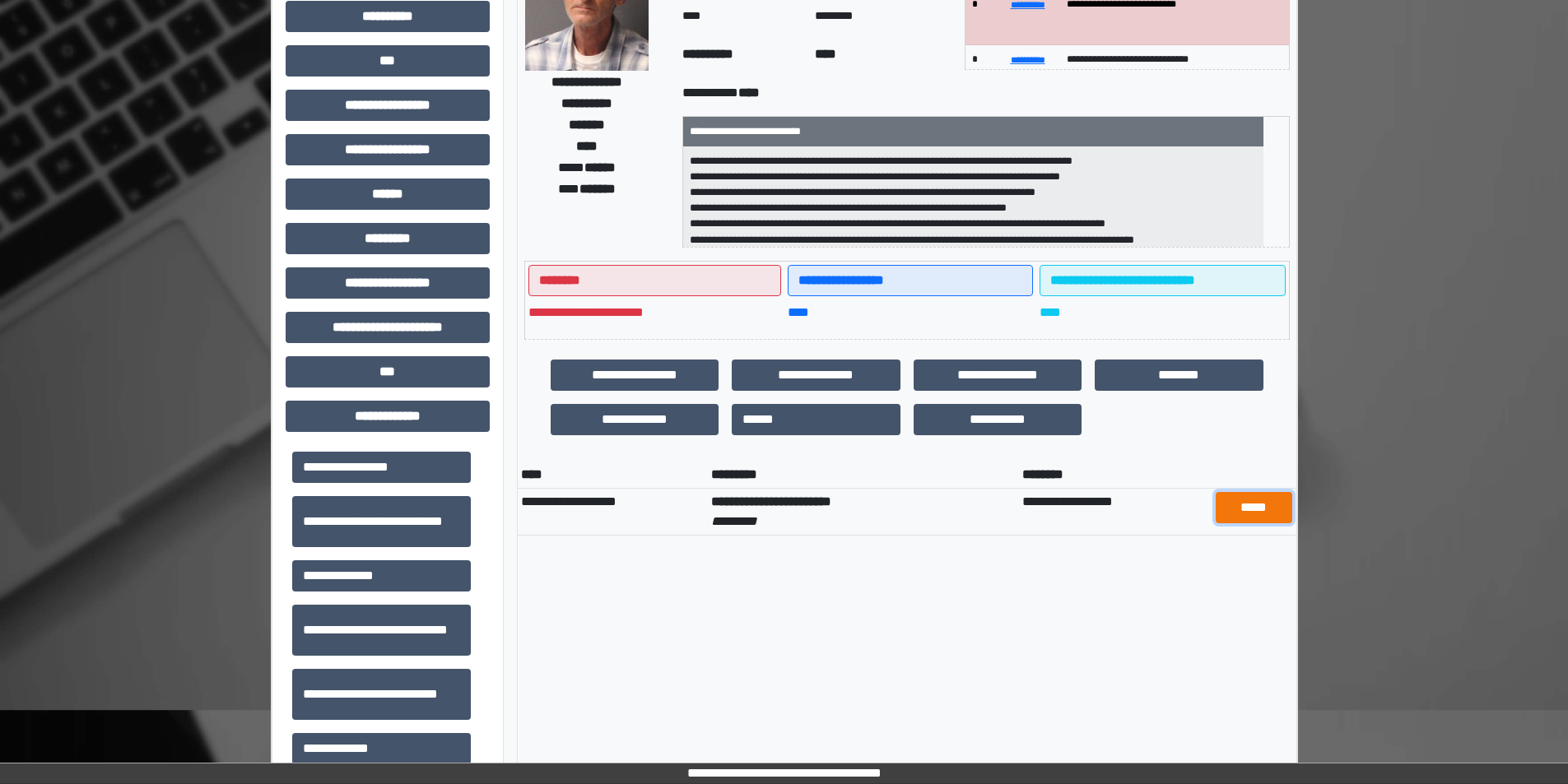 click on "*****" at bounding box center [1254, 508] 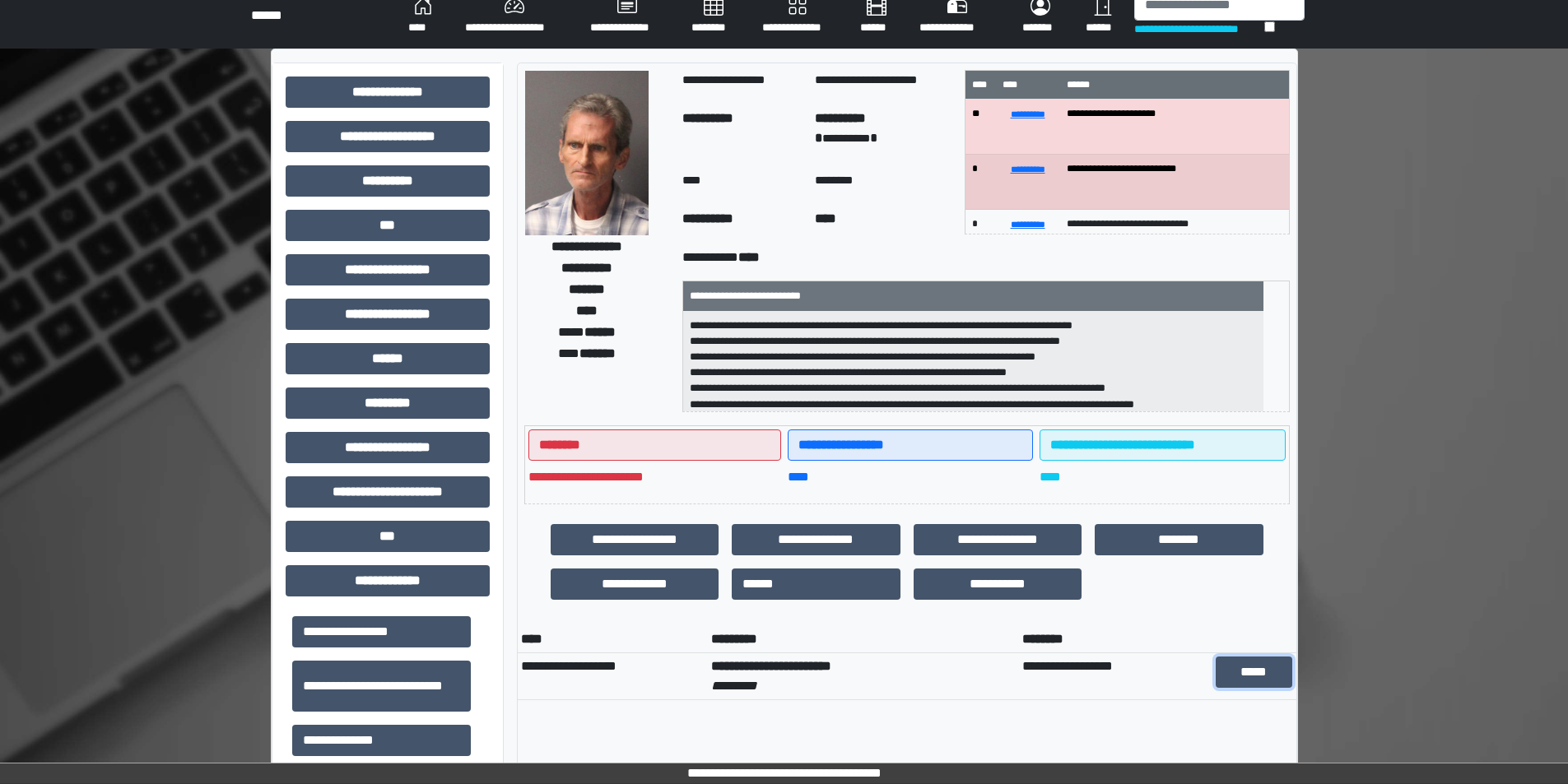 scroll, scrollTop: 0, scrollLeft: 0, axis: both 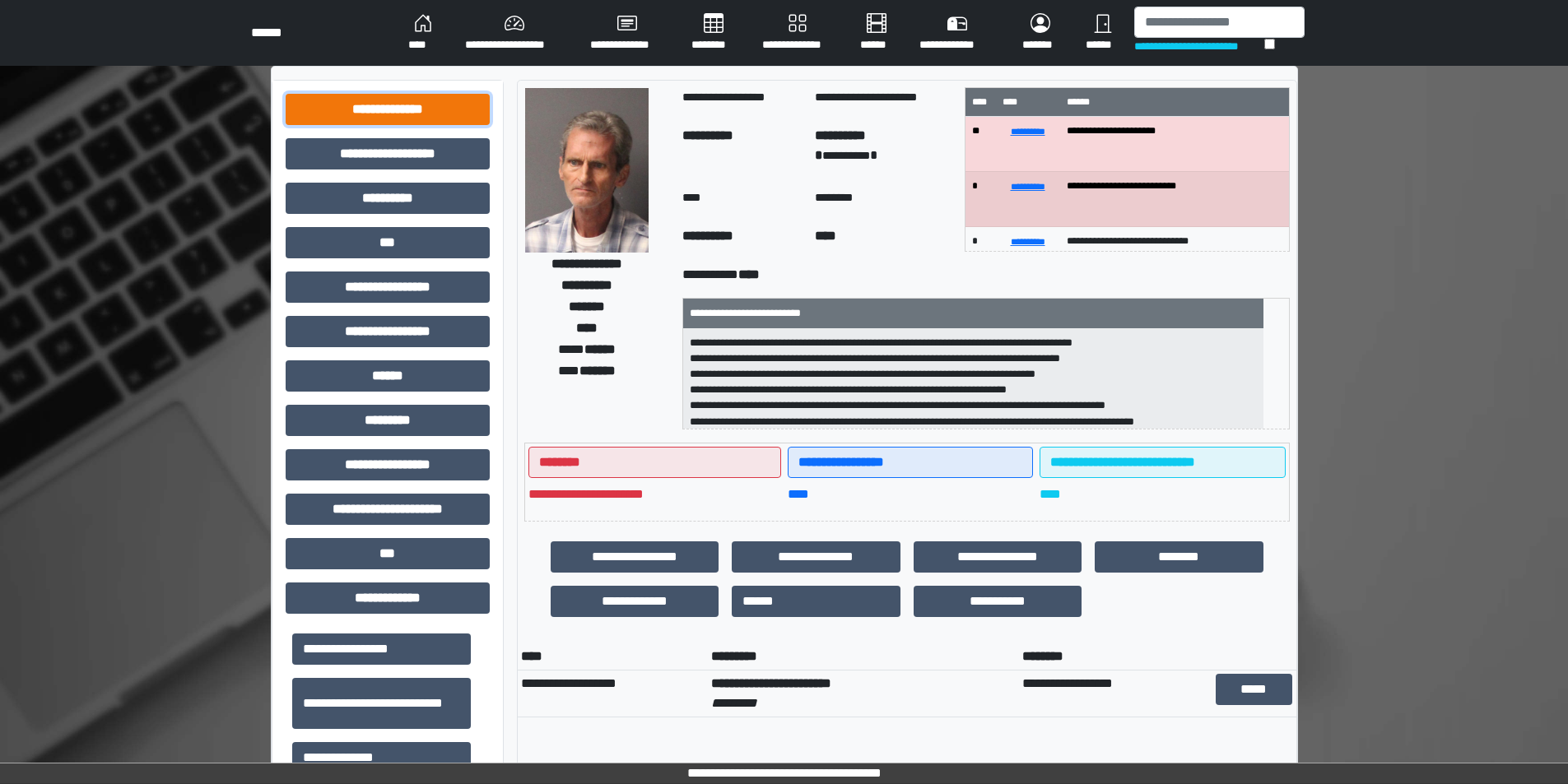 click on "**********" at bounding box center (388, 109) 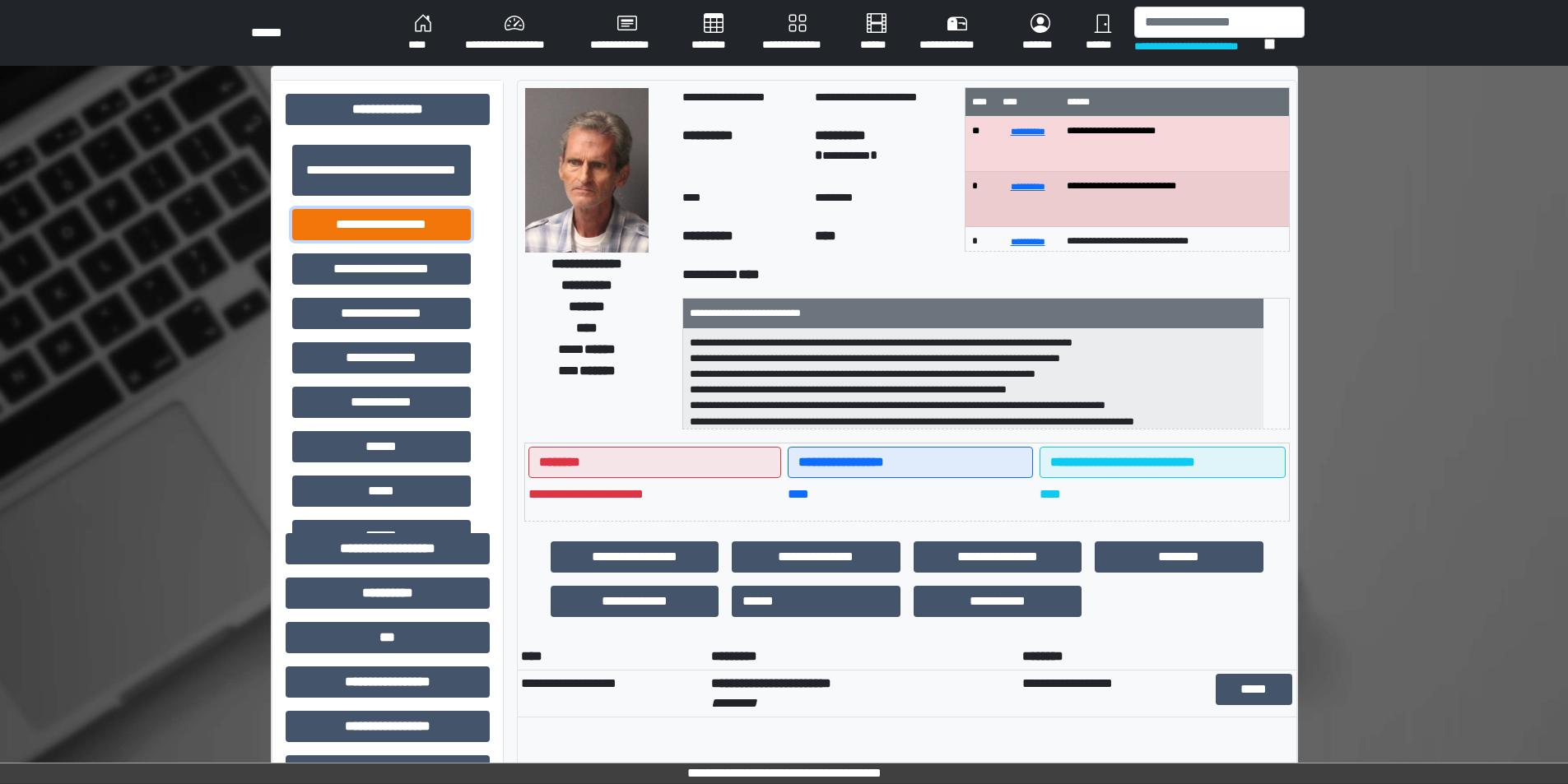 click on "**********" at bounding box center [381, 225] 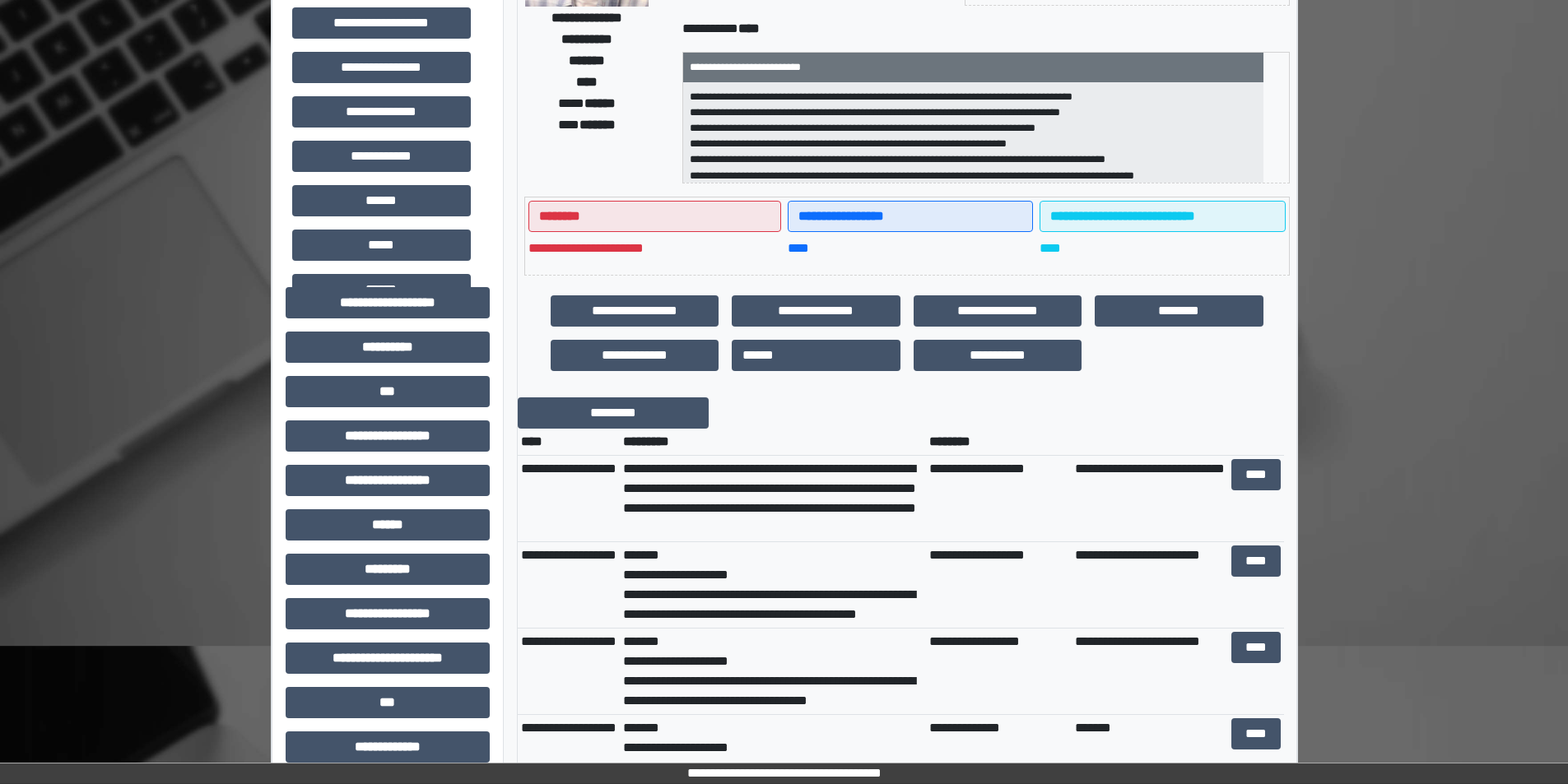 scroll, scrollTop: 247, scrollLeft: 0, axis: vertical 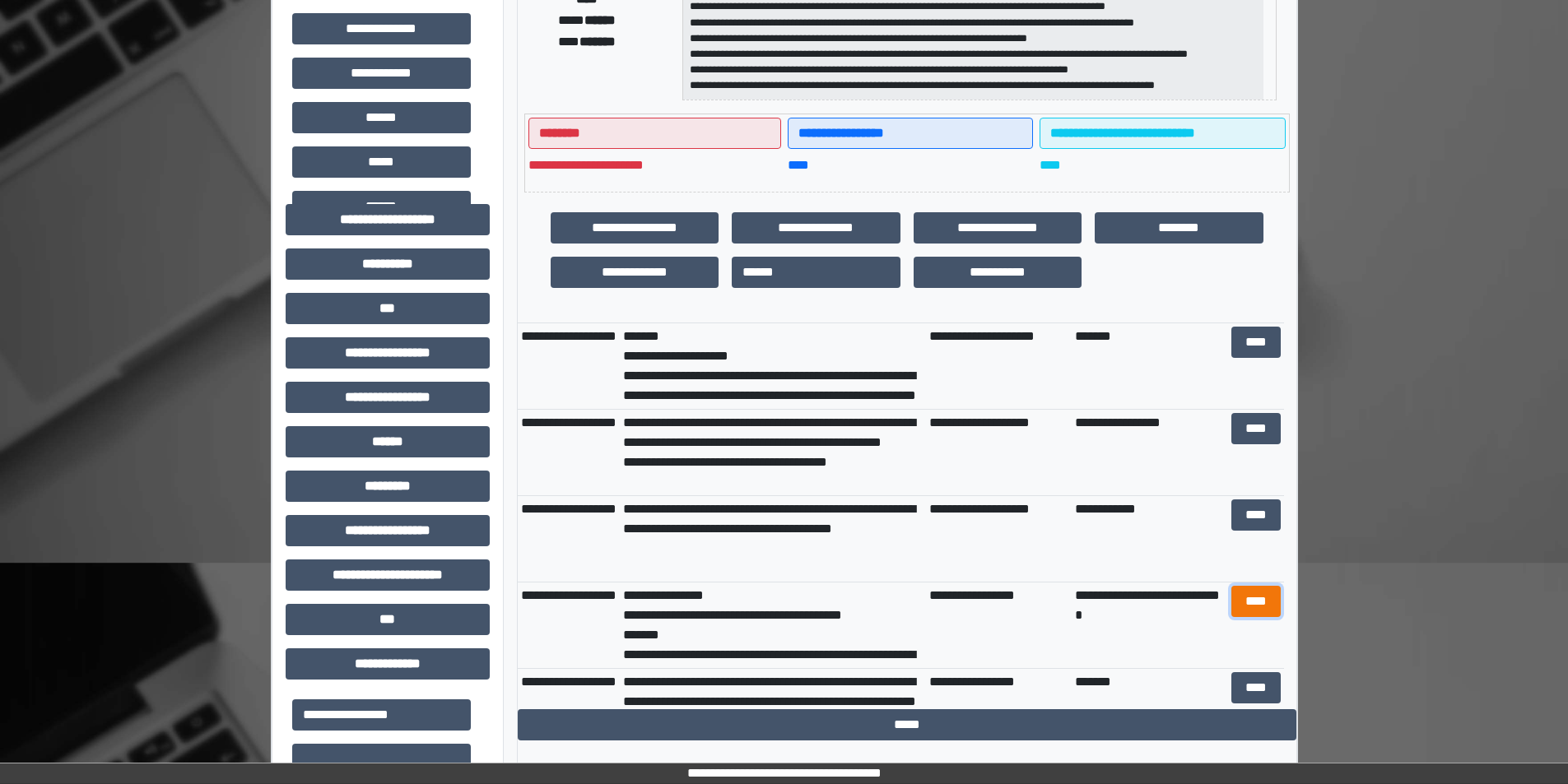 click on "****" at bounding box center [1256, 601] 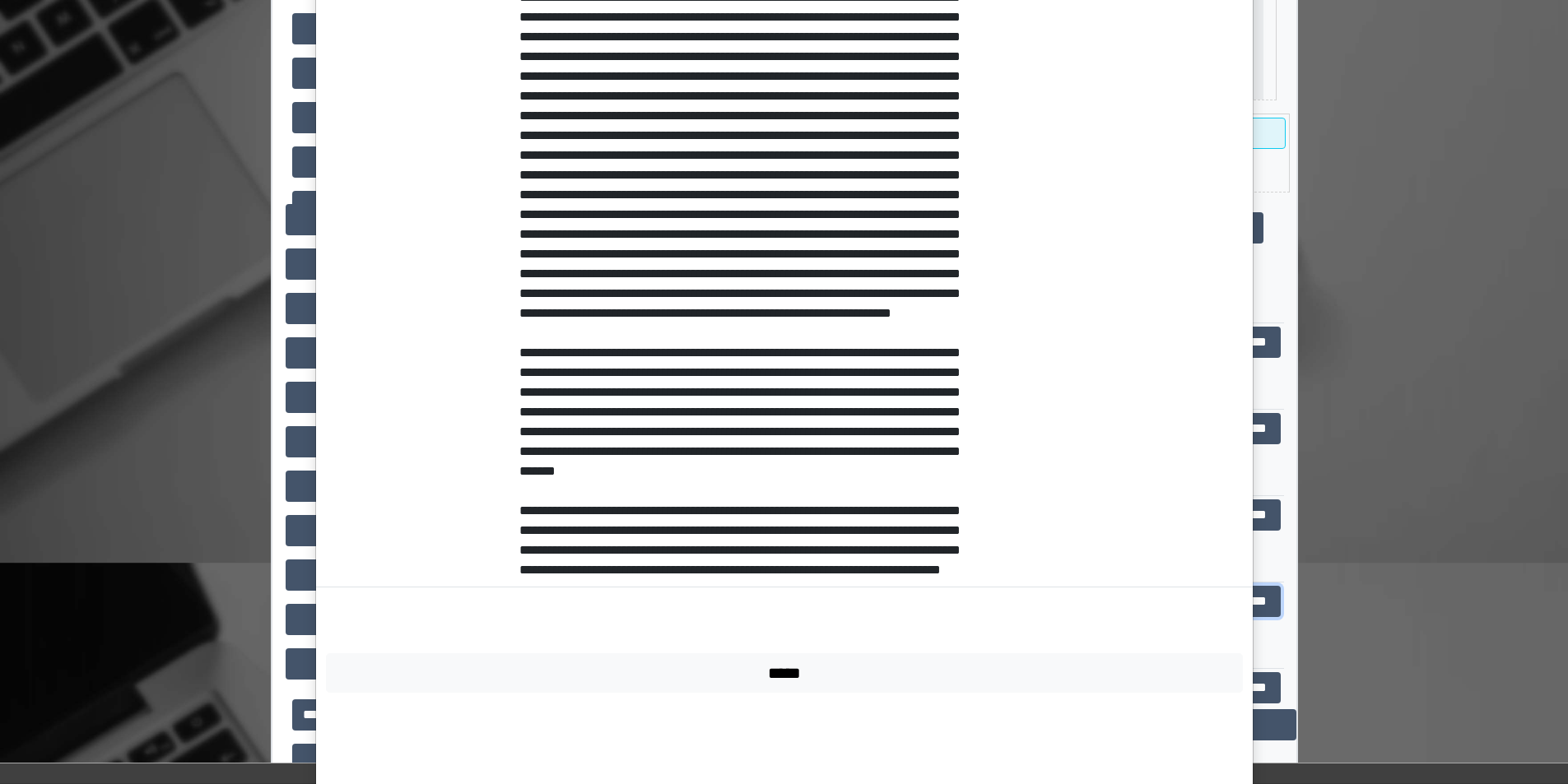 scroll, scrollTop: 456, scrollLeft: 0, axis: vertical 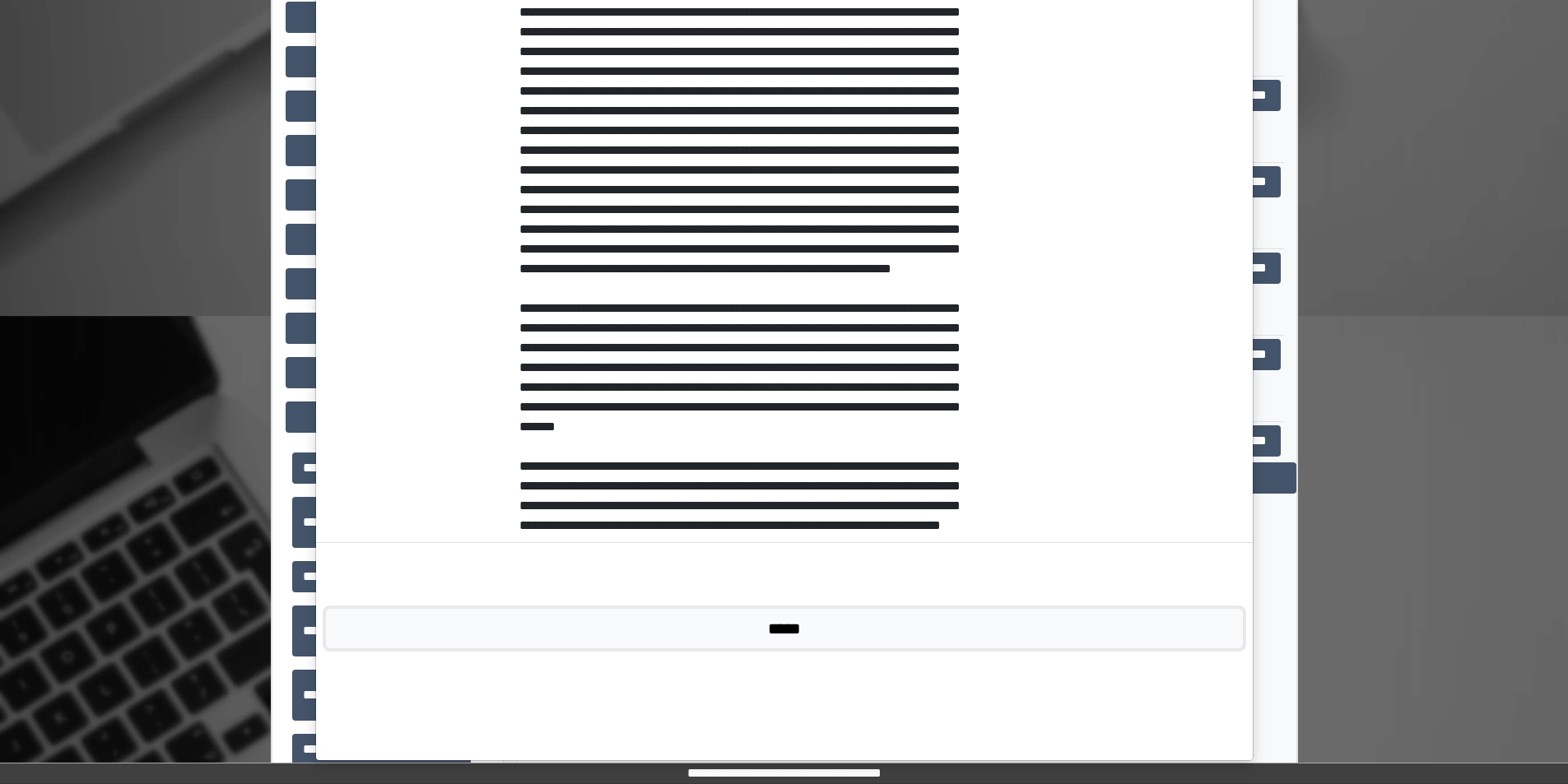 click on "*****" at bounding box center (784, 629) 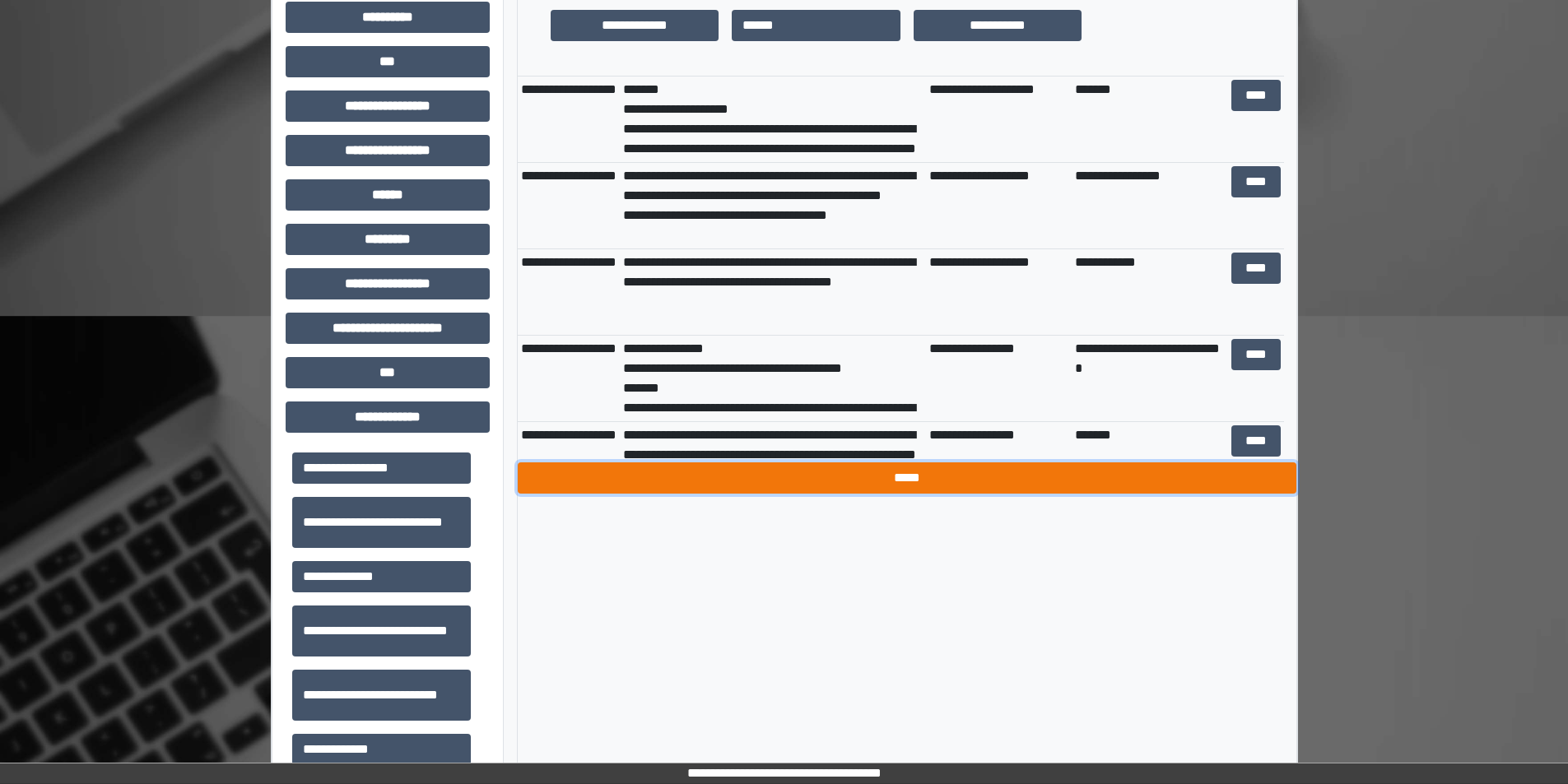 click on "*****" at bounding box center [907, 478] 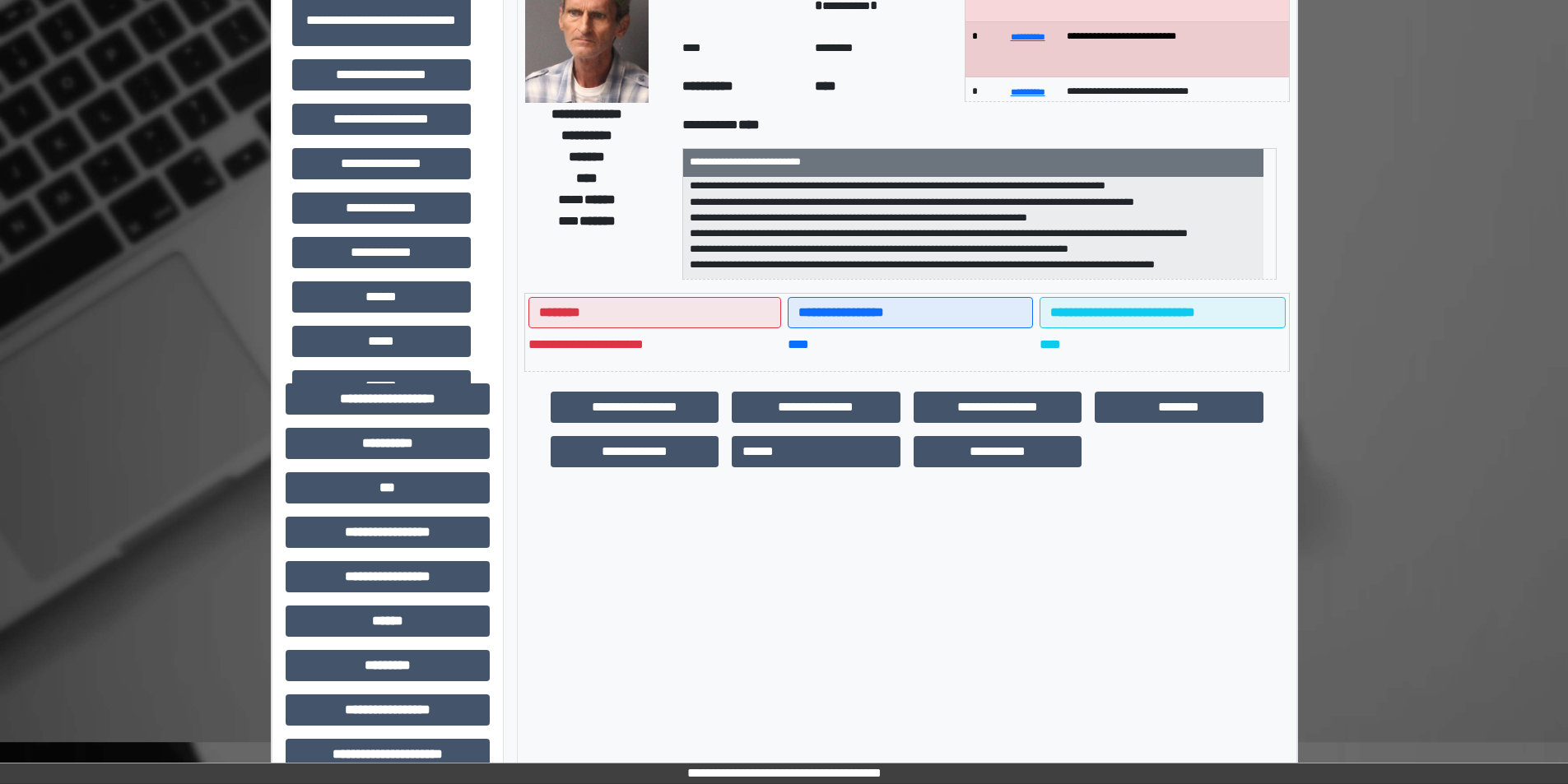 scroll, scrollTop: 0, scrollLeft: 0, axis: both 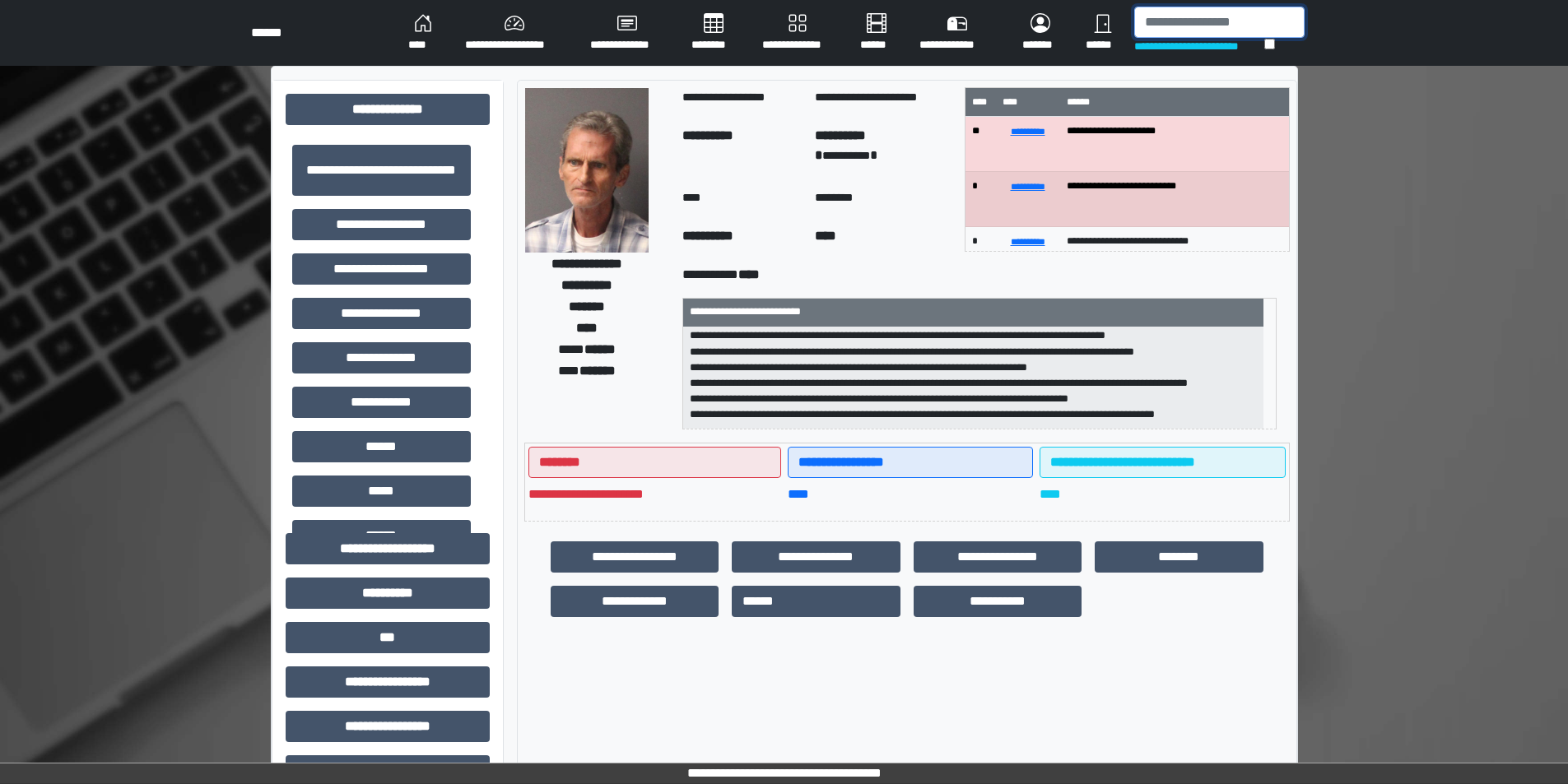 click at bounding box center (1219, 22) 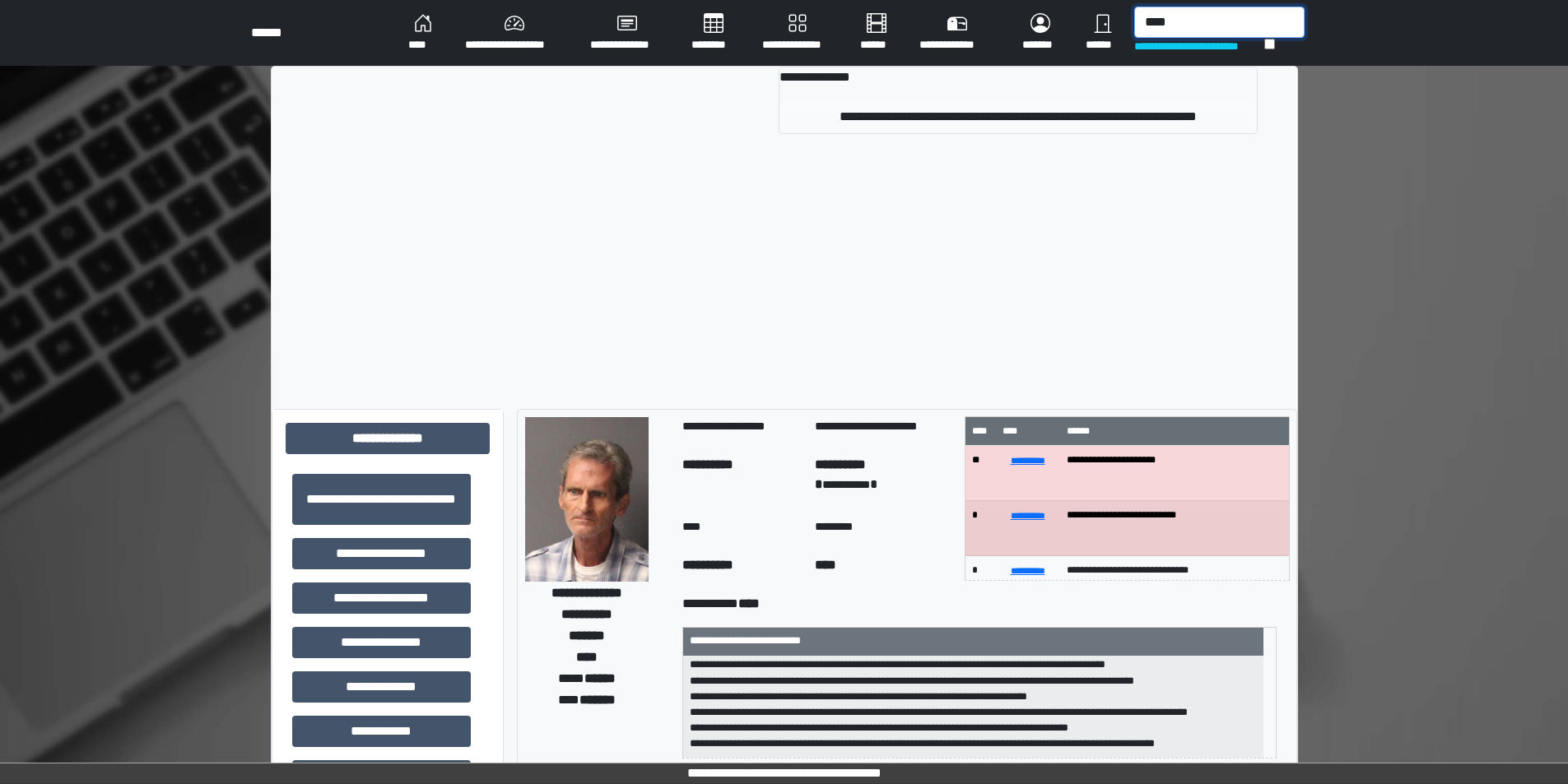 type on "****" 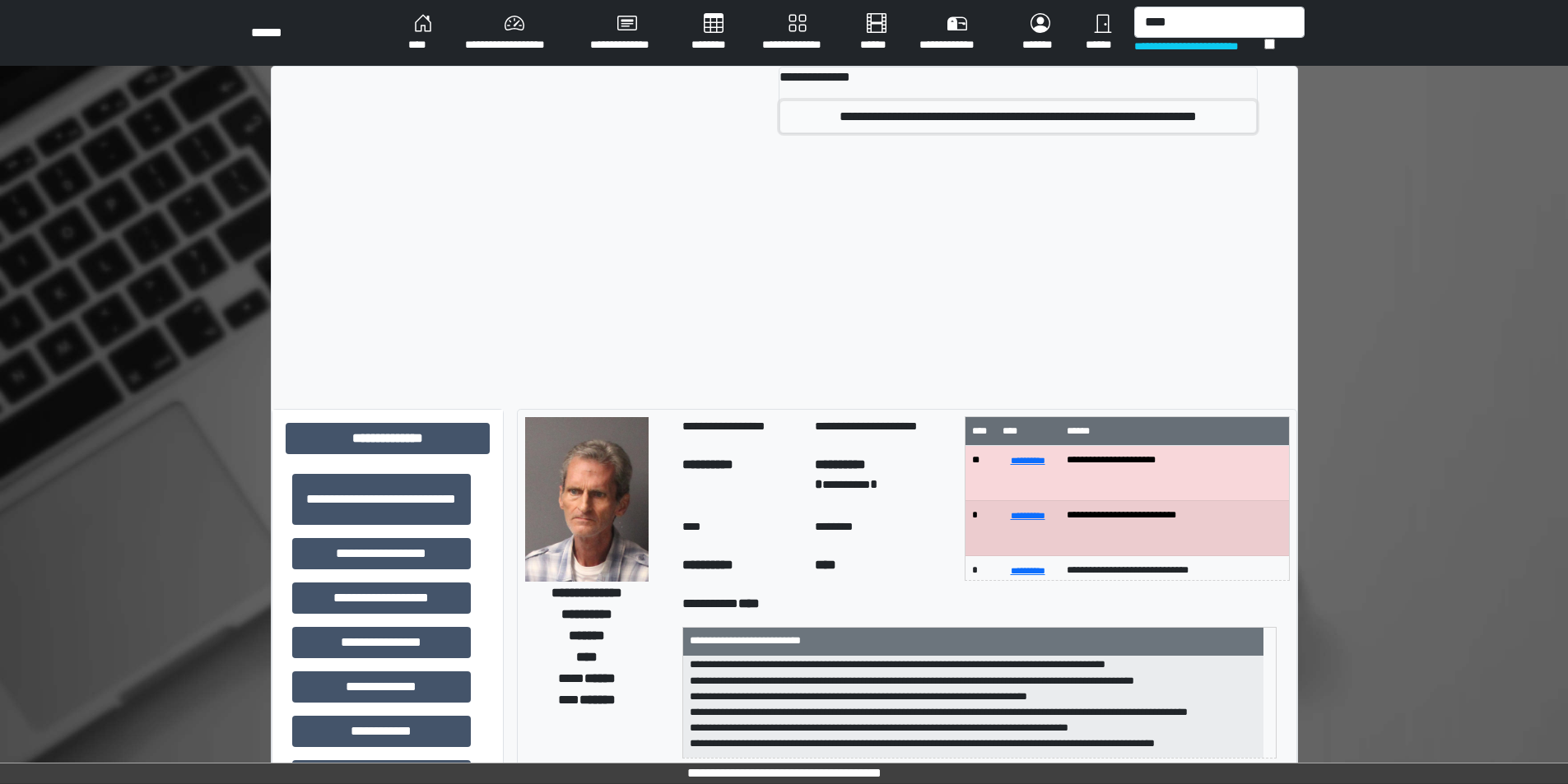 click on "**********" at bounding box center [1018, 117] 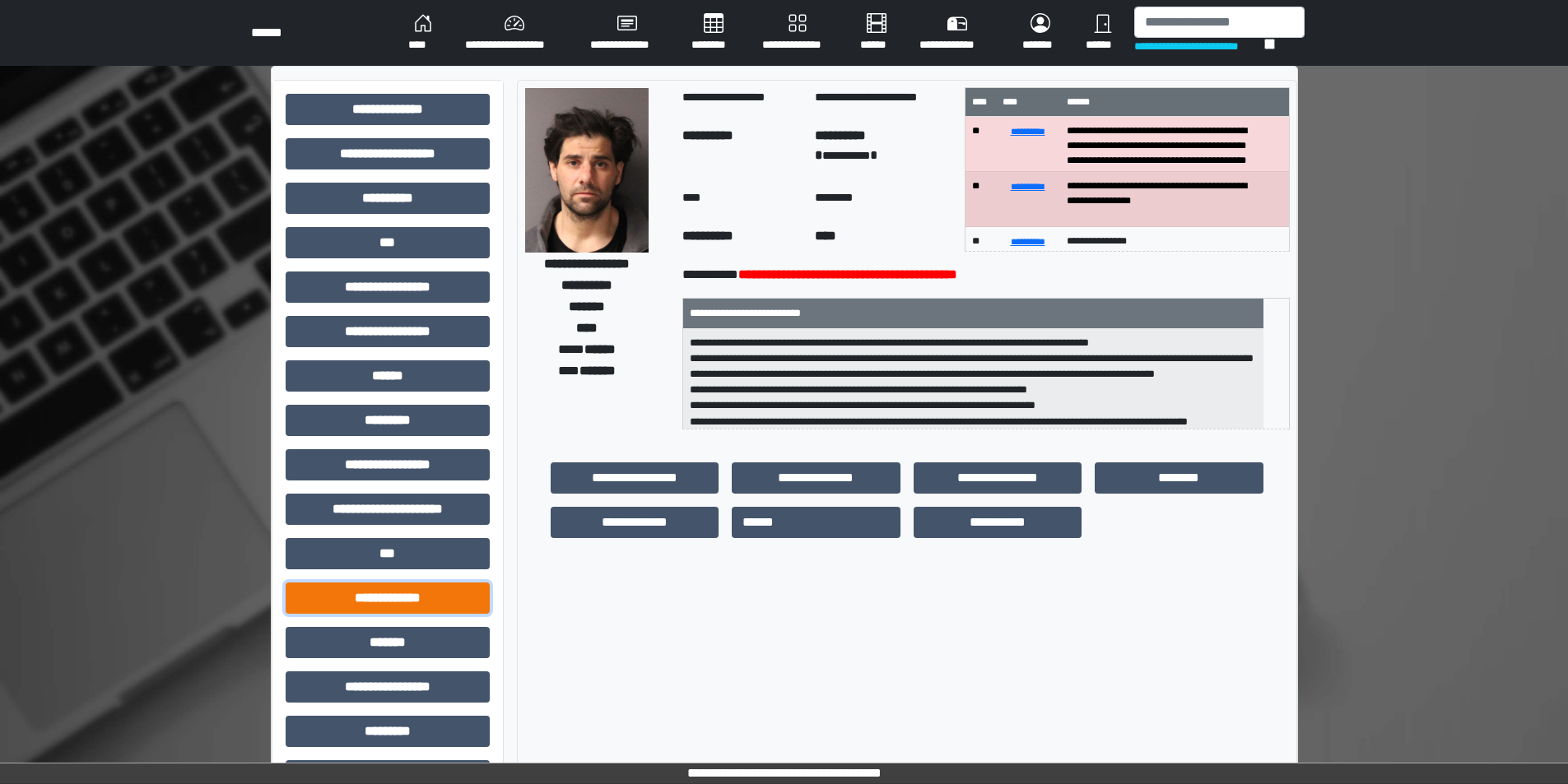 click on "**********" at bounding box center [388, 598] 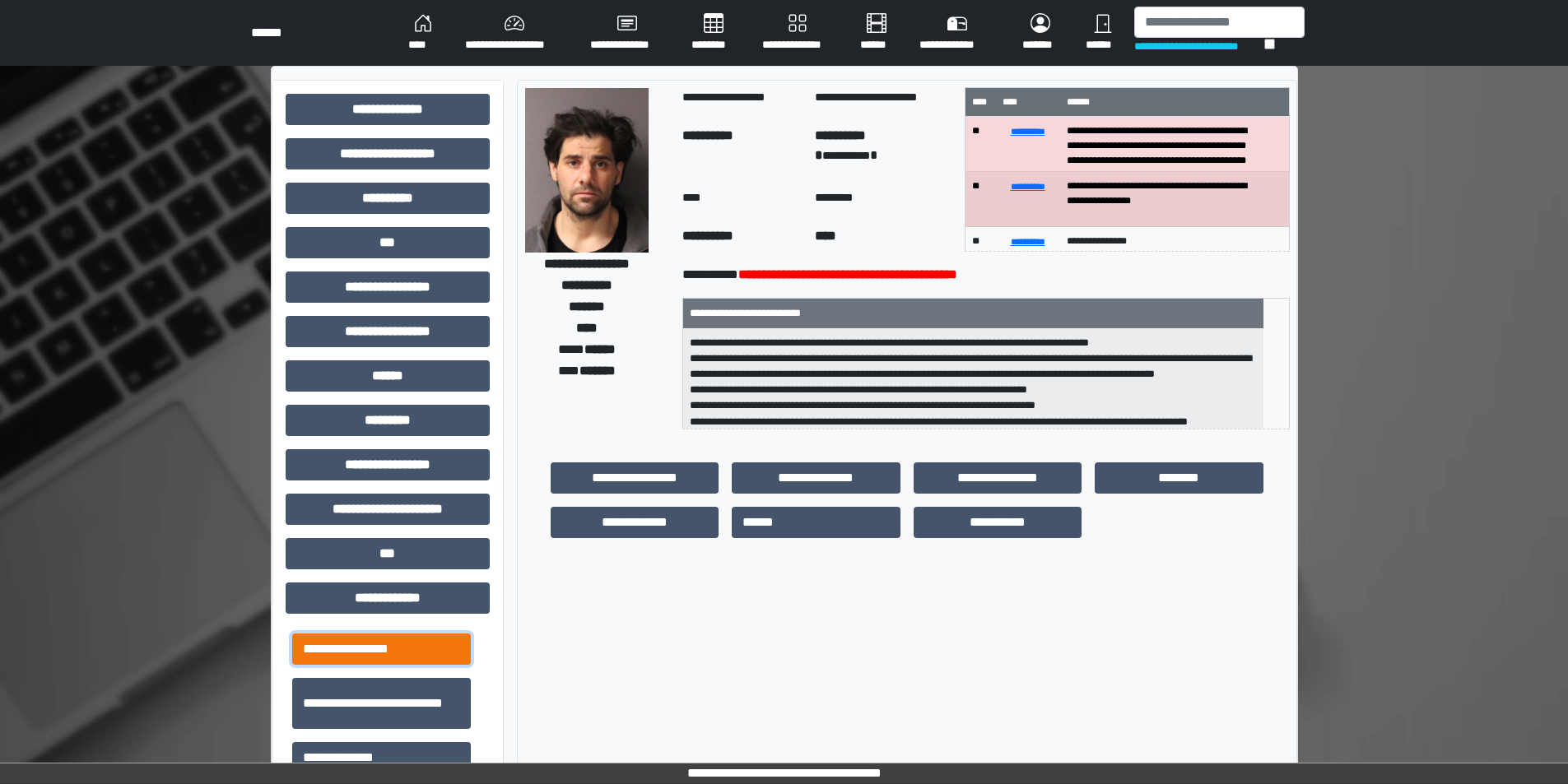 click on "**********" at bounding box center (381, 649) 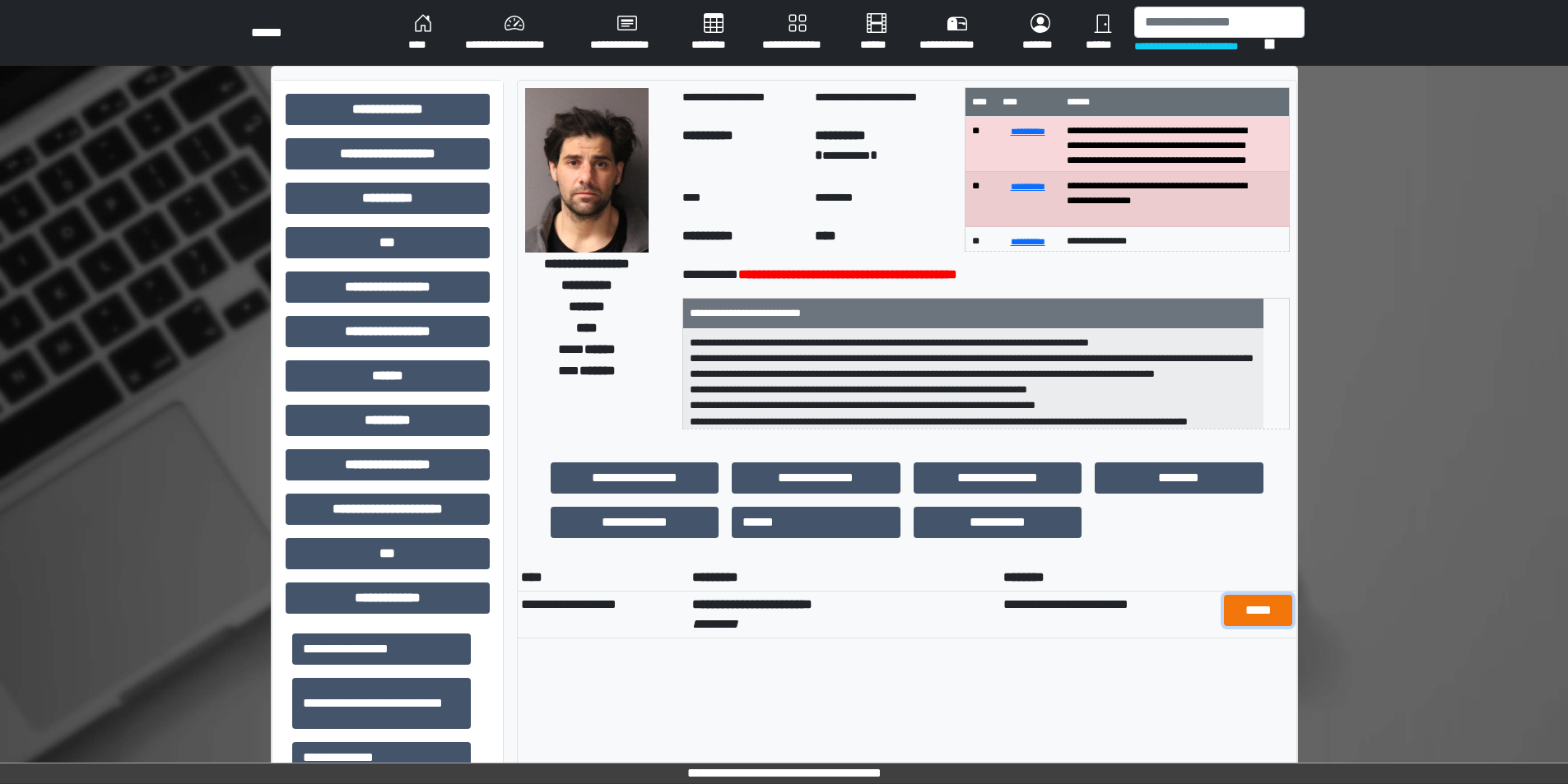 click on "*****" at bounding box center [1258, 610] 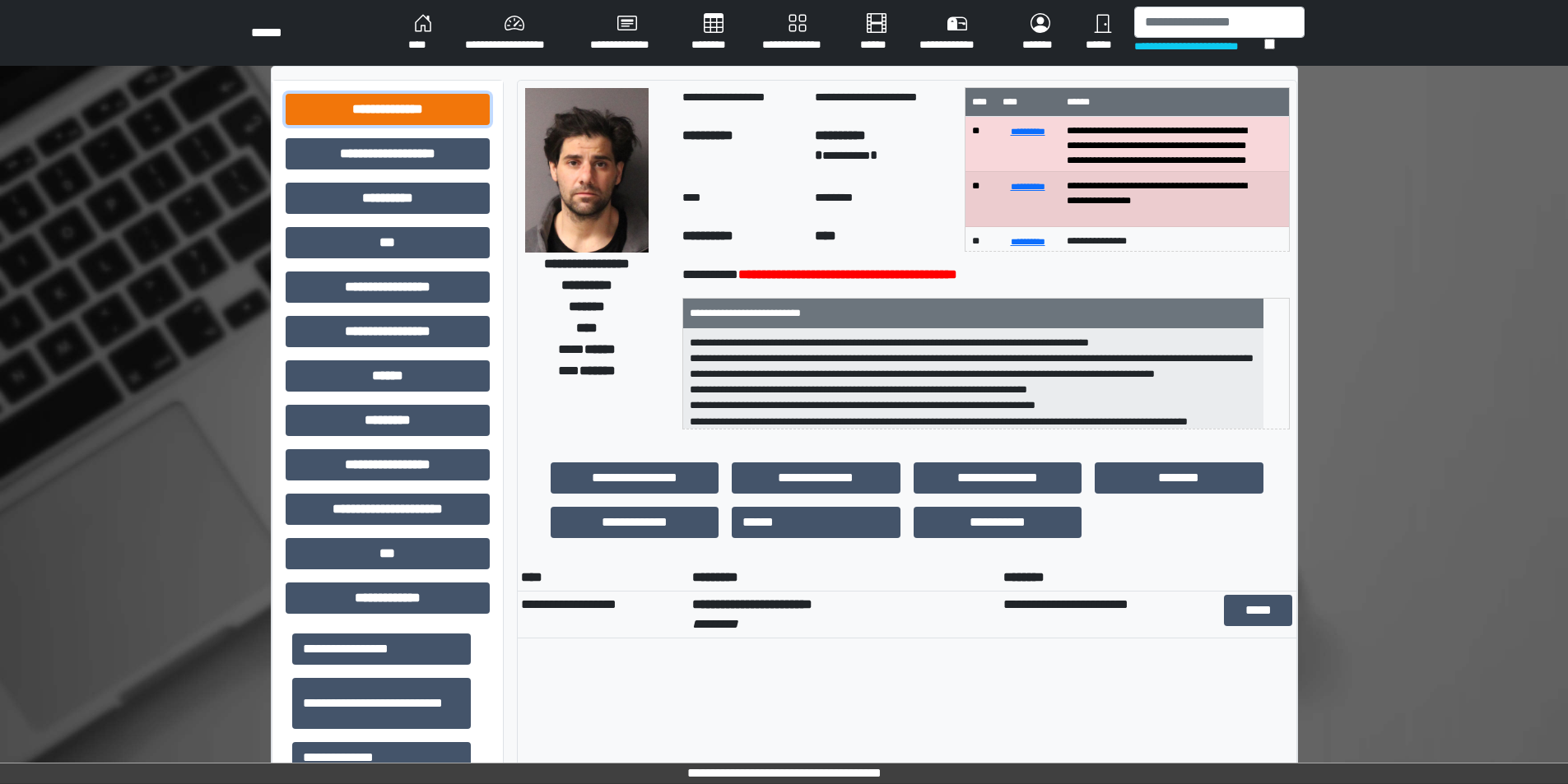 click on "**********" at bounding box center (388, 109) 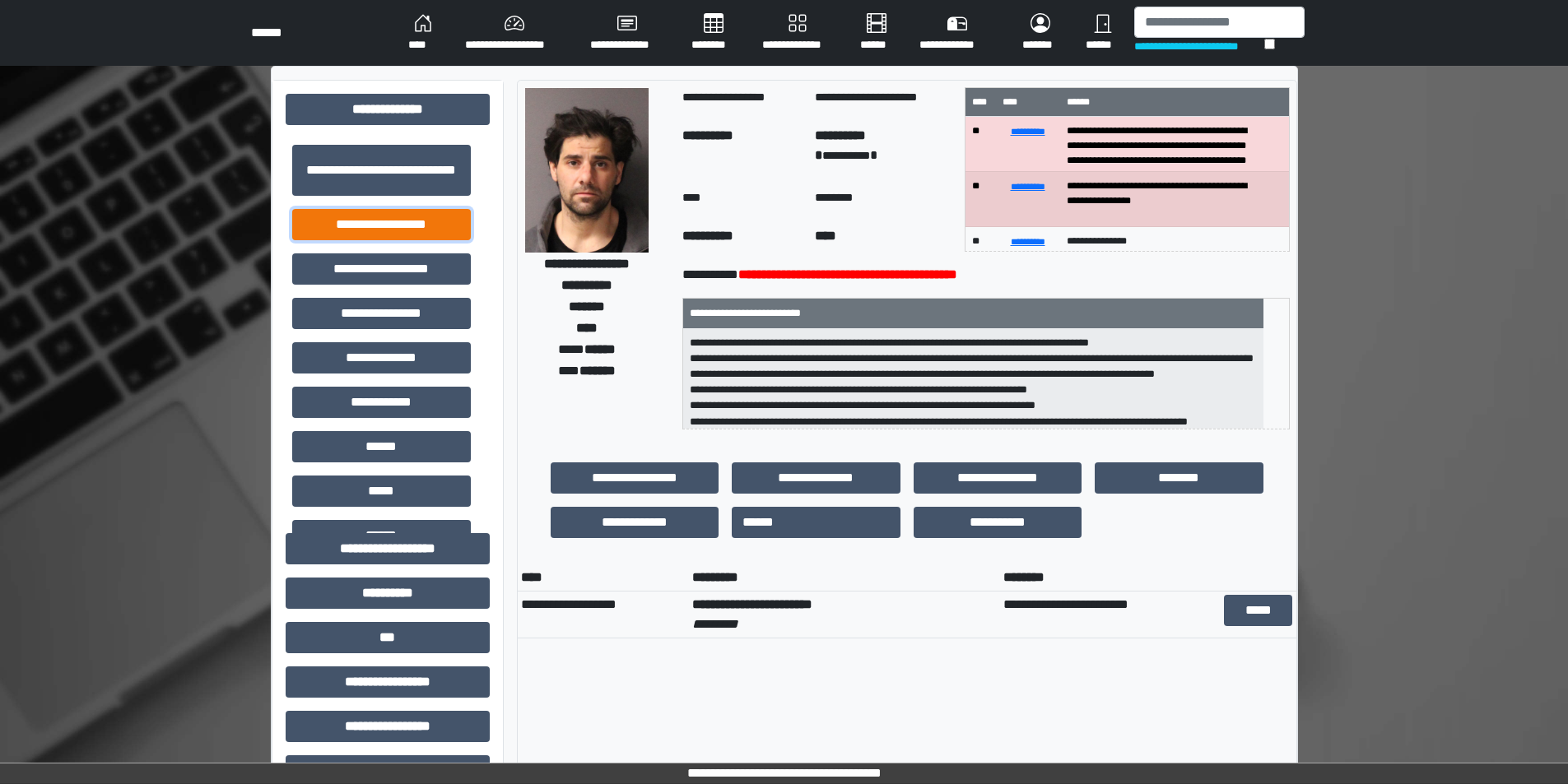 click on "**********" at bounding box center [381, 225] 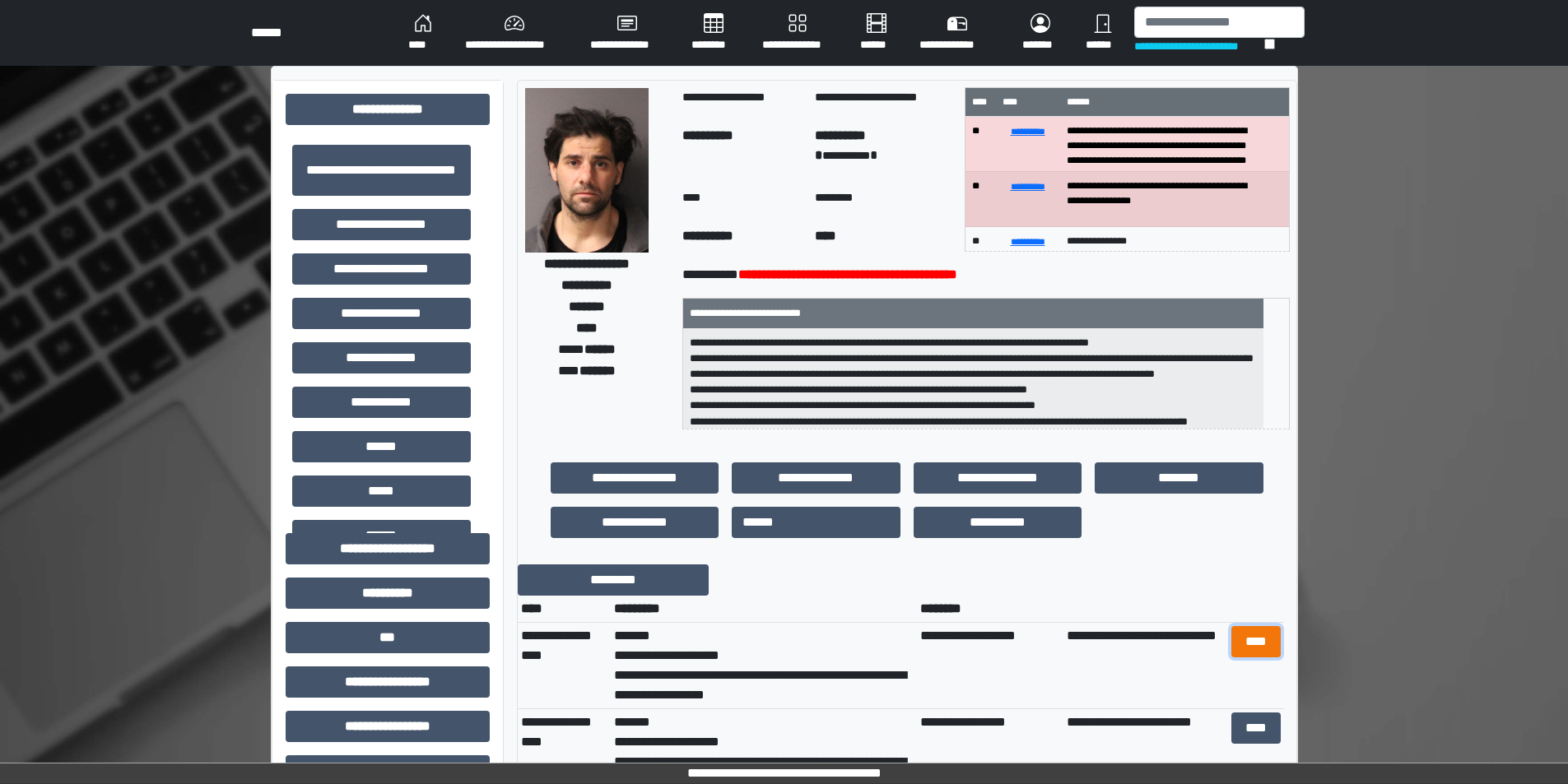 click on "****" at bounding box center [1256, 642] 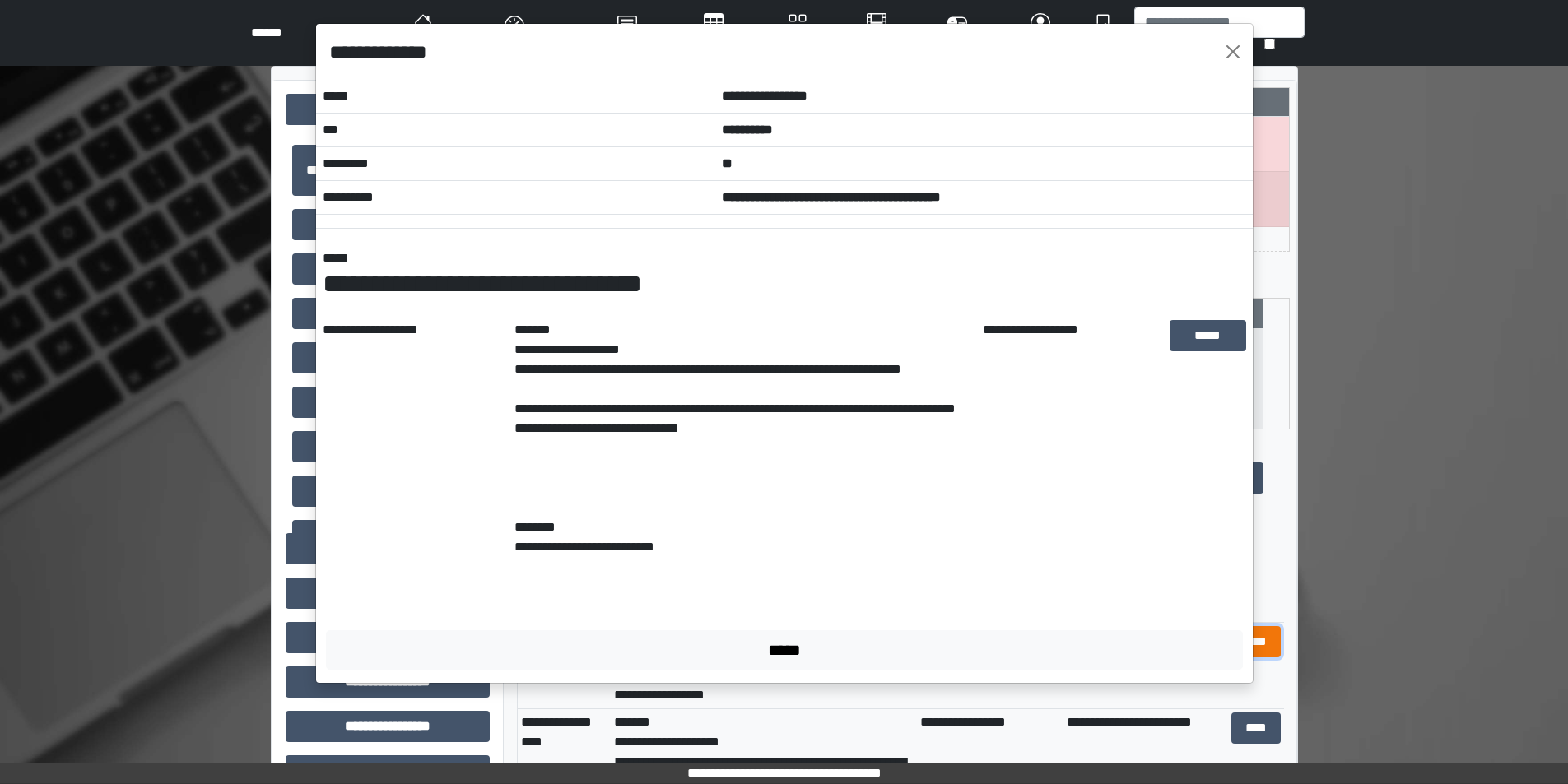 scroll, scrollTop: 0, scrollLeft: 0, axis: both 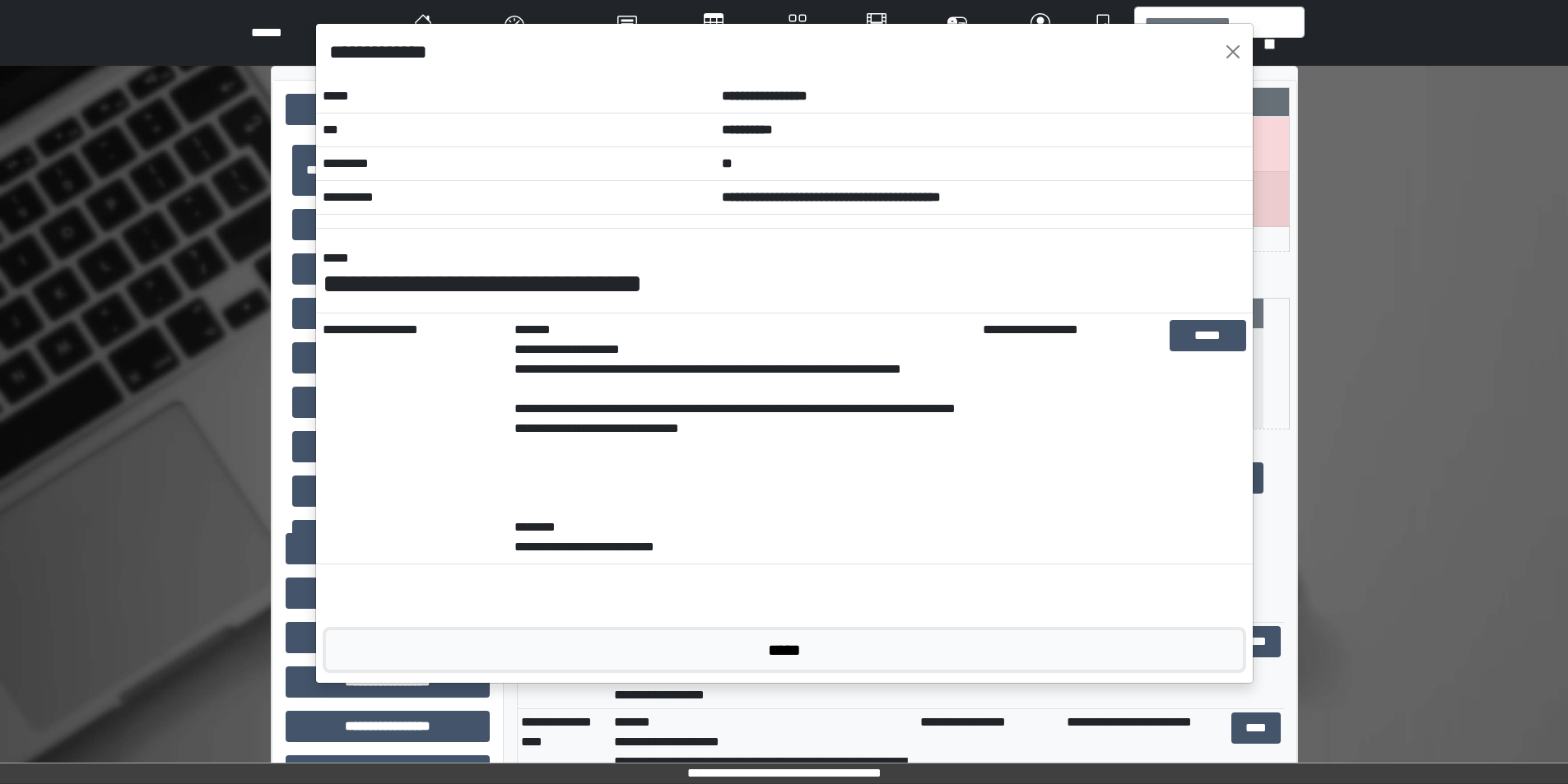click on "*****" at bounding box center (784, 650) 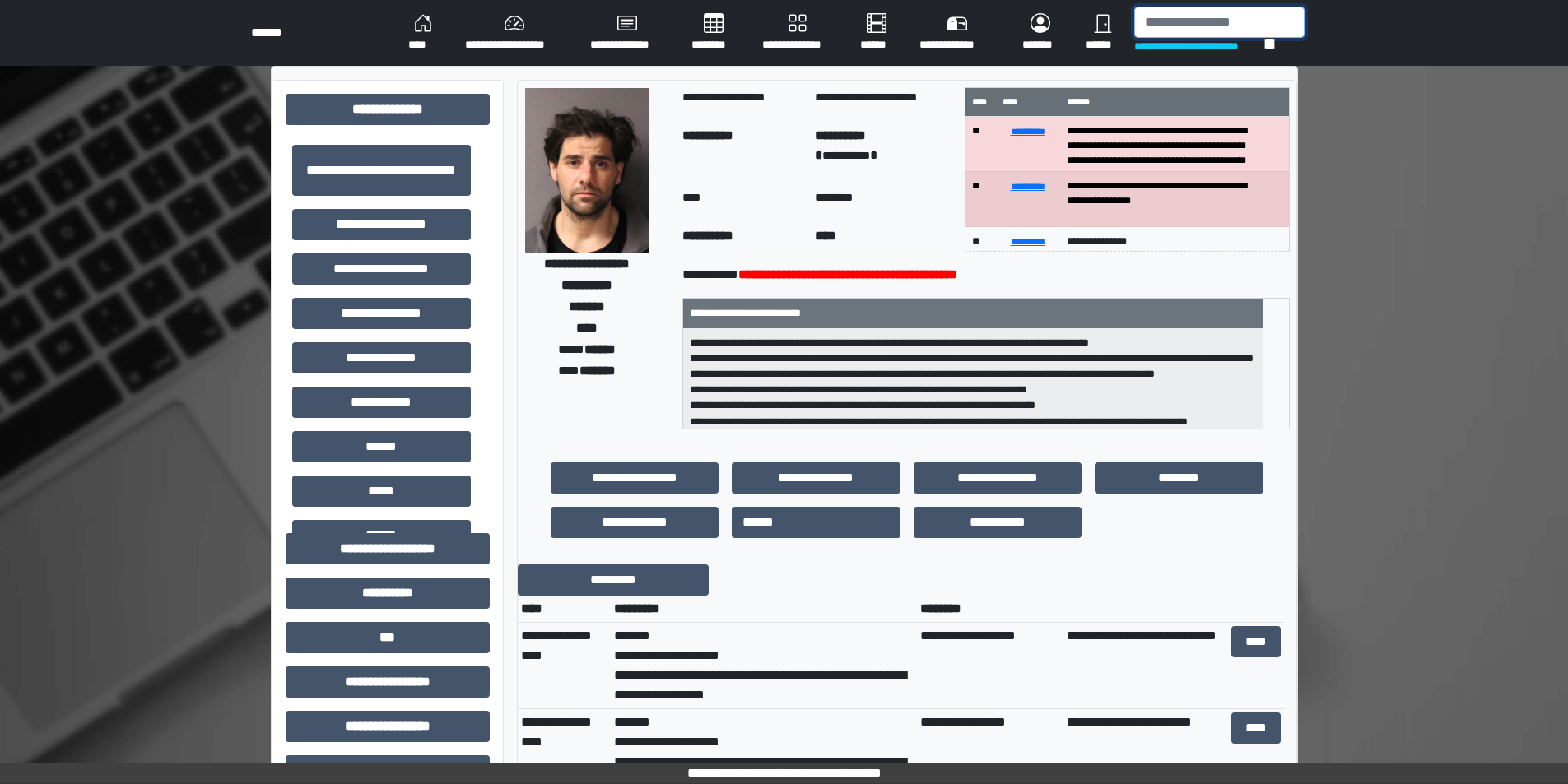 click at bounding box center [1219, 22] 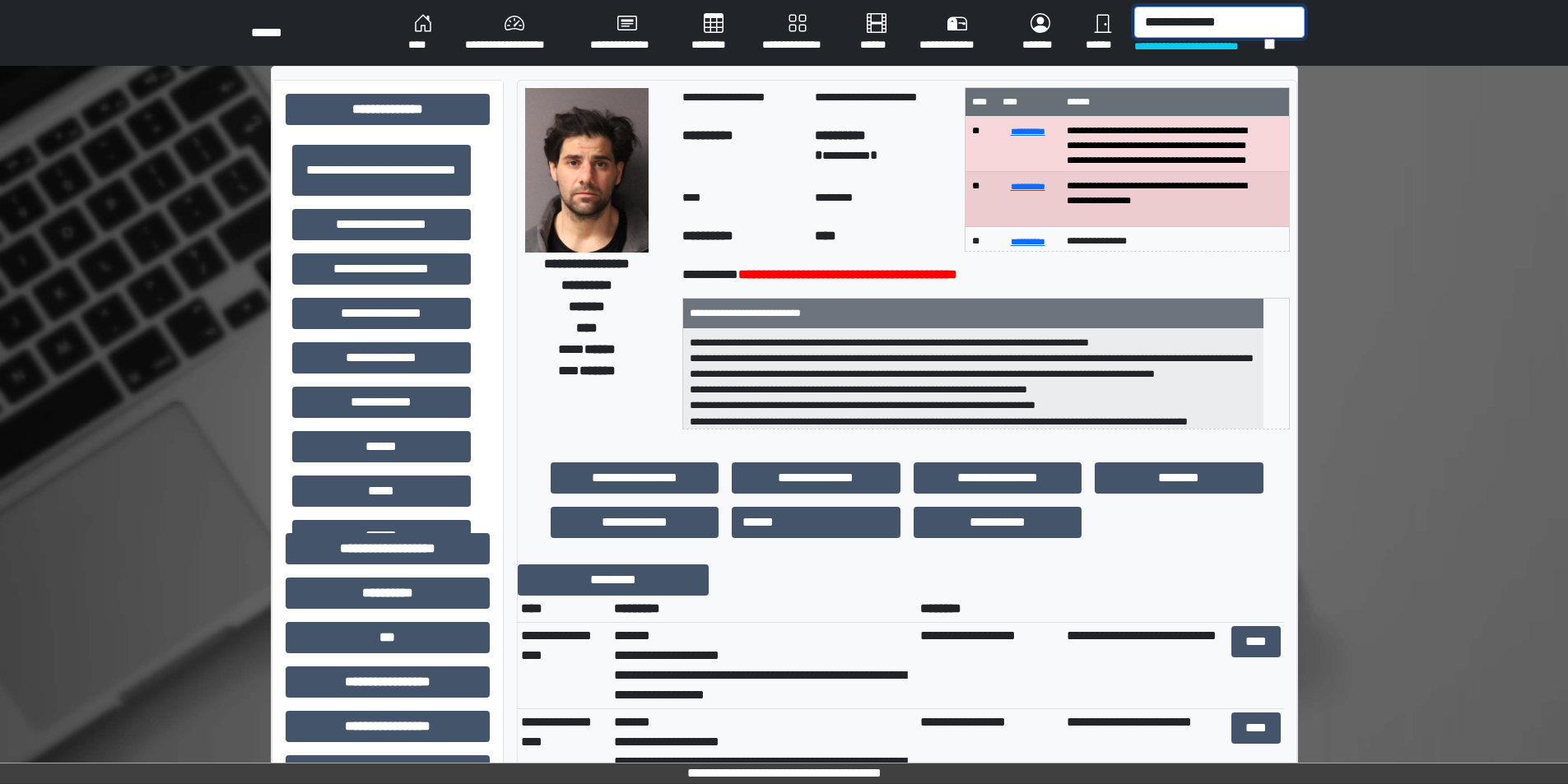 click on "**********" at bounding box center [1219, 22] 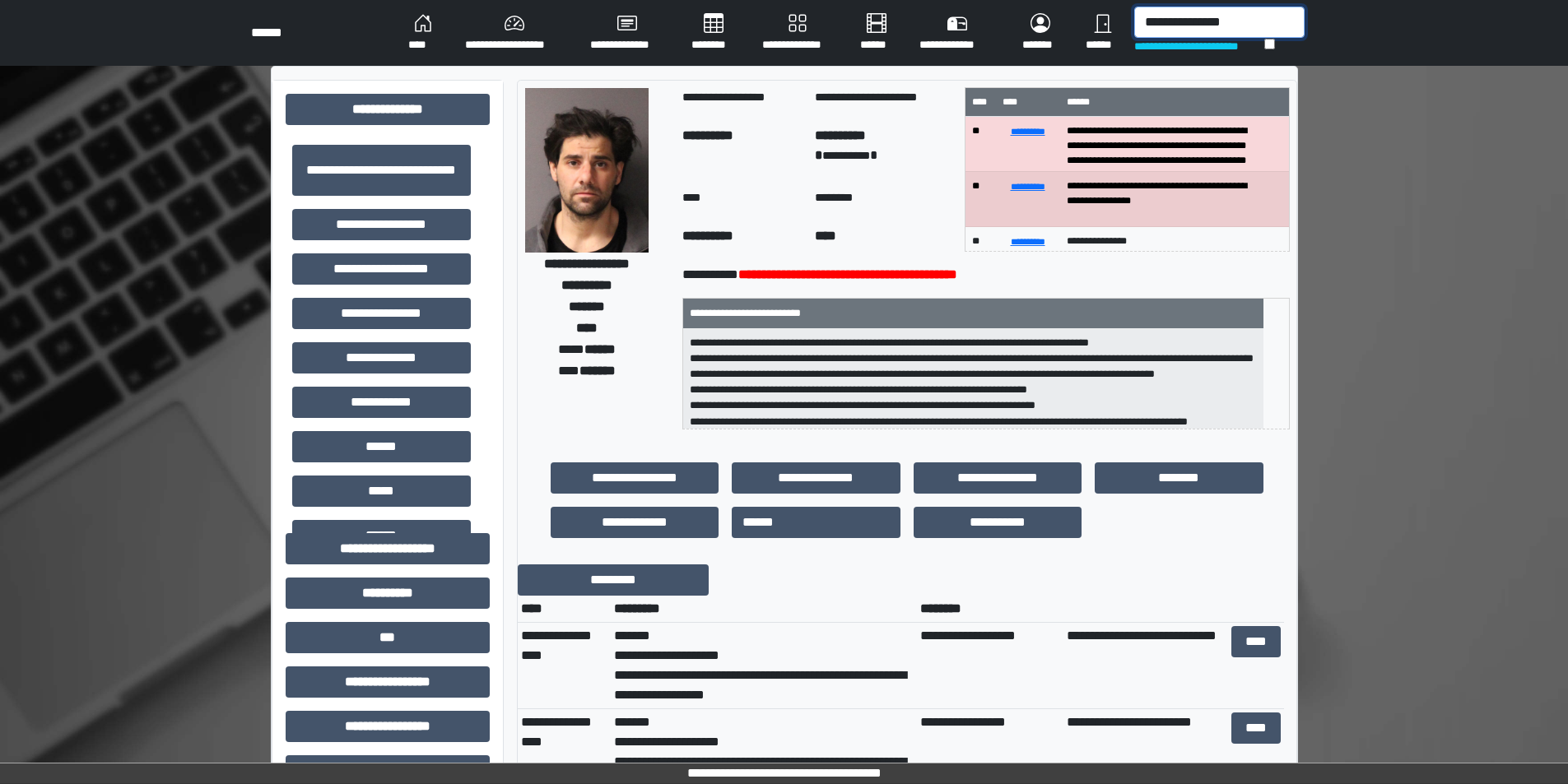 type on "**********" 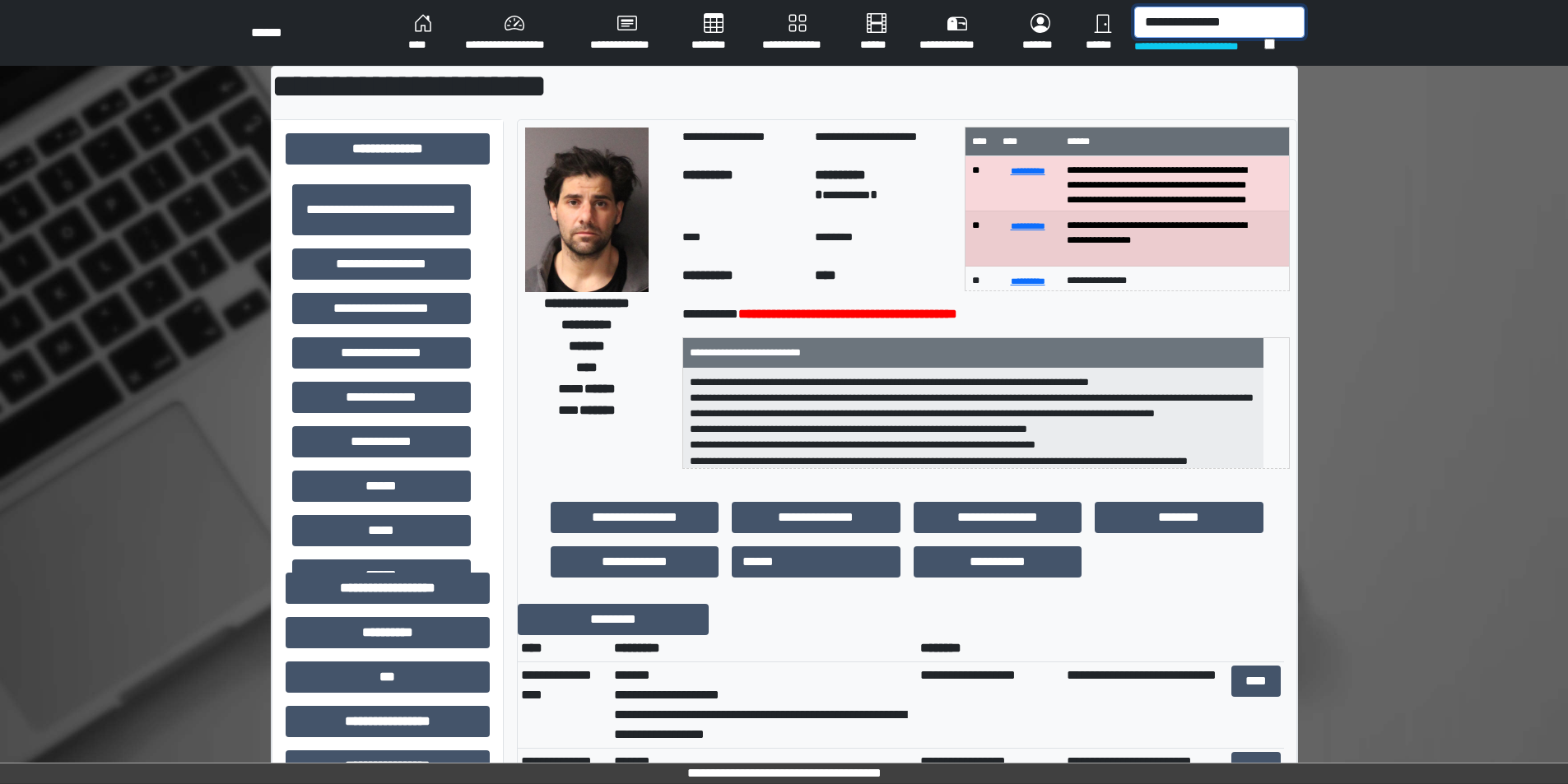 click on "**********" at bounding box center (1219, 22) 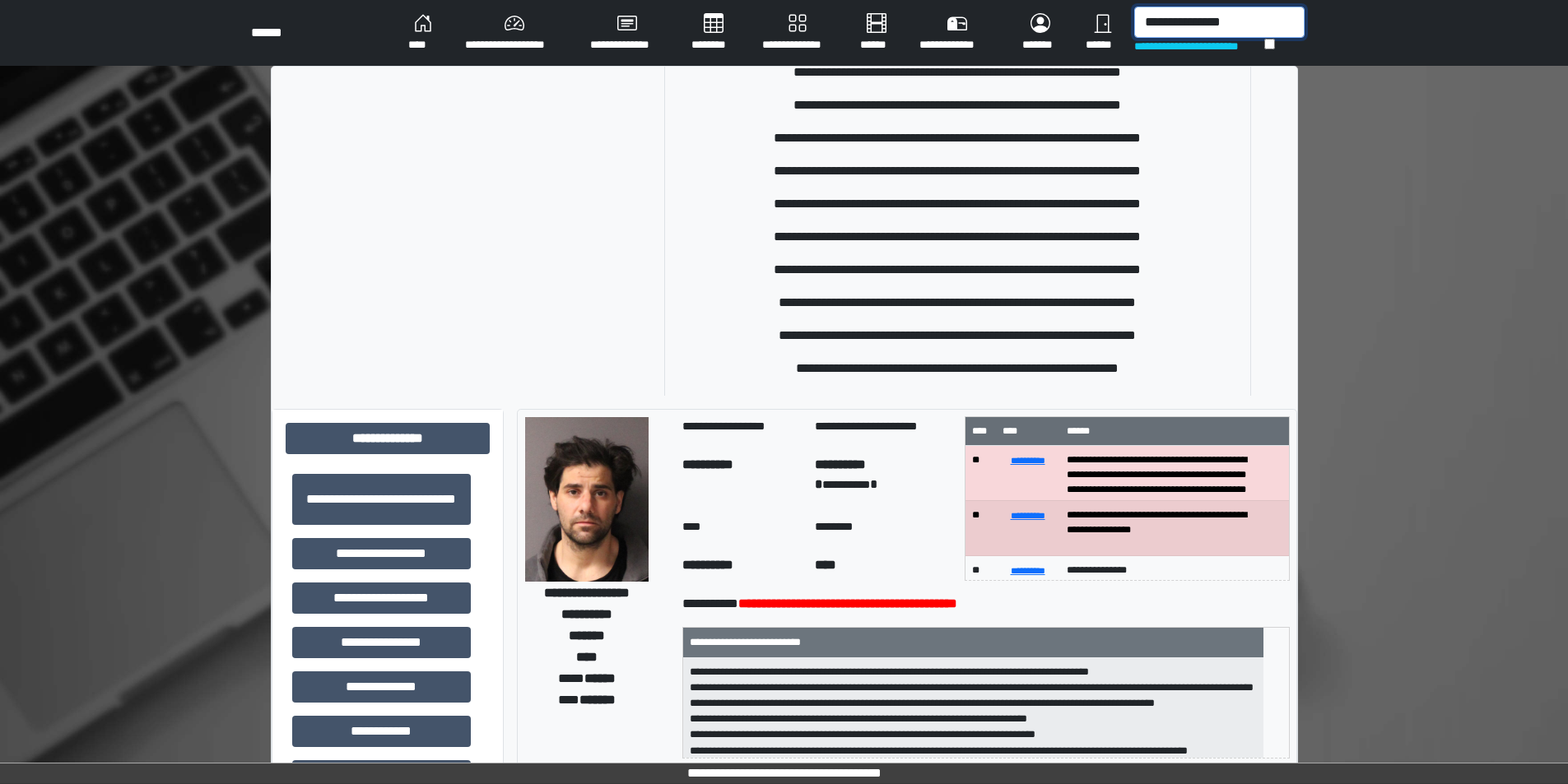 scroll, scrollTop: 691, scrollLeft: 0, axis: vertical 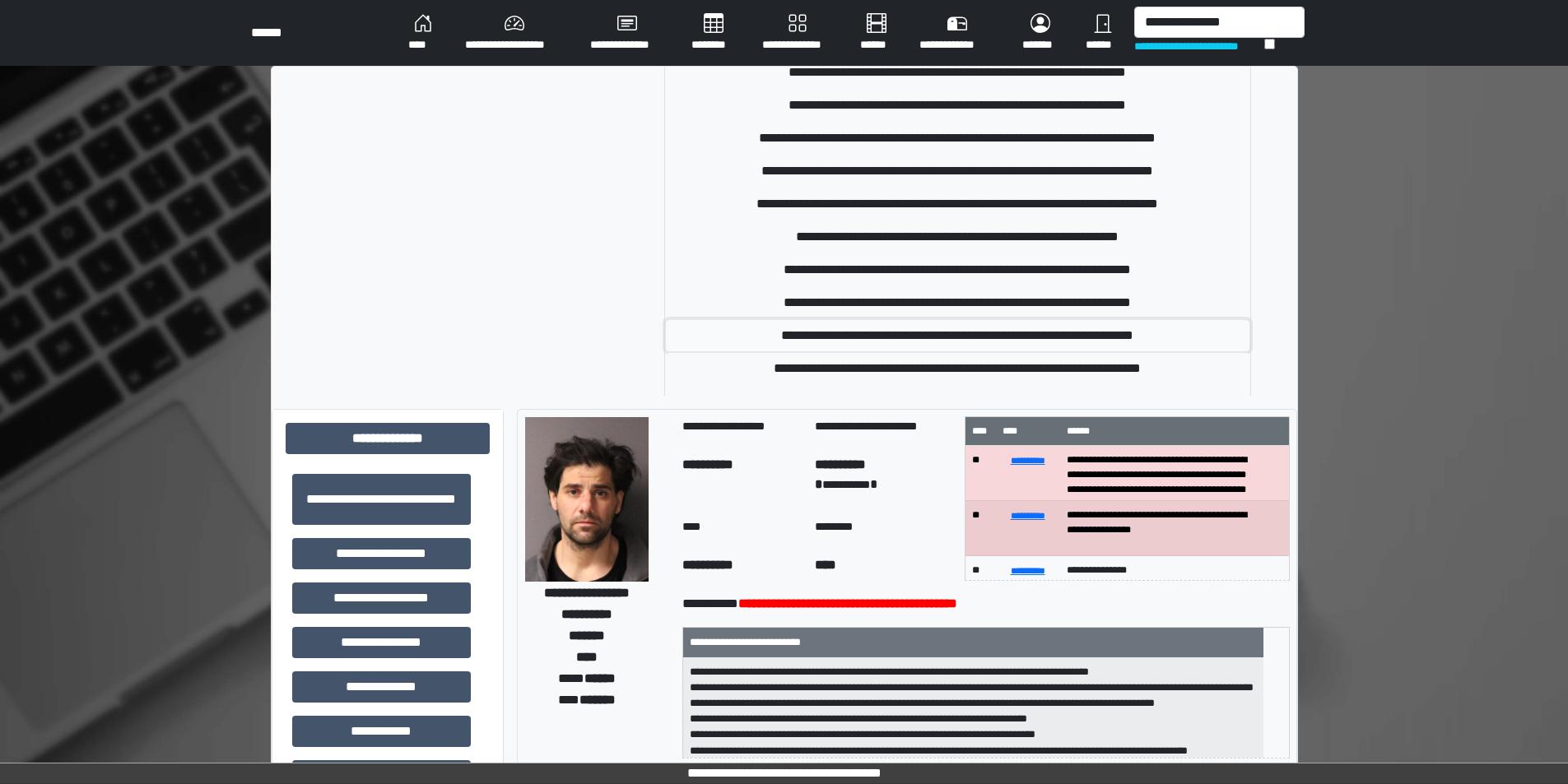click on "**********" at bounding box center [957, 336] 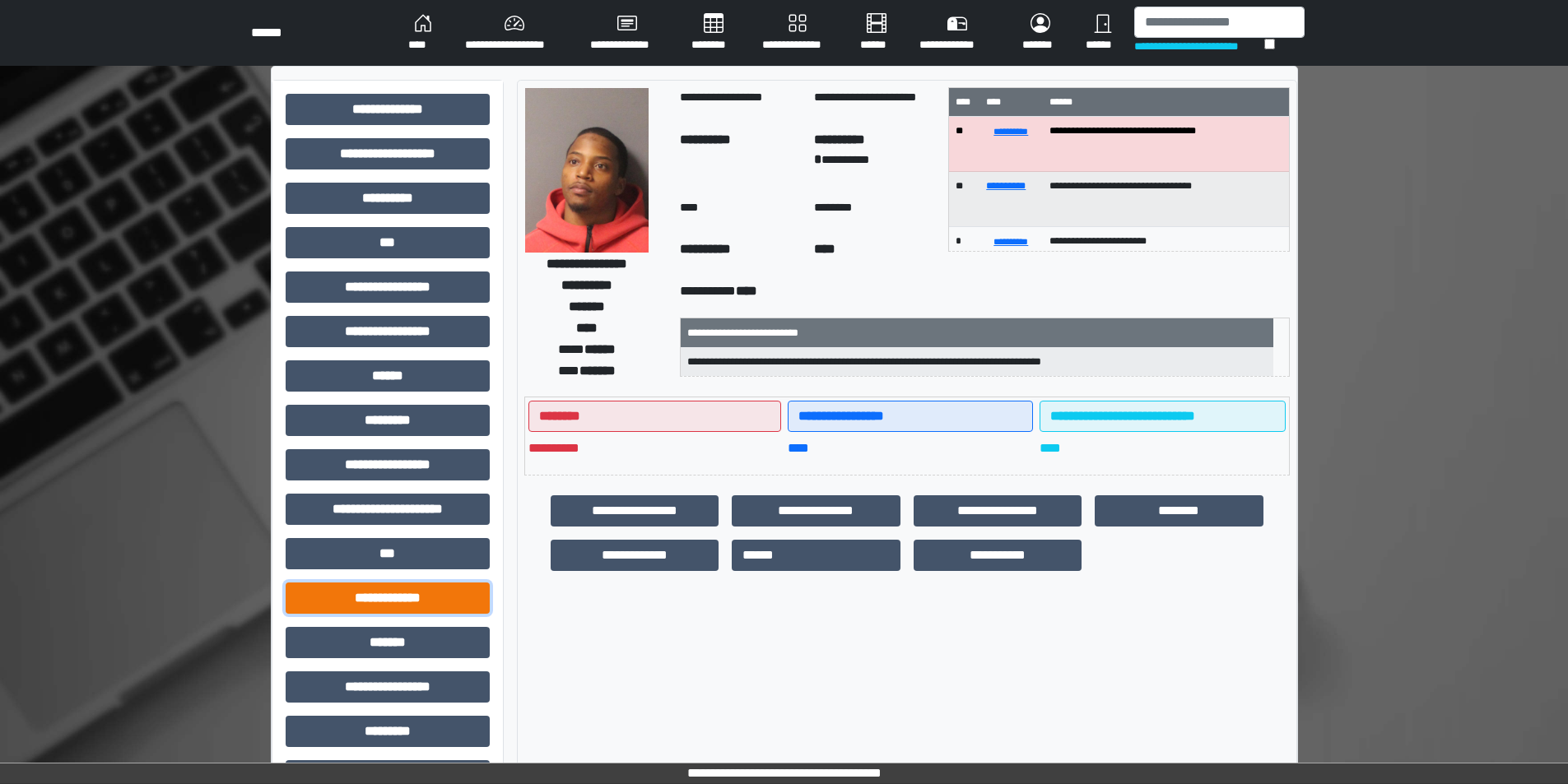 click on "**********" at bounding box center [388, 598] 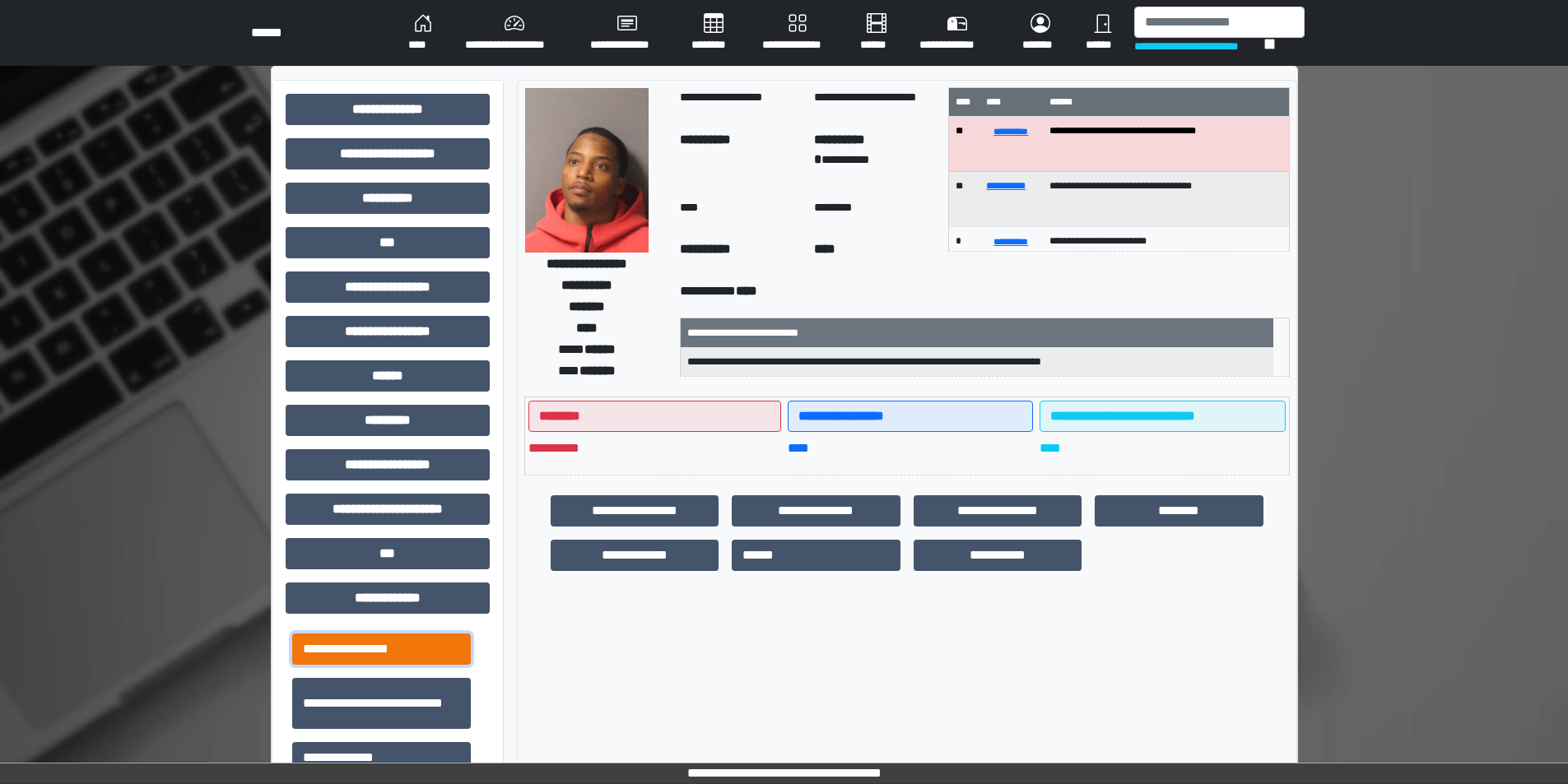 click on "**********" at bounding box center [381, 649] 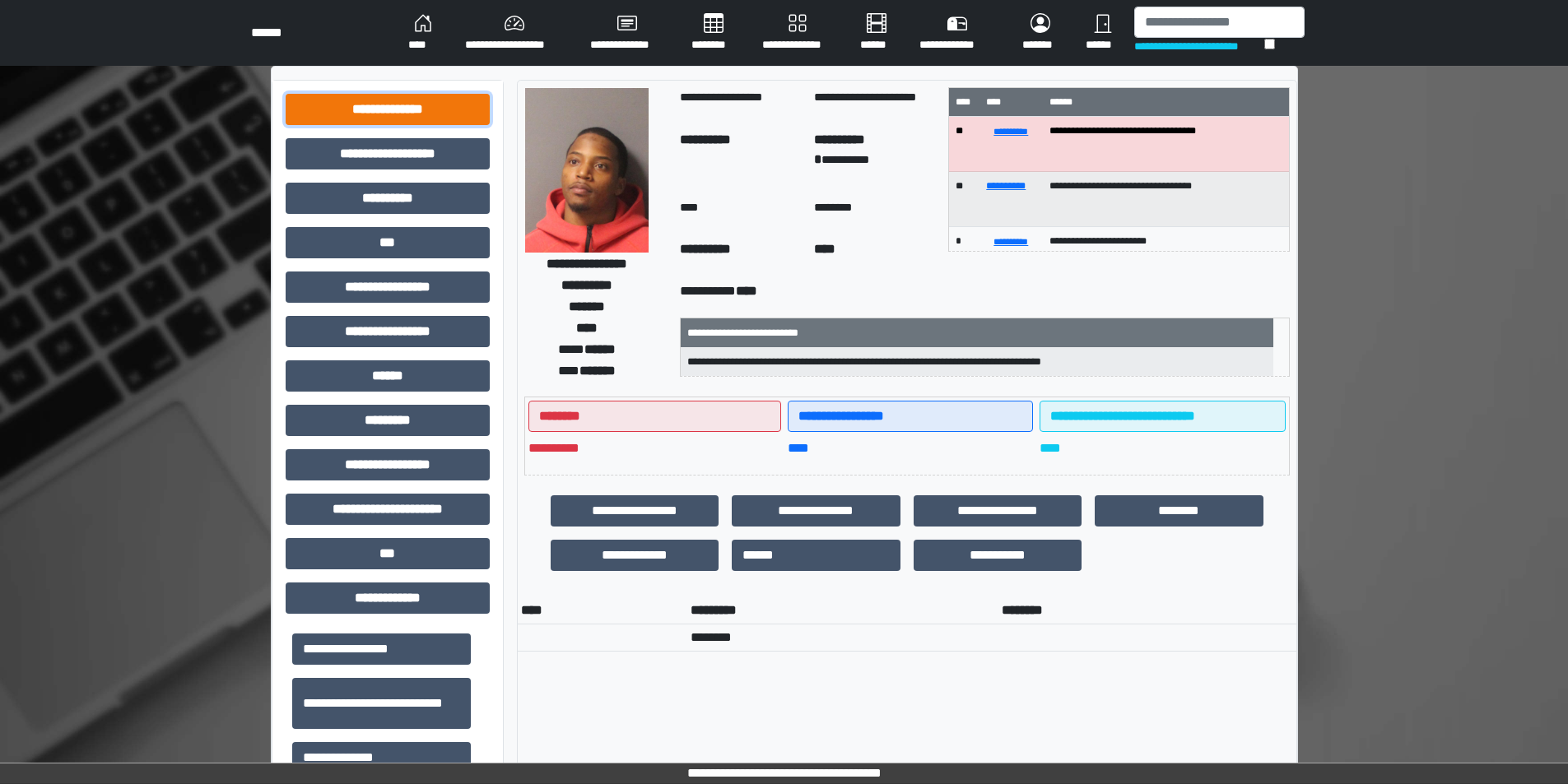 click on "**********" at bounding box center (388, 109) 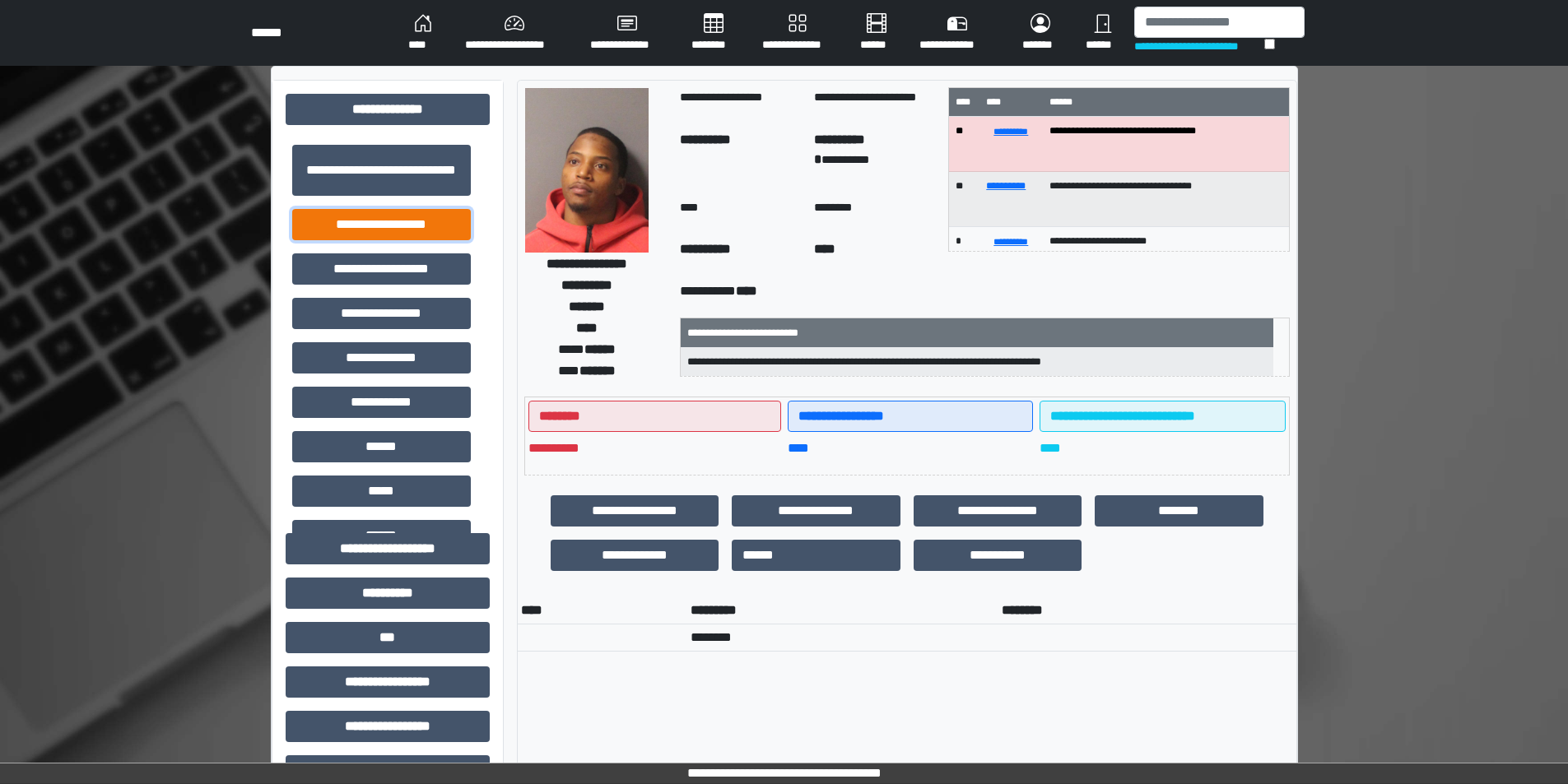 click on "**********" at bounding box center (381, 225) 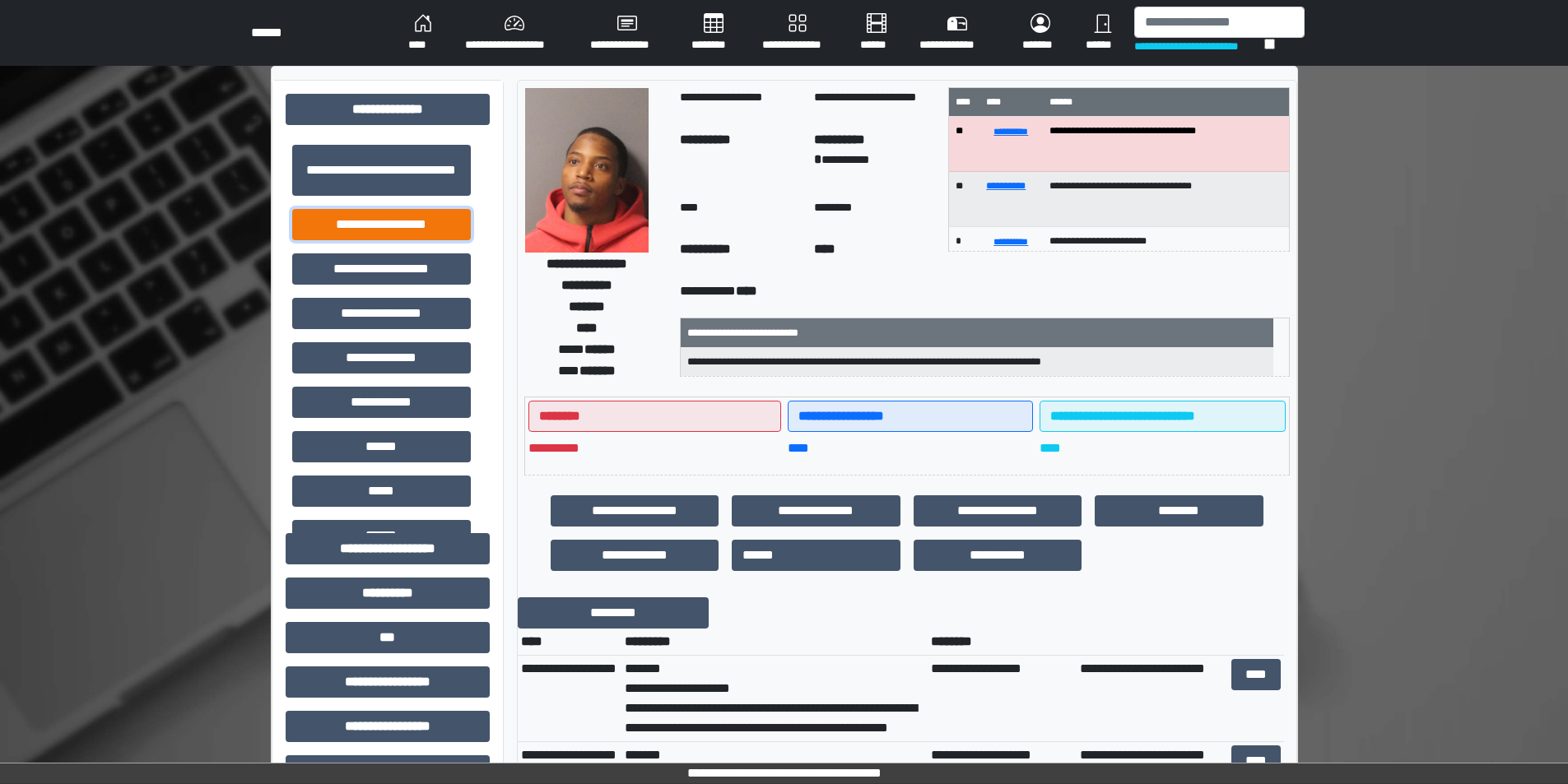 click on "**********" at bounding box center (381, 225) 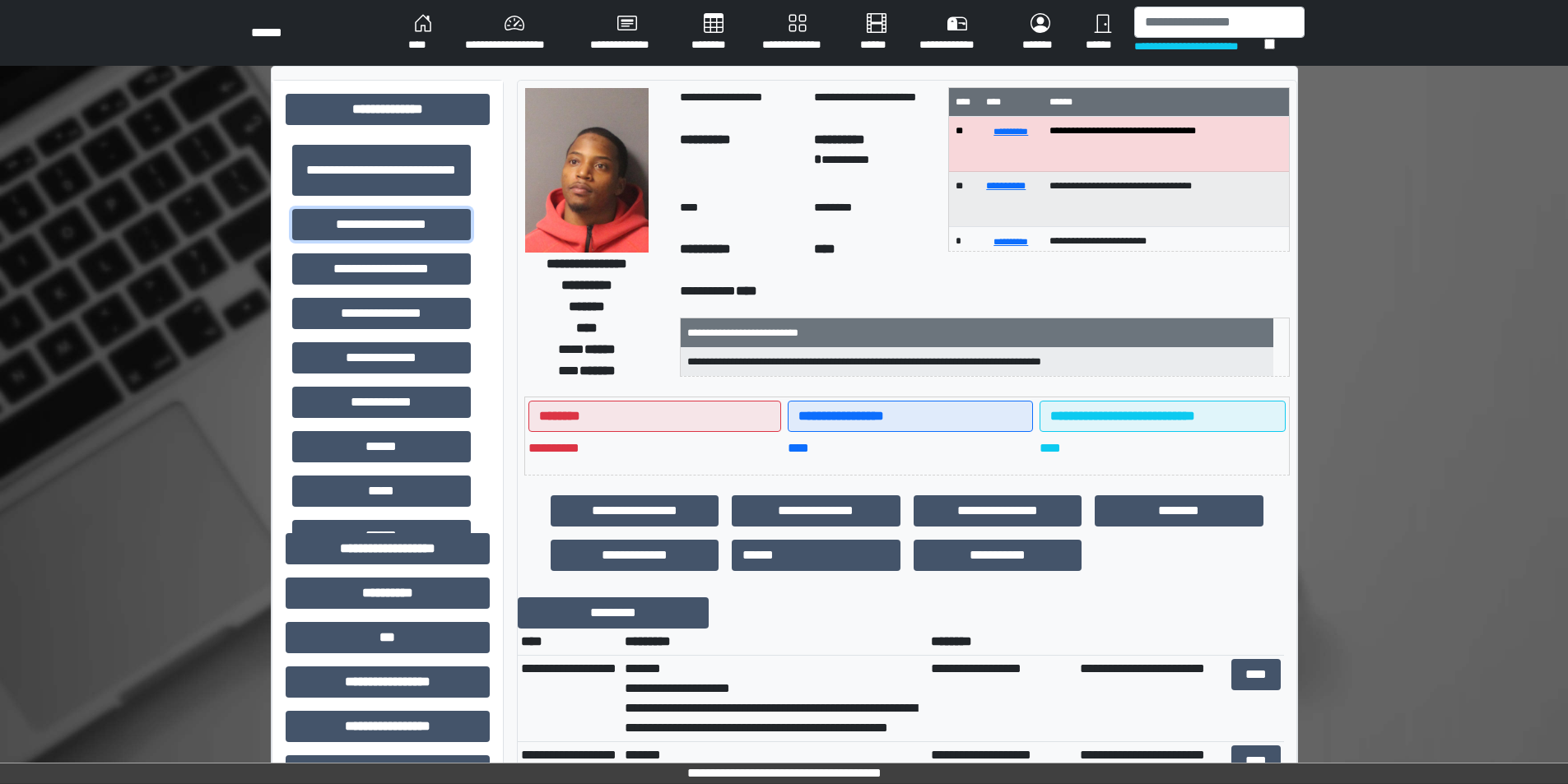 scroll, scrollTop: 0, scrollLeft: 0, axis: both 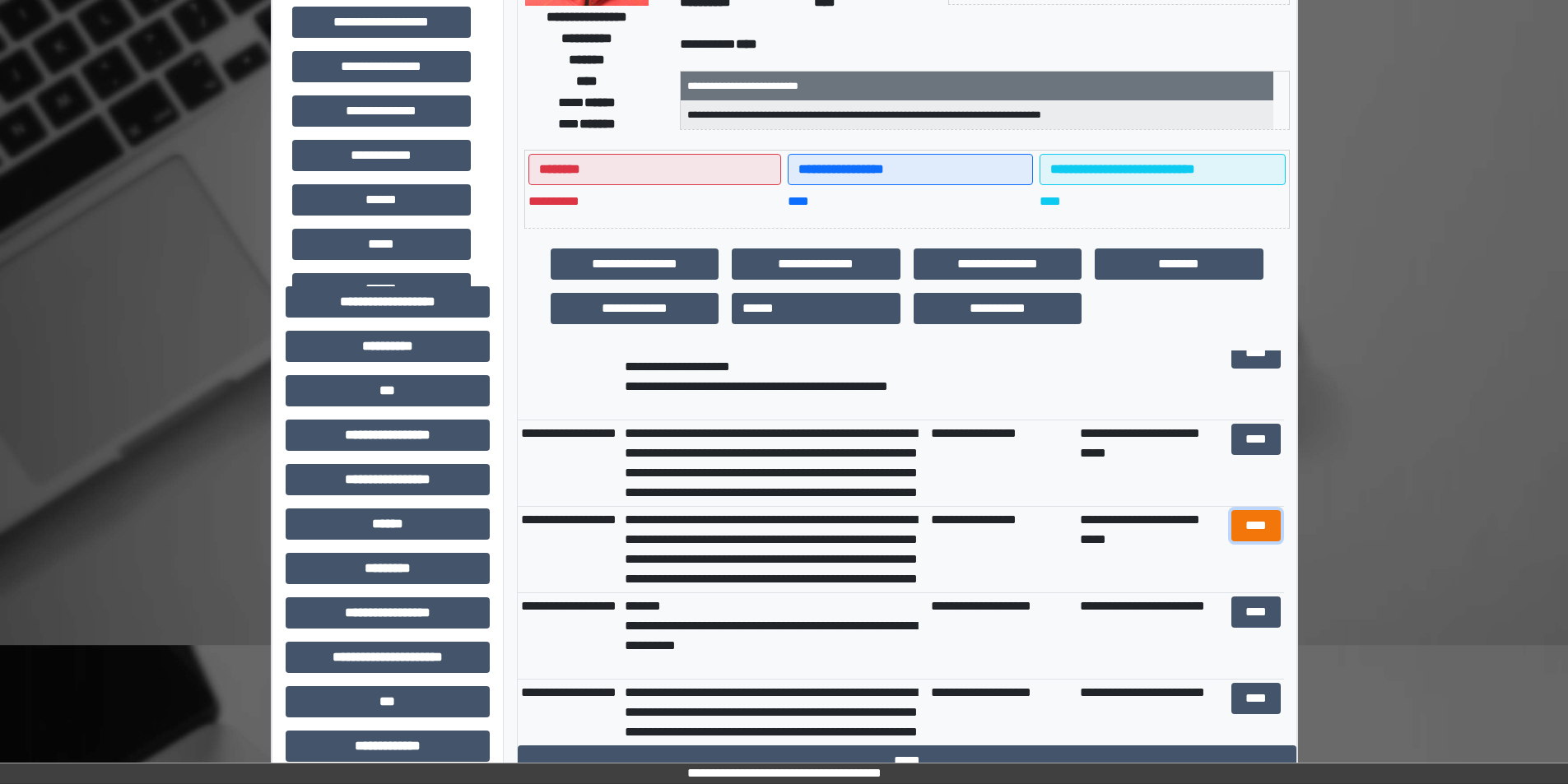 click on "****" at bounding box center [1256, 526] 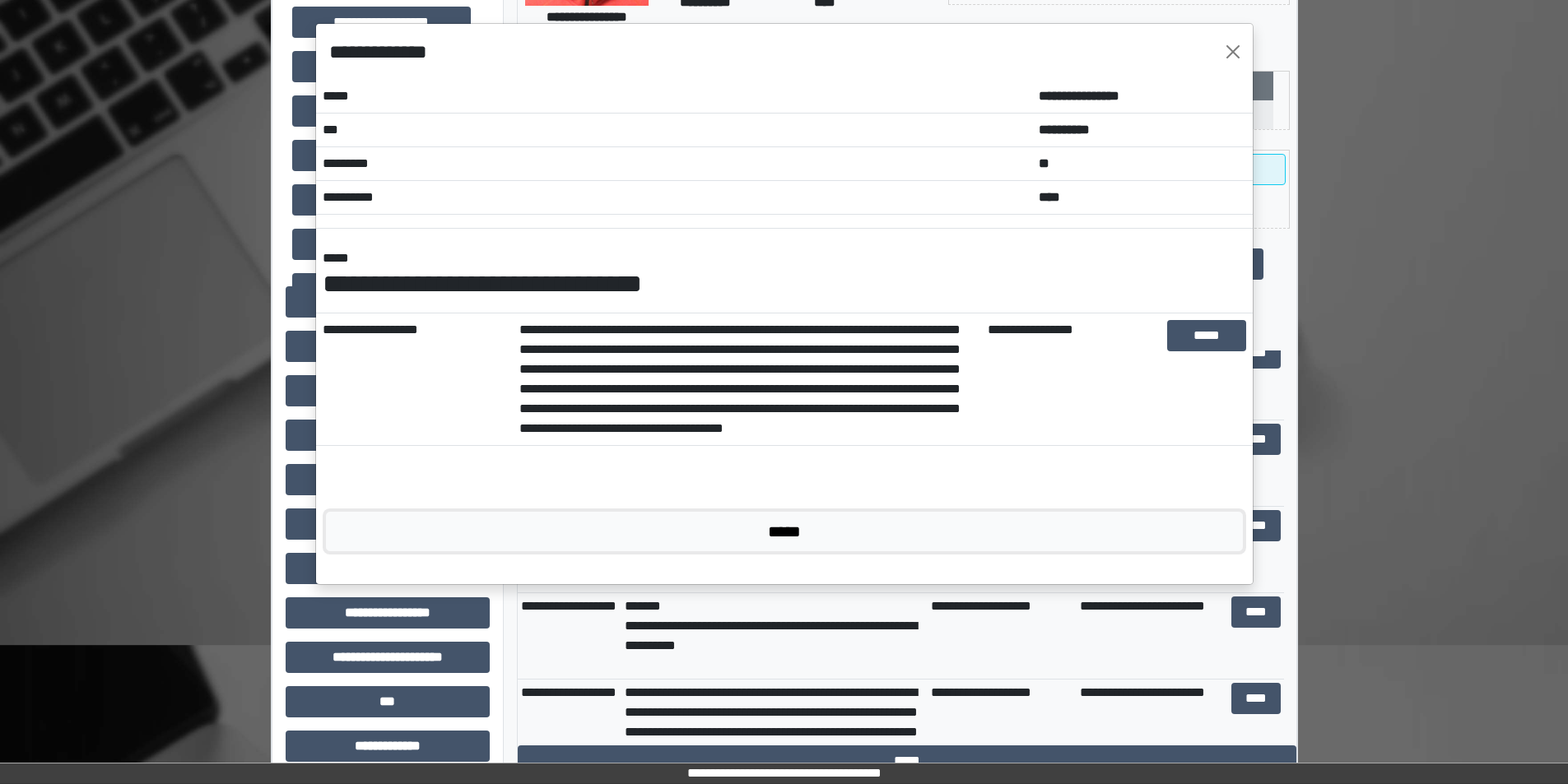 click on "*****" at bounding box center [784, 531] 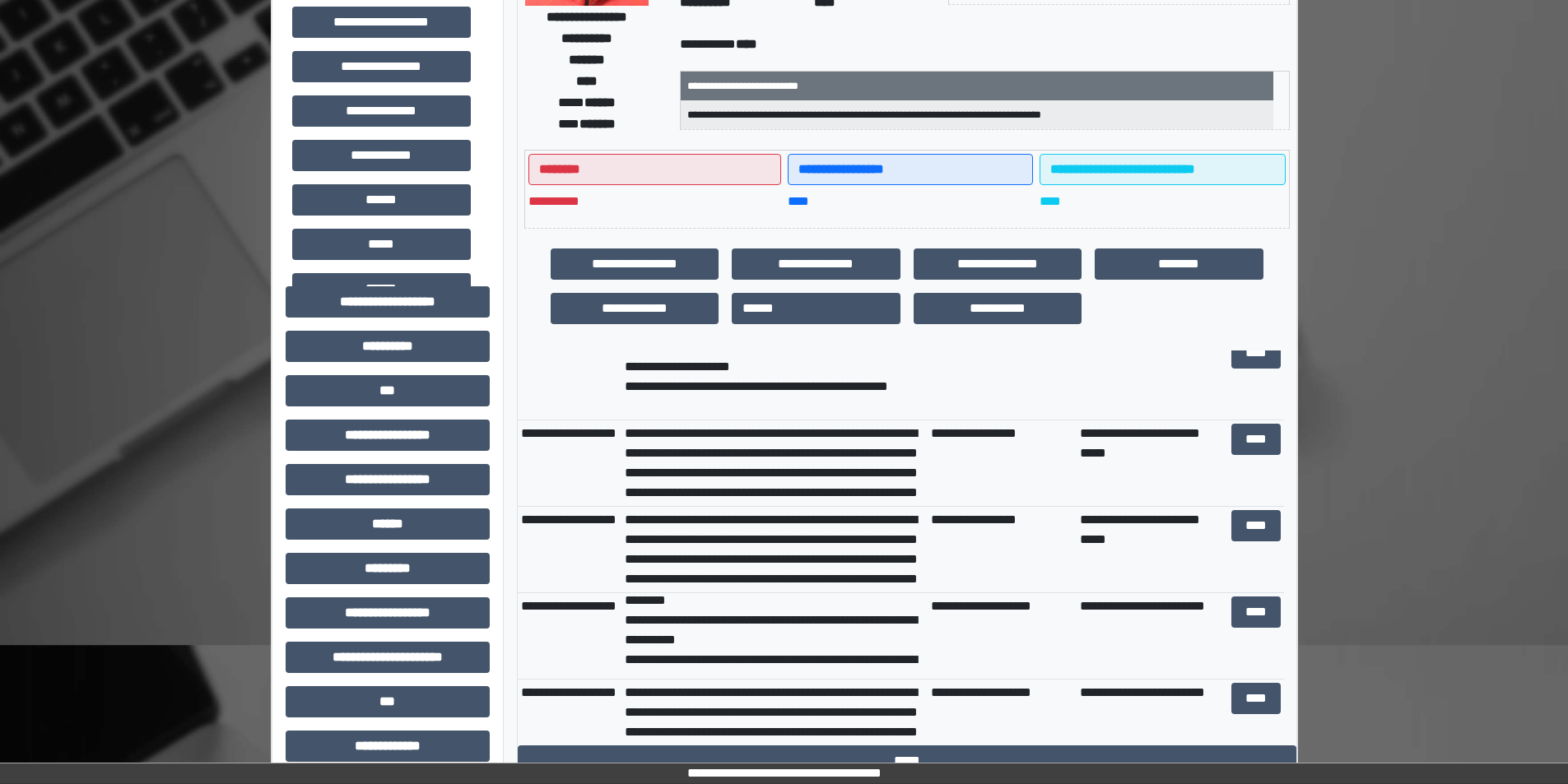 scroll, scrollTop: 118, scrollLeft: 0, axis: vertical 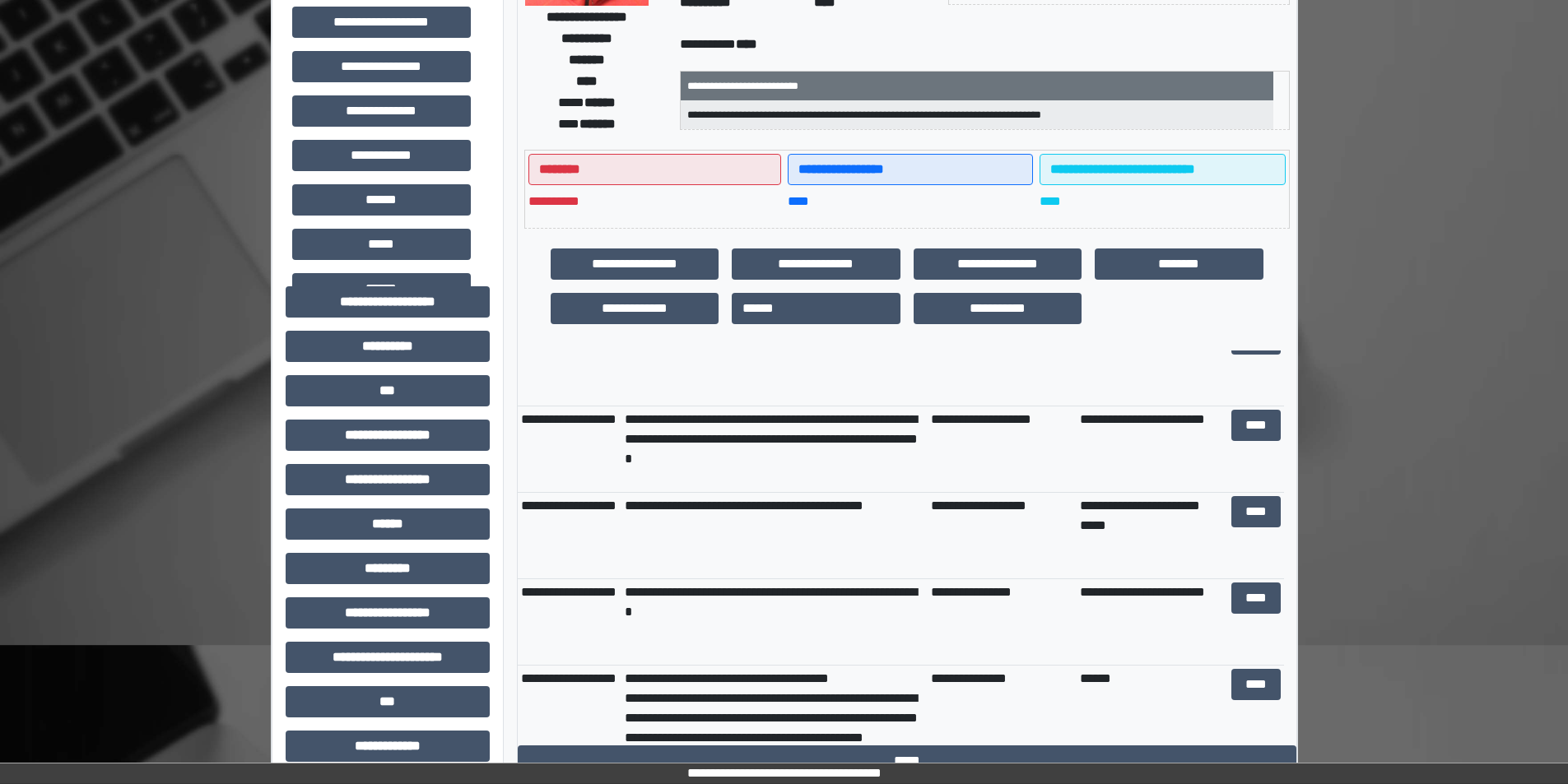 click on "**********" at bounding box center (784, 664) 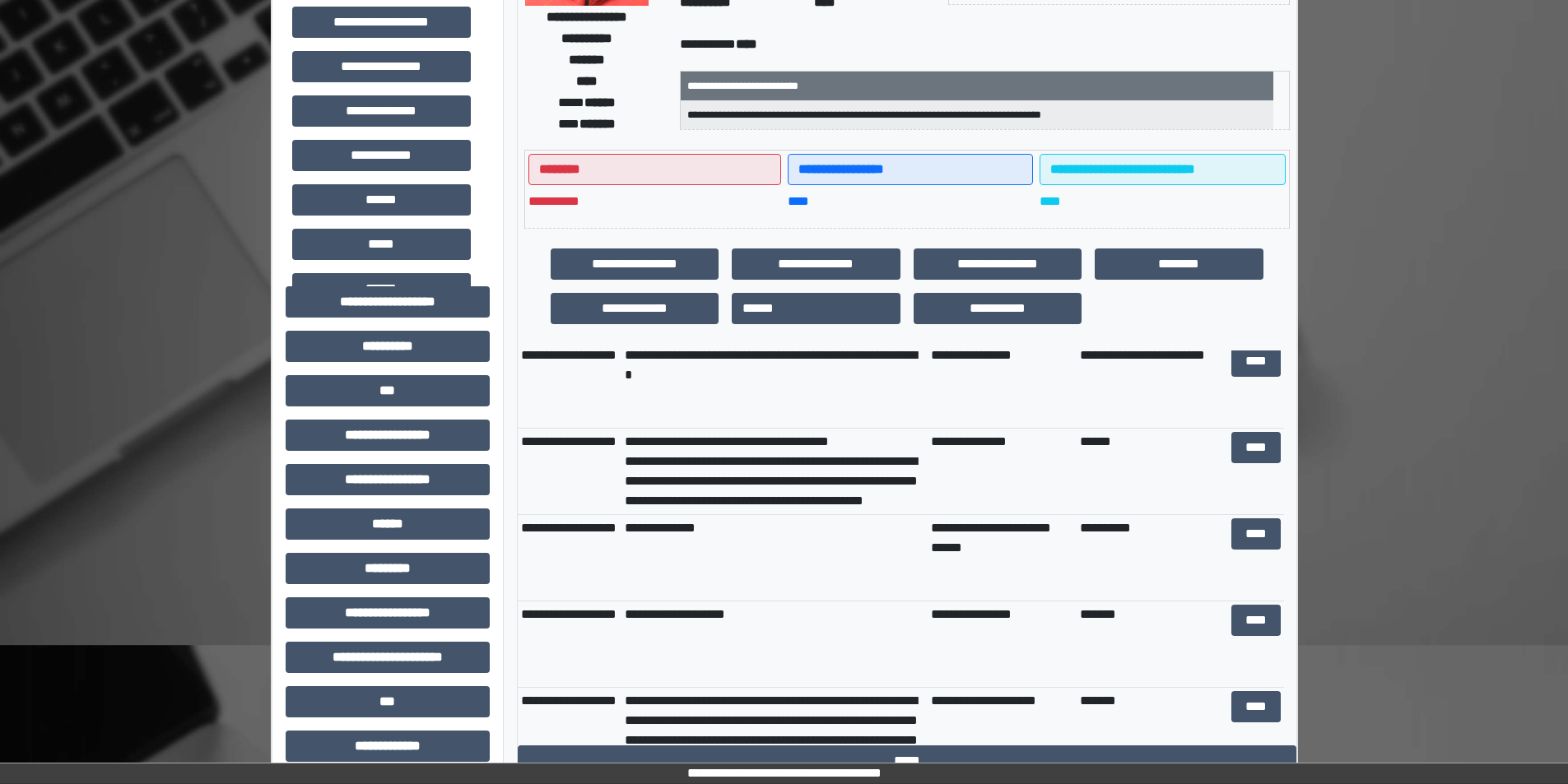 scroll, scrollTop: 1372, scrollLeft: 0, axis: vertical 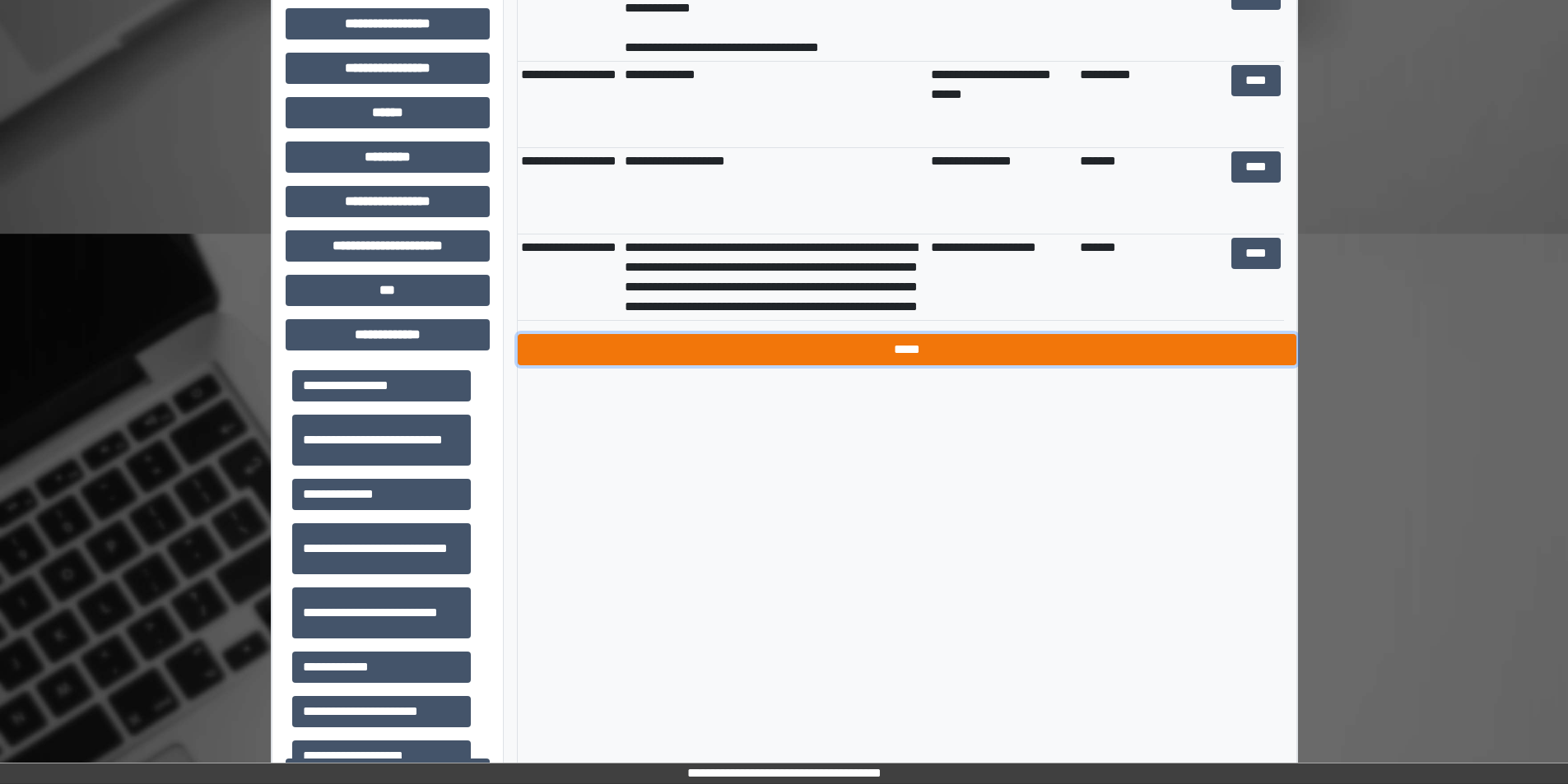 click on "*****" at bounding box center [907, 350] 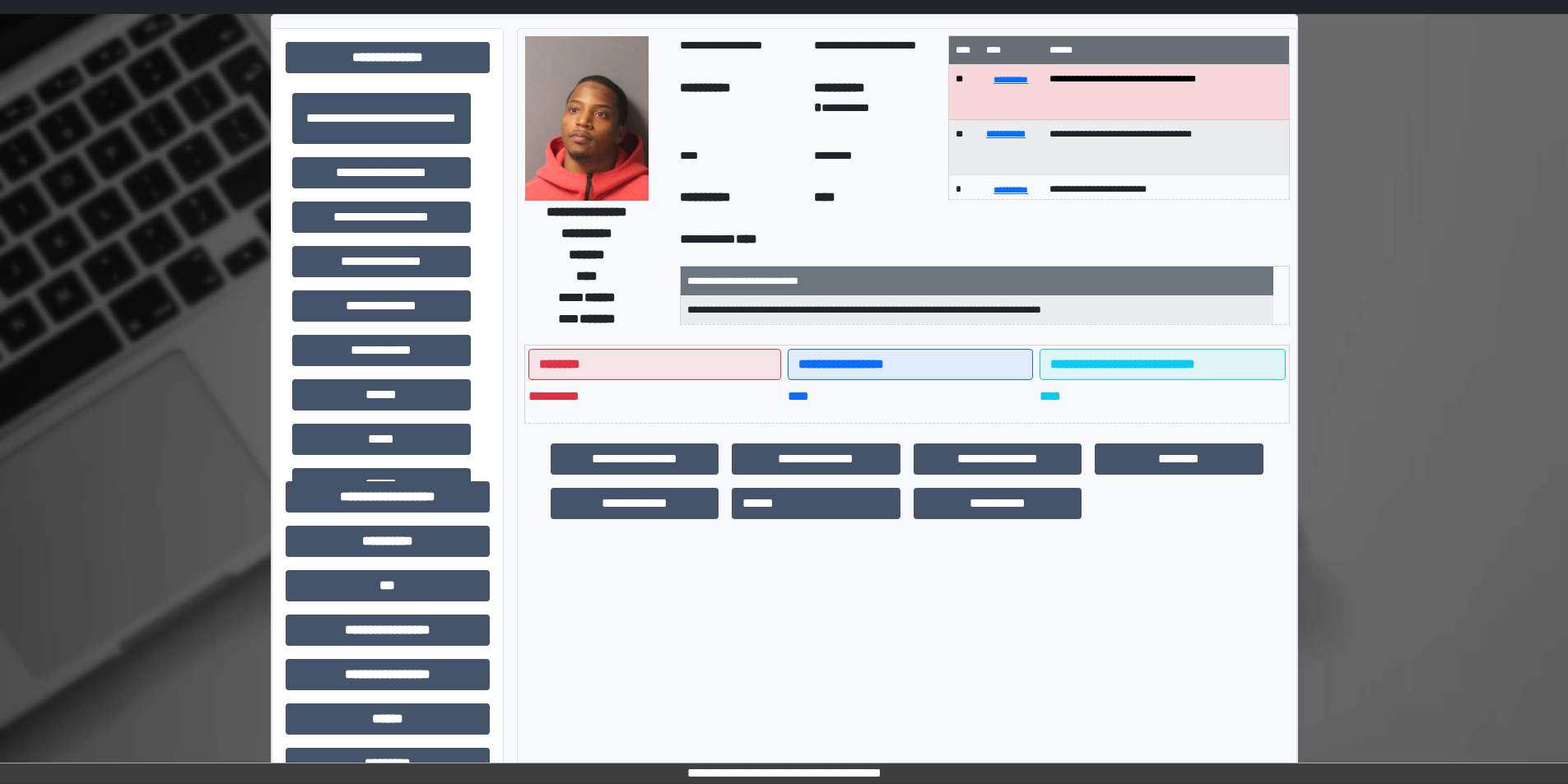 scroll, scrollTop: 0, scrollLeft: 0, axis: both 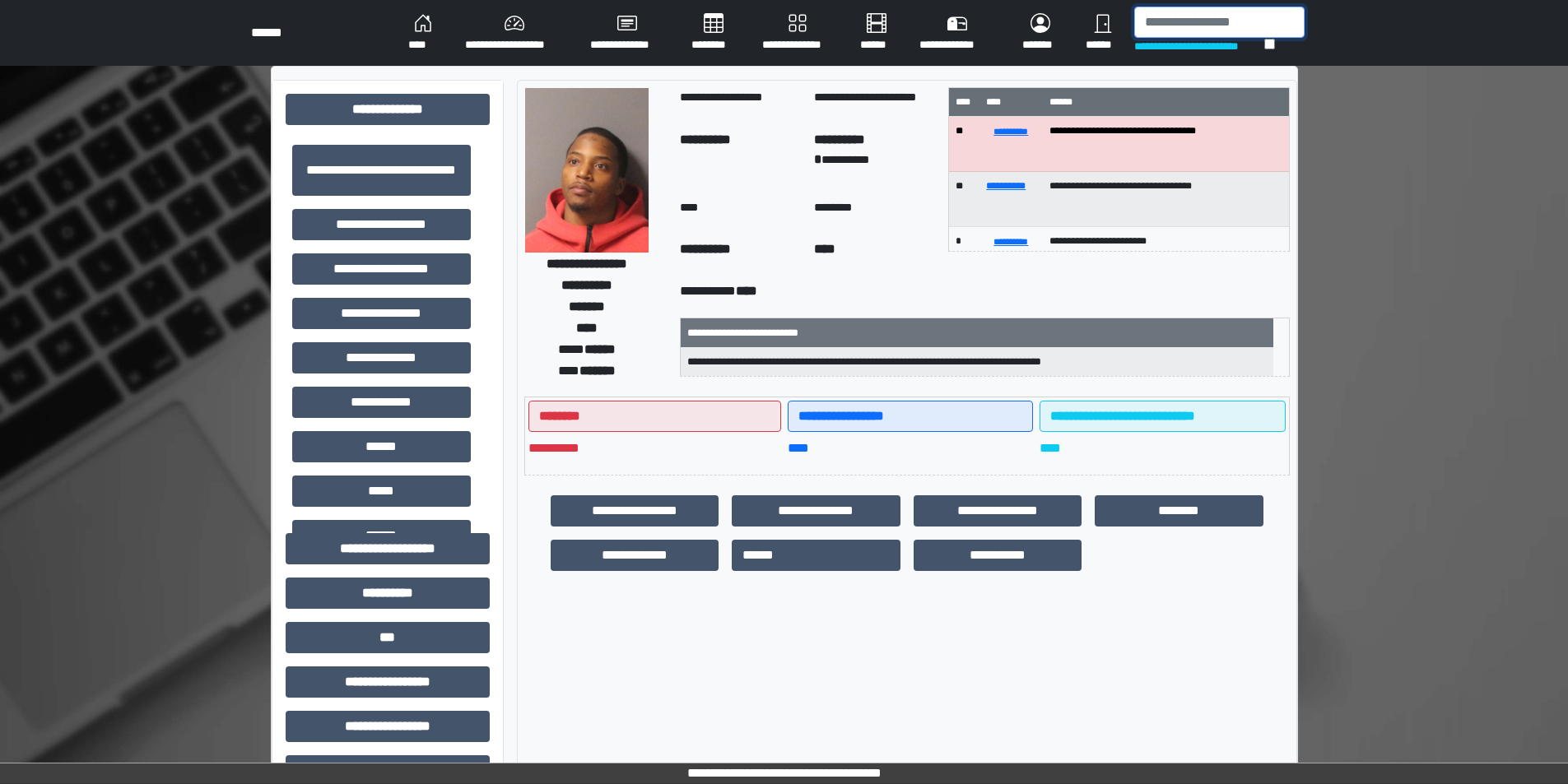 click at bounding box center (1219, 22) 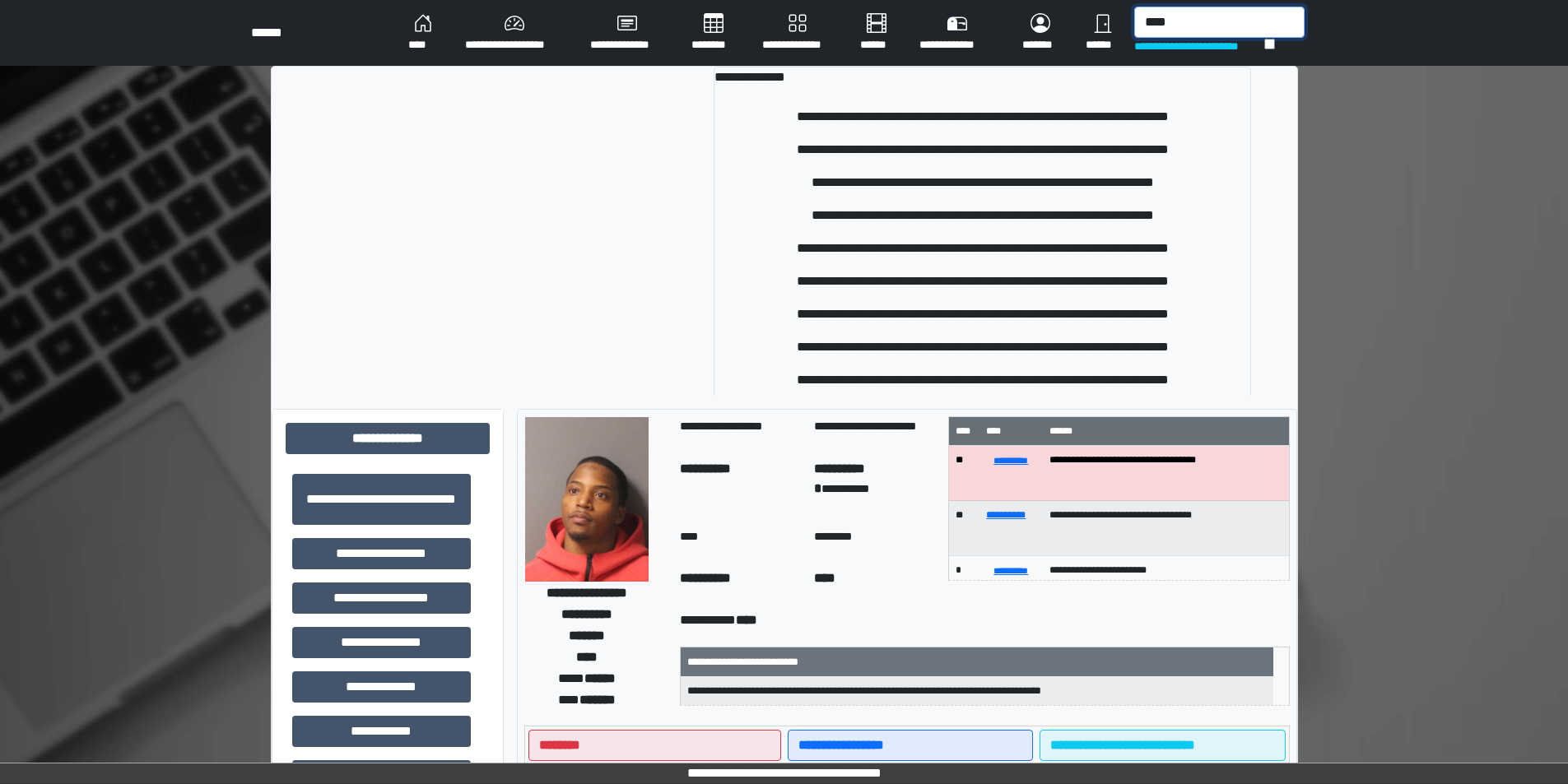 type on "****" 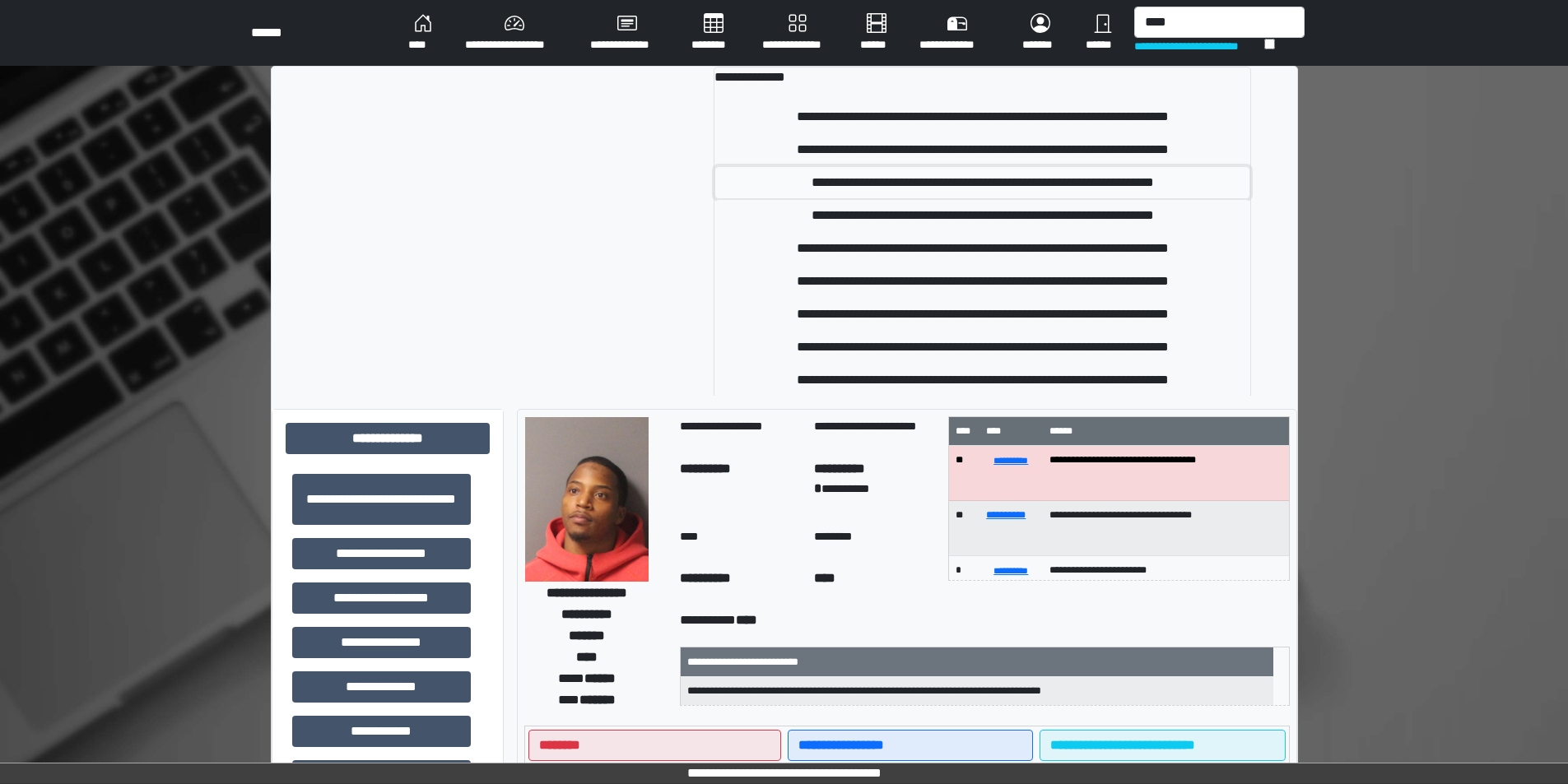 click on "**********" at bounding box center [982, 183] 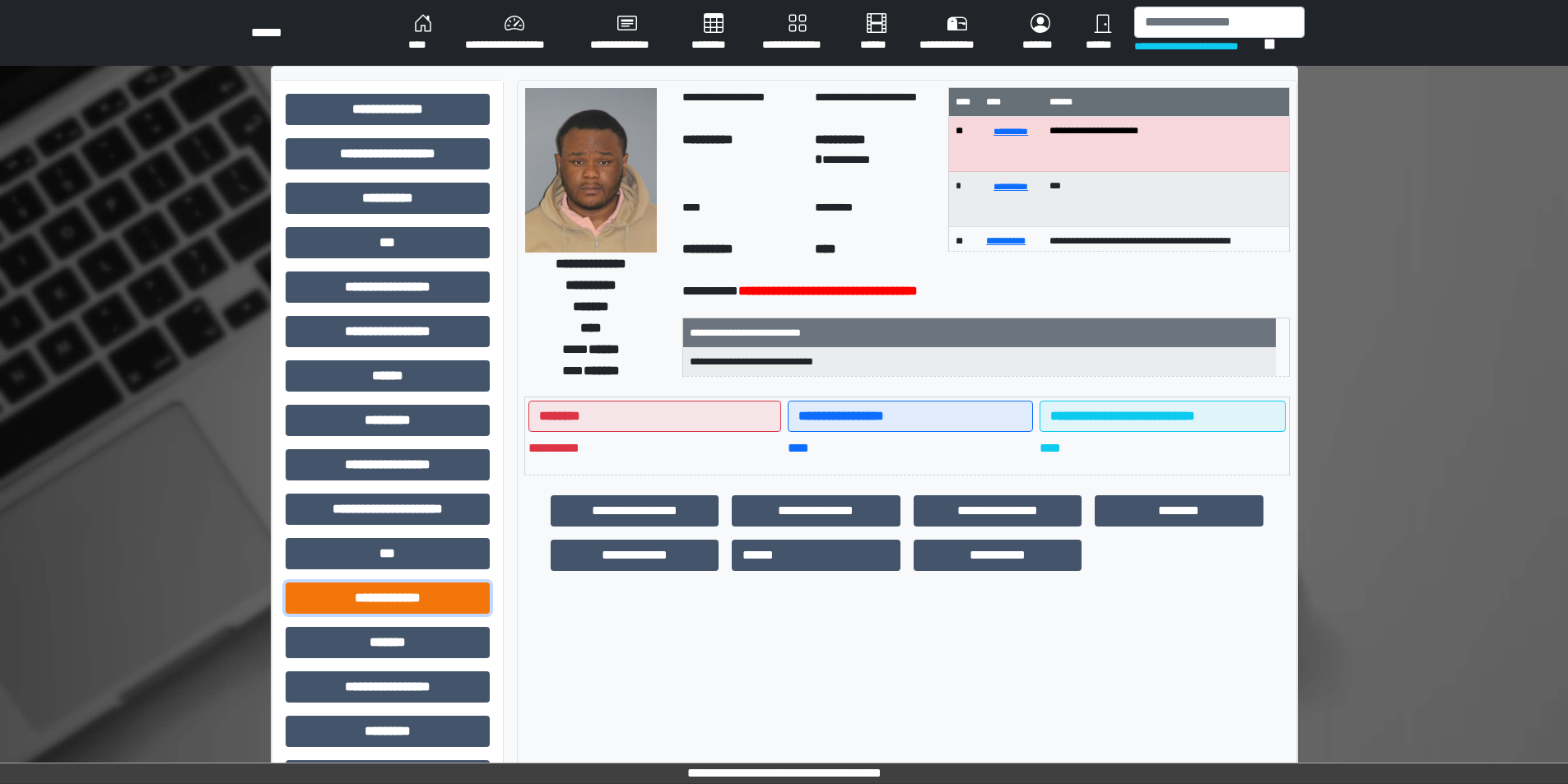 click on "**********" at bounding box center (388, 598) 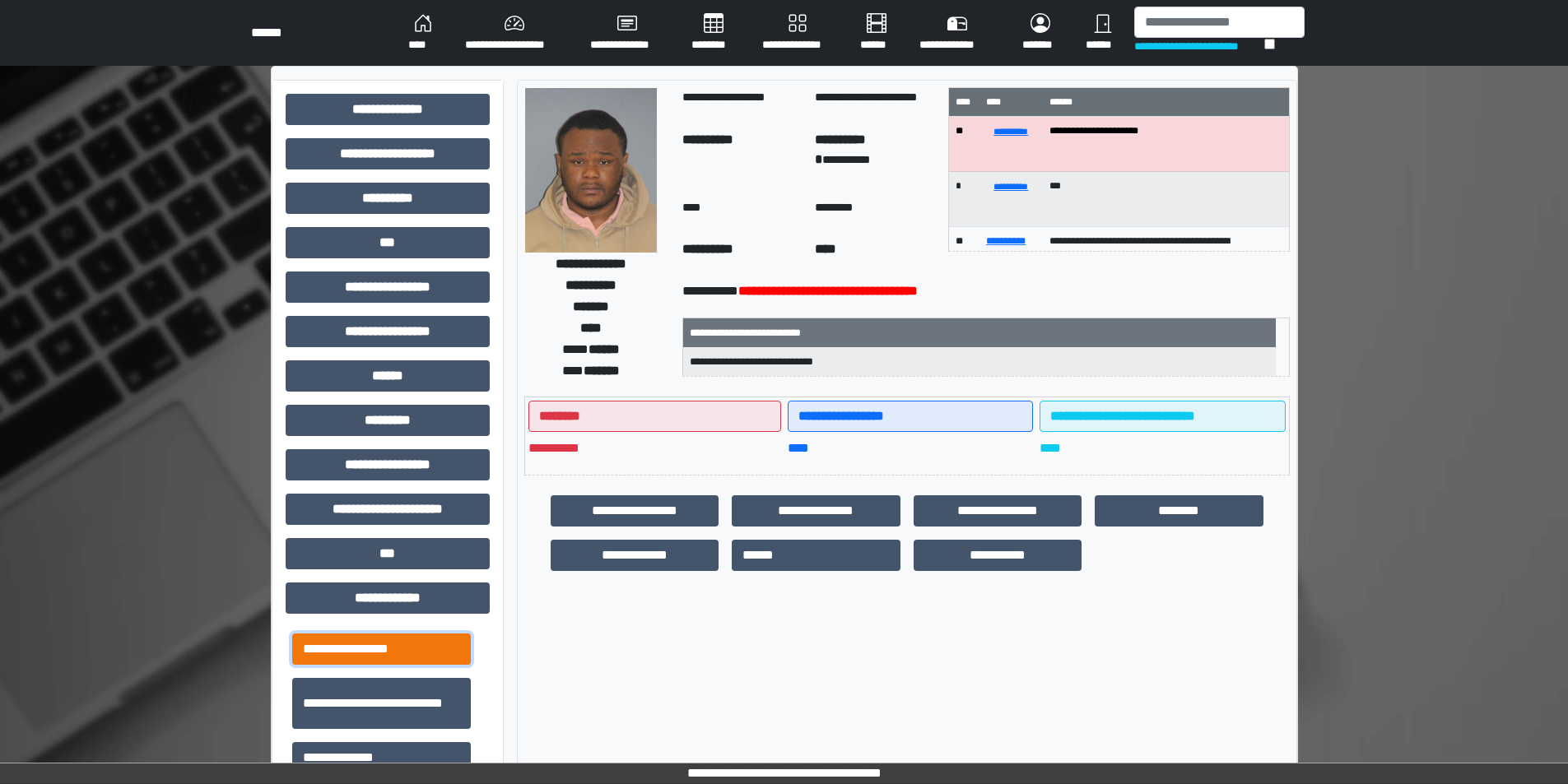 click on "**********" at bounding box center (381, 649) 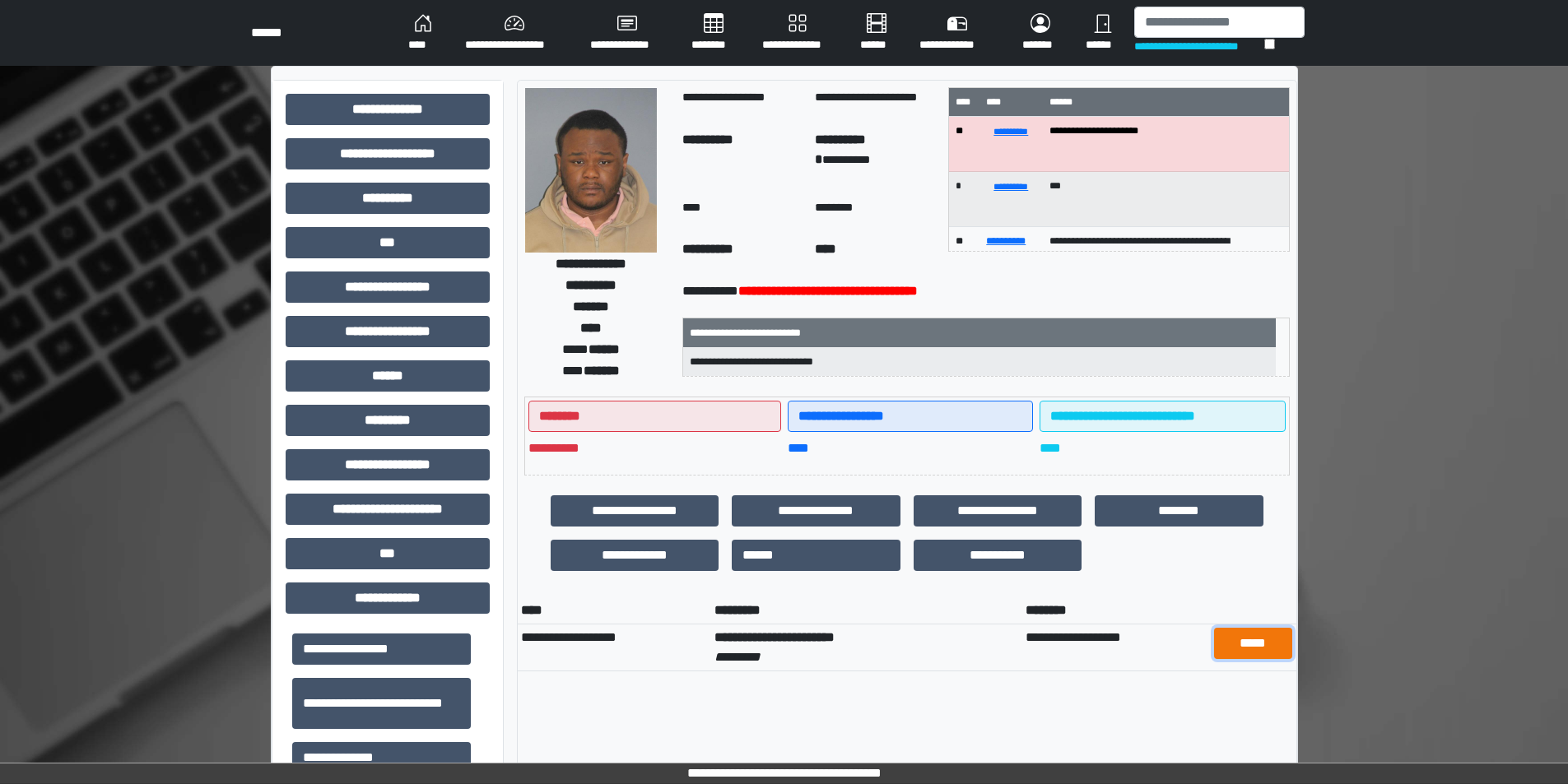 click on "*****" at bounding box center [1253, 643] 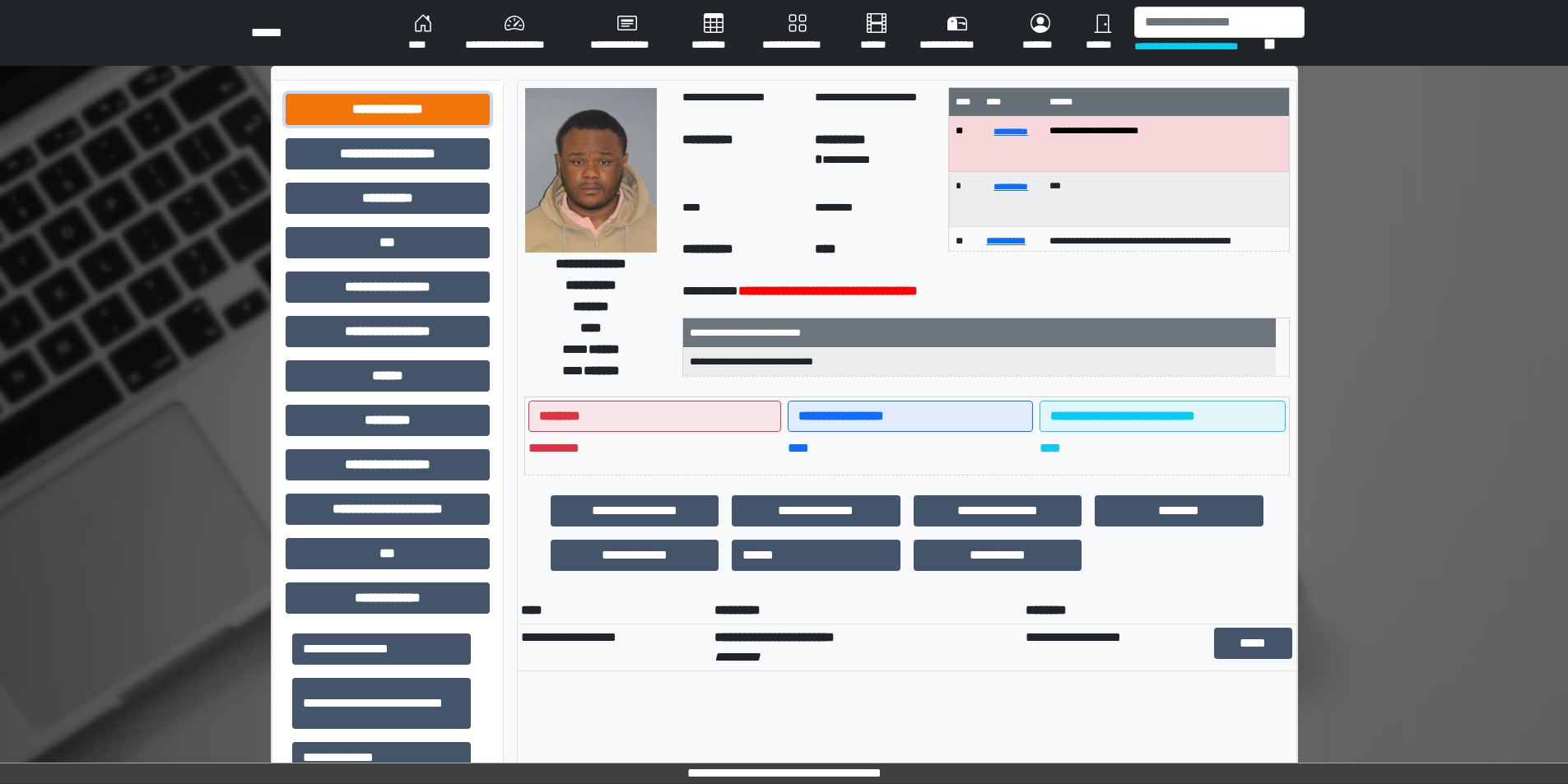 click on "**********" at bounding box center (388, 109) 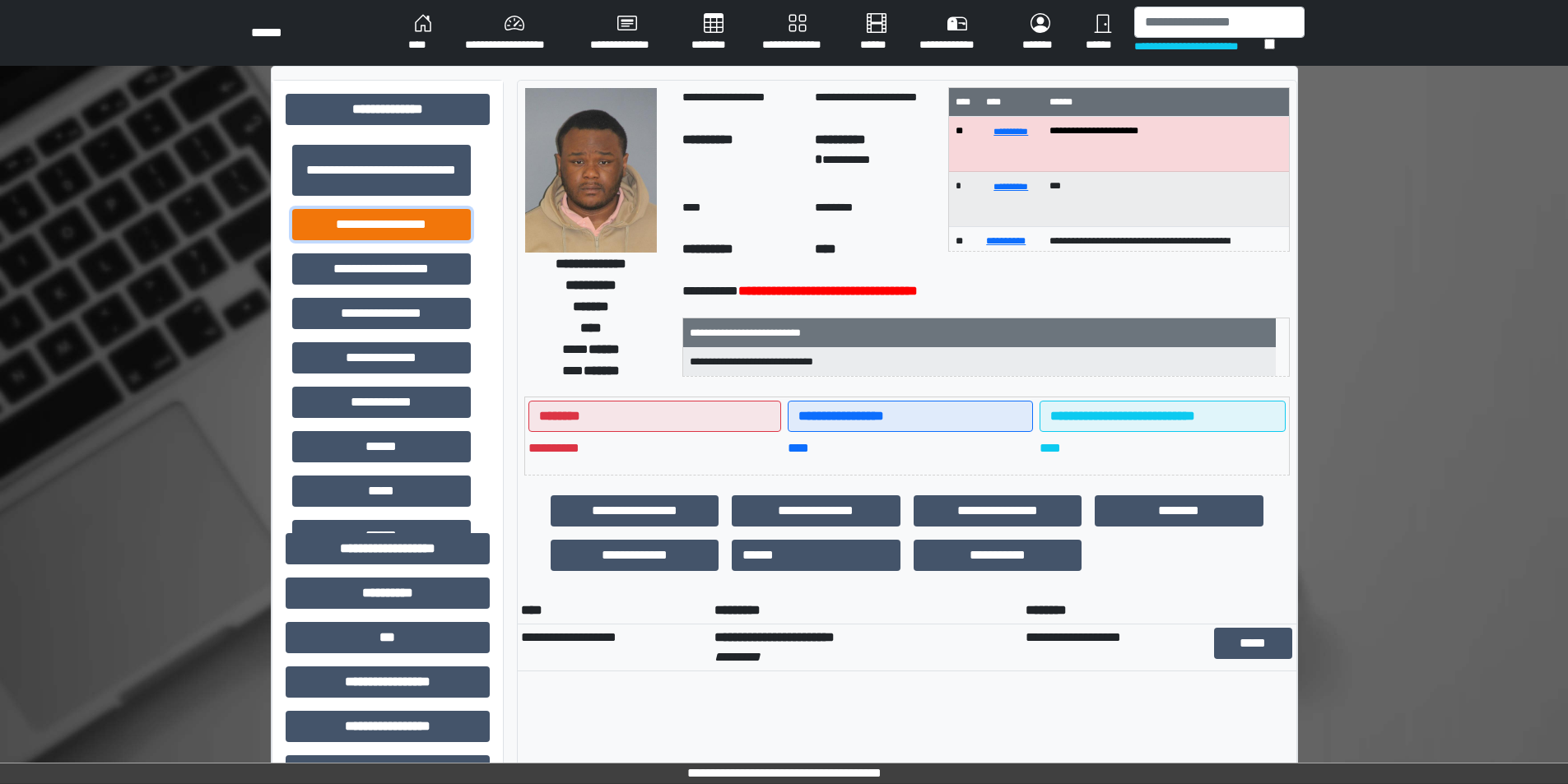 click on "**********" at bounding box center (381, 225) 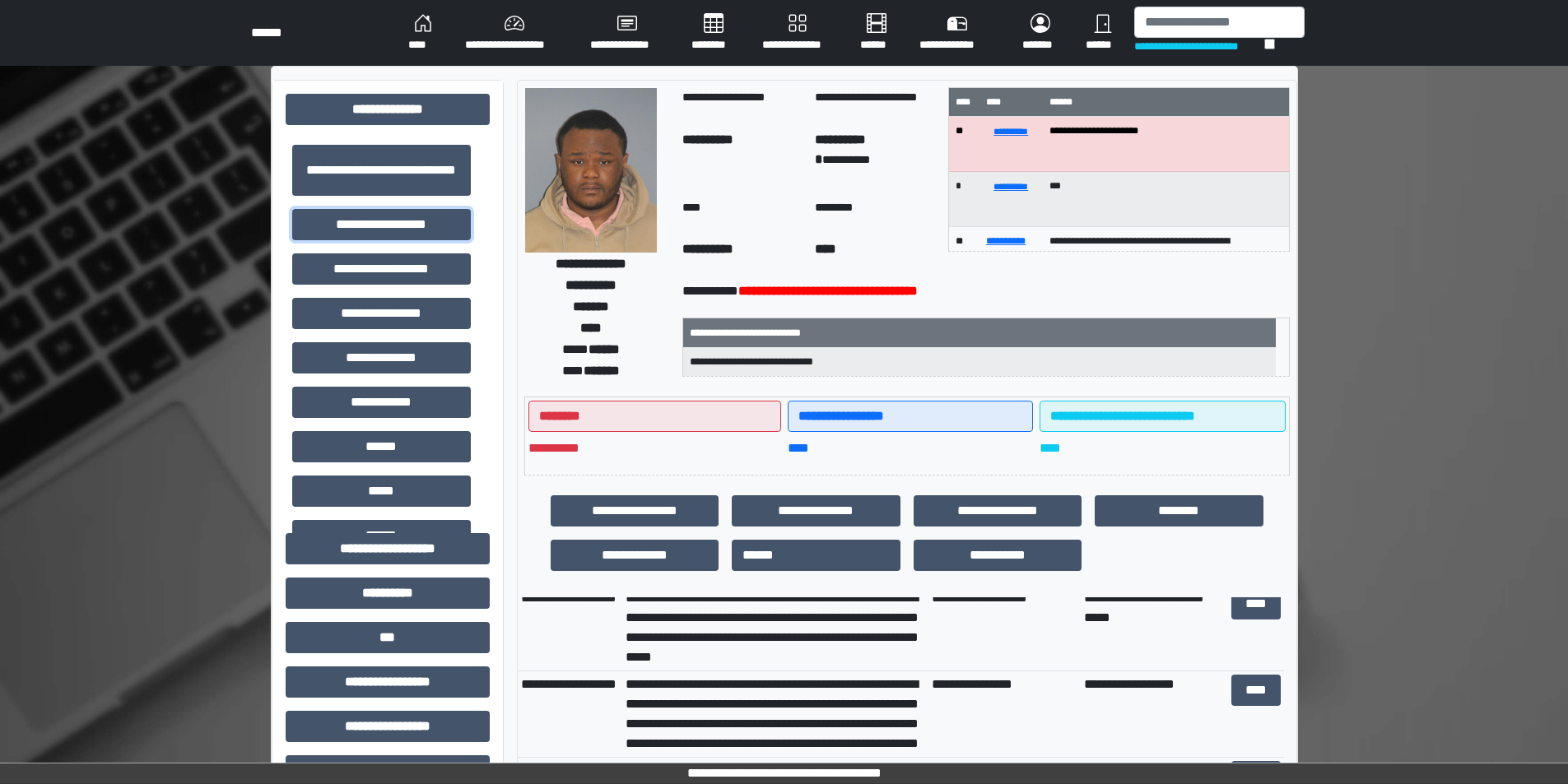 scroll, scrollTop: 165, scrollLeft: 0, axis: vertical 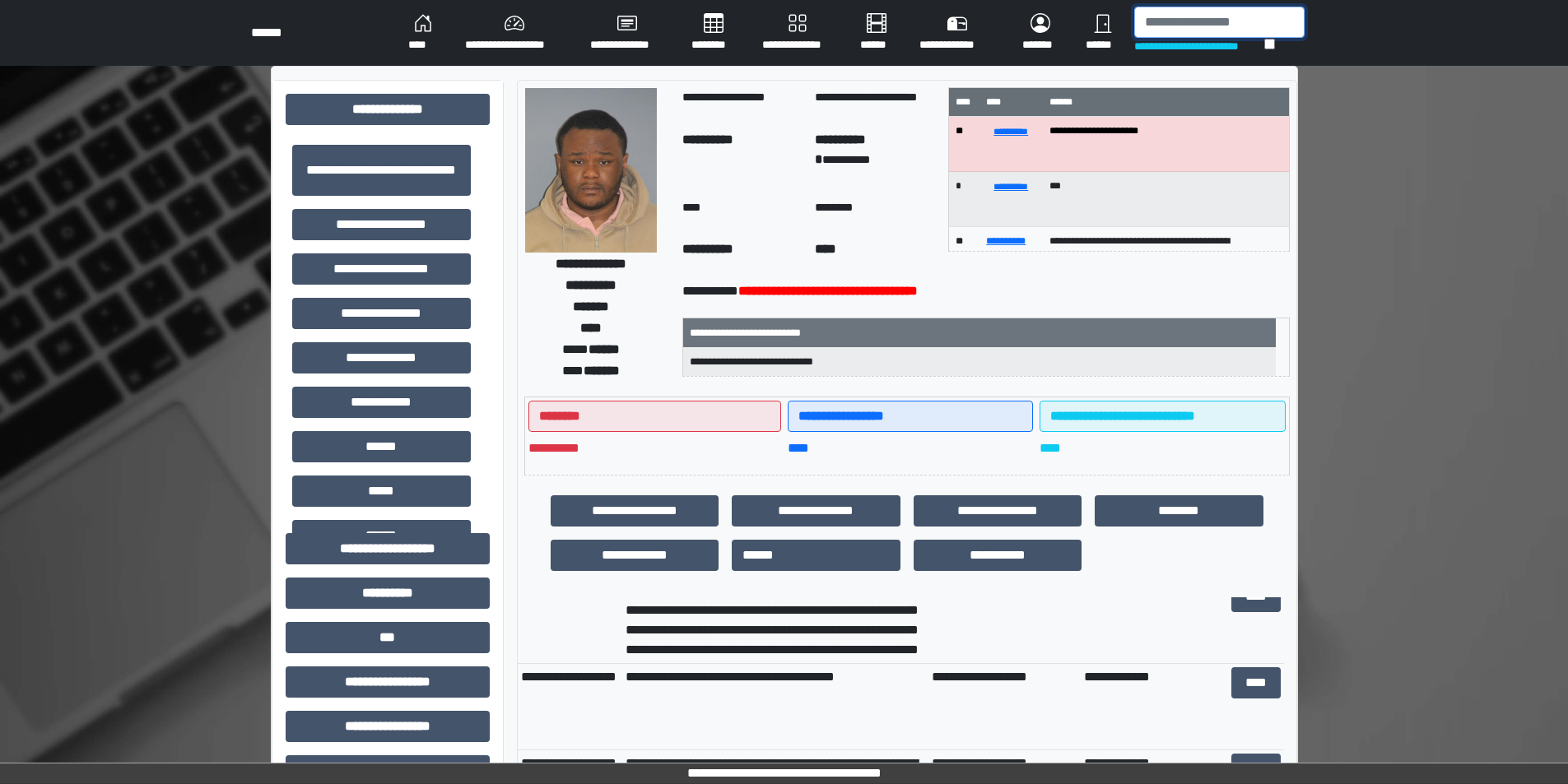 click at bounding box center (1219, 22) 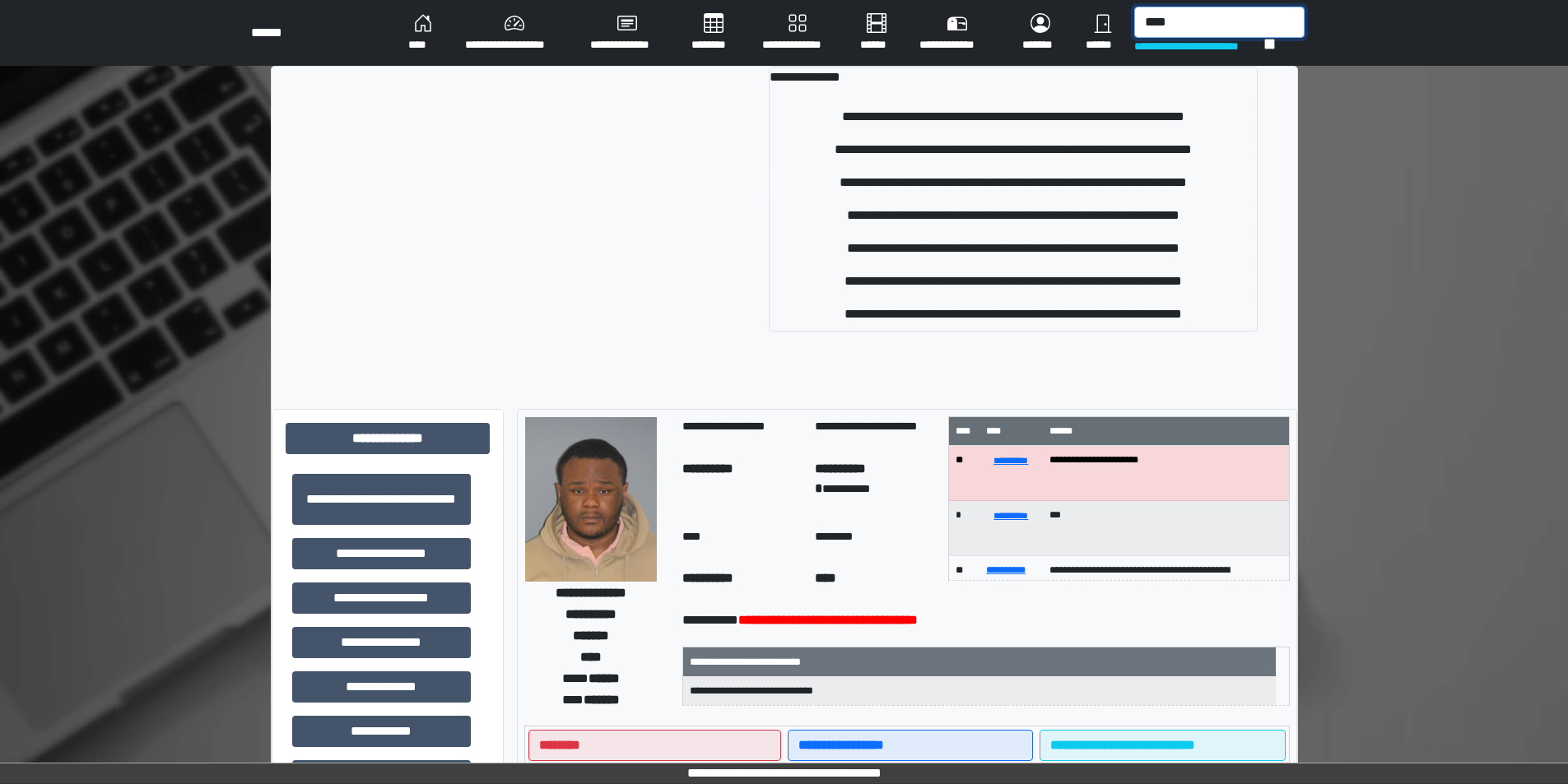 type on "****" 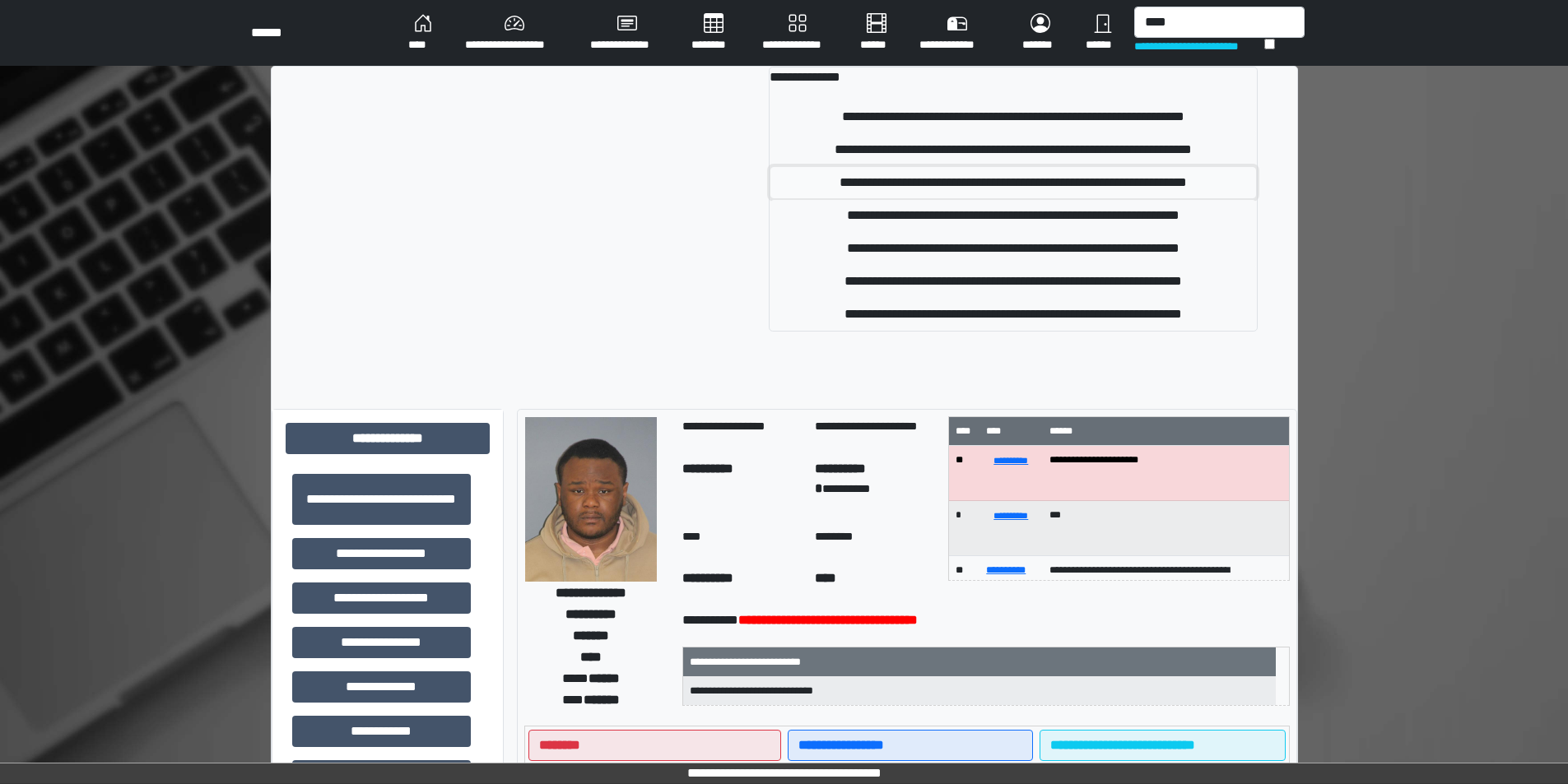 click on "**********" at bounding box center (1012, 183) 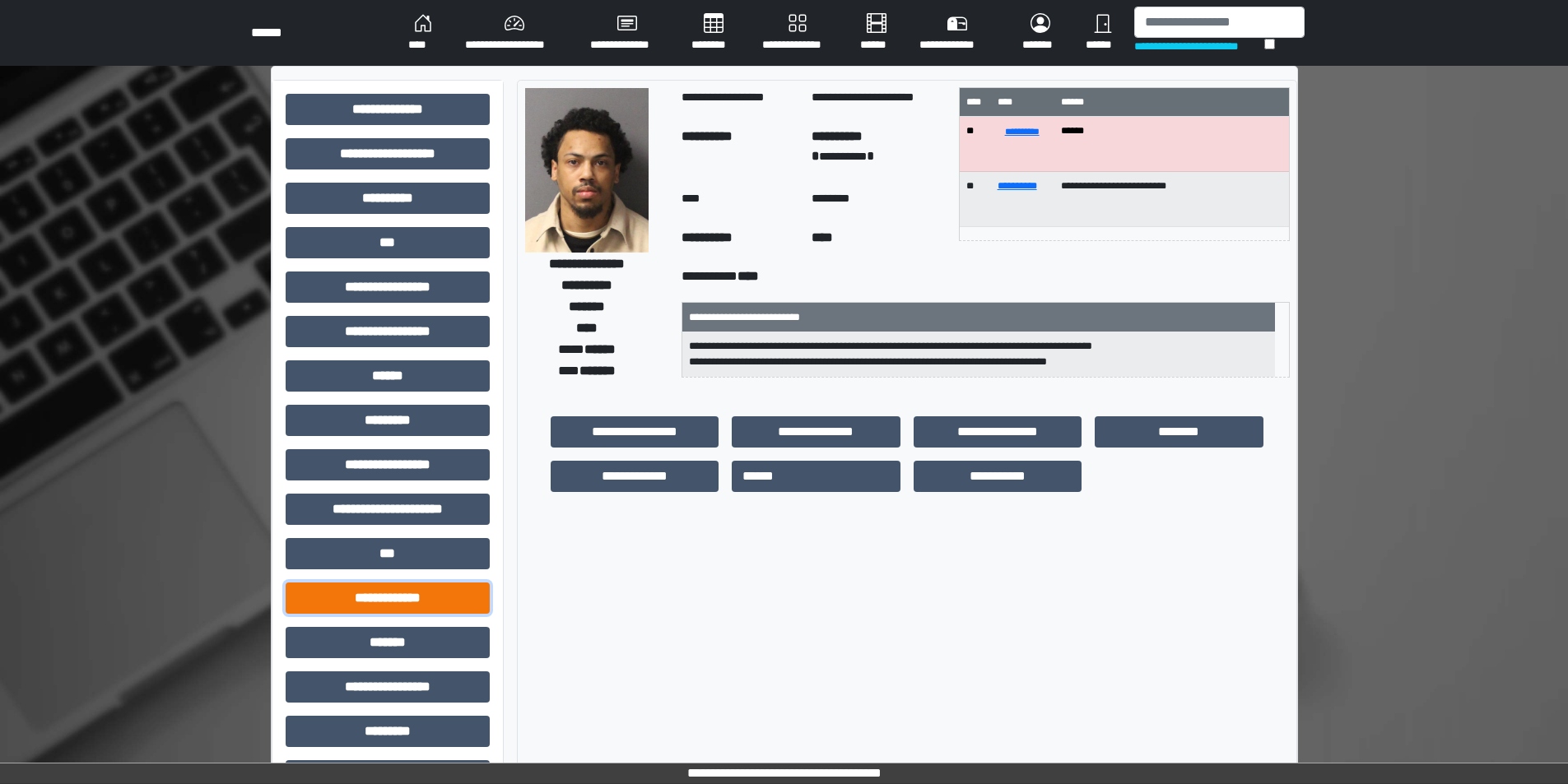 click on "**********" at bounding box center (388, 598) 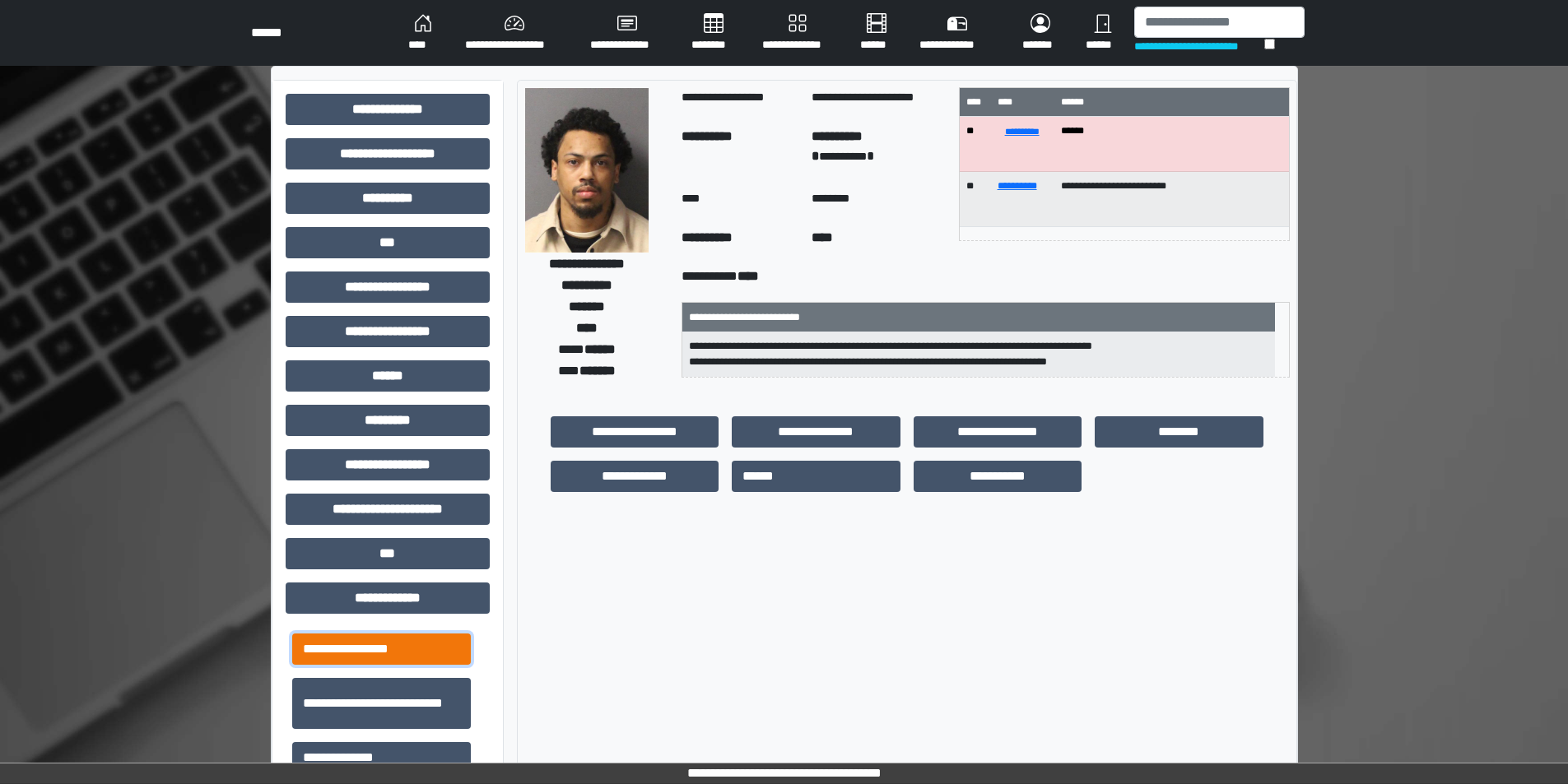 click on "**********" at bounding box center (381, 649) 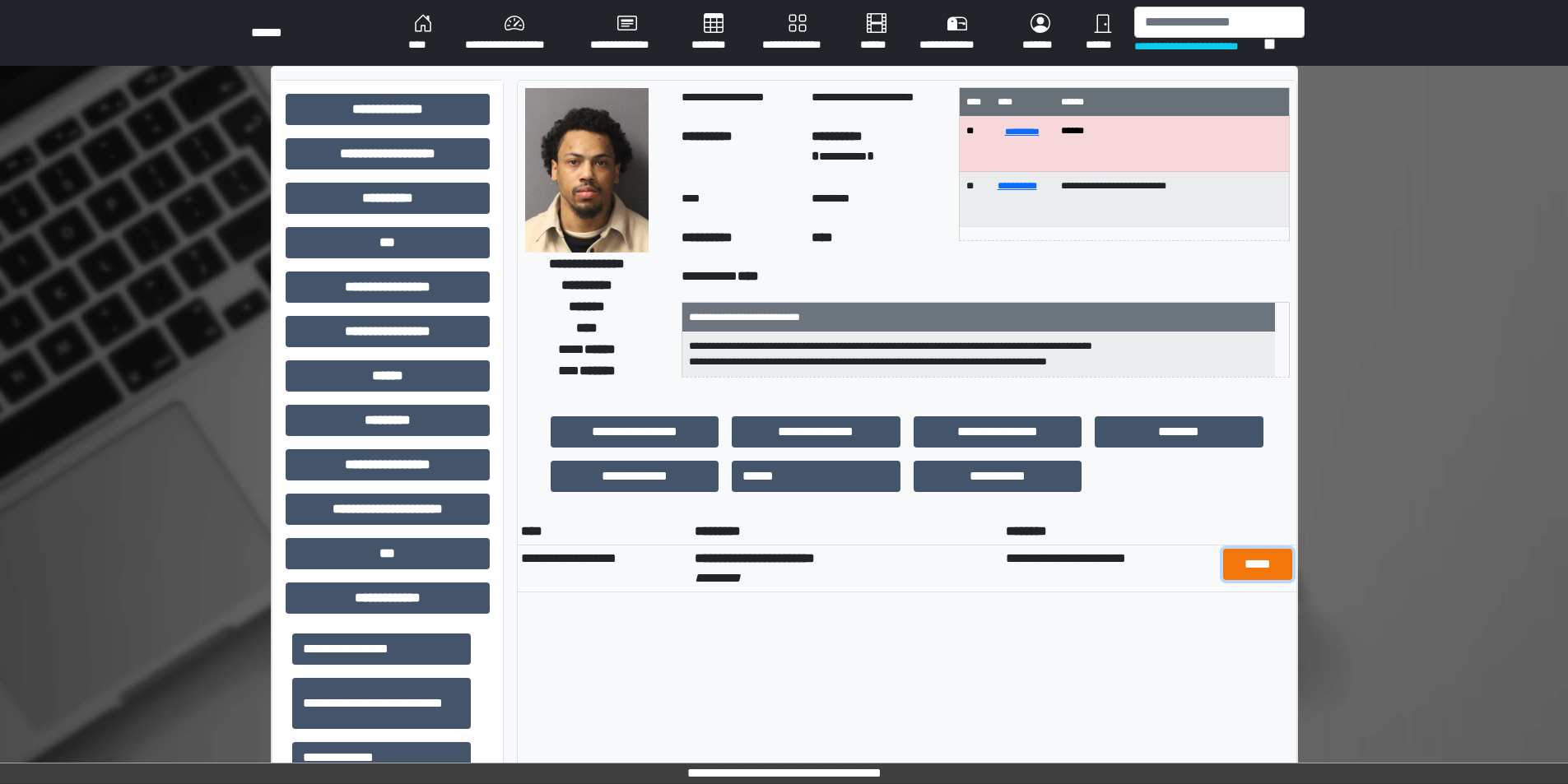 click on "*****" at bounding box center [1258, 564] 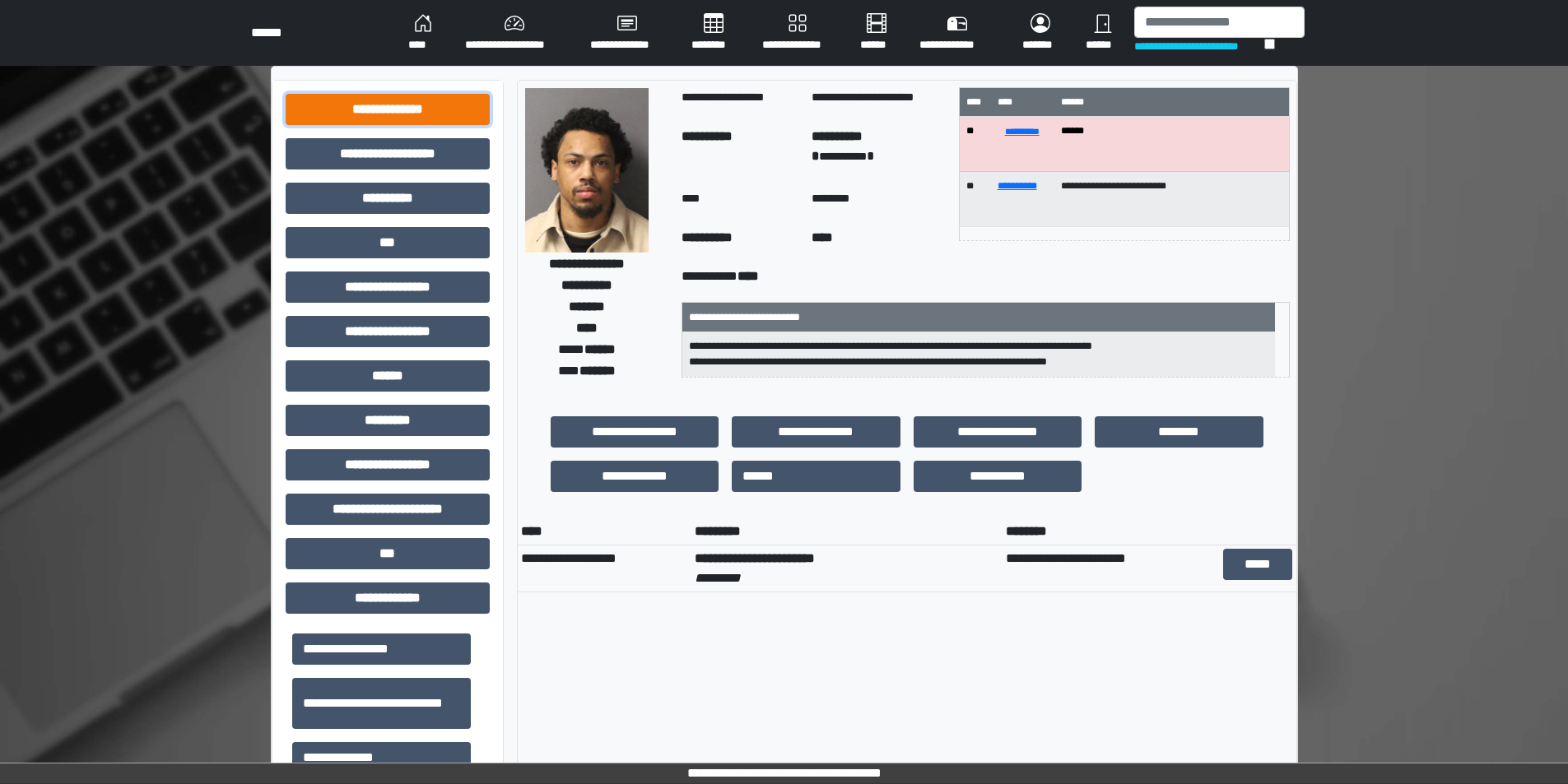 click on "**********" at bounding box center (388, 109) 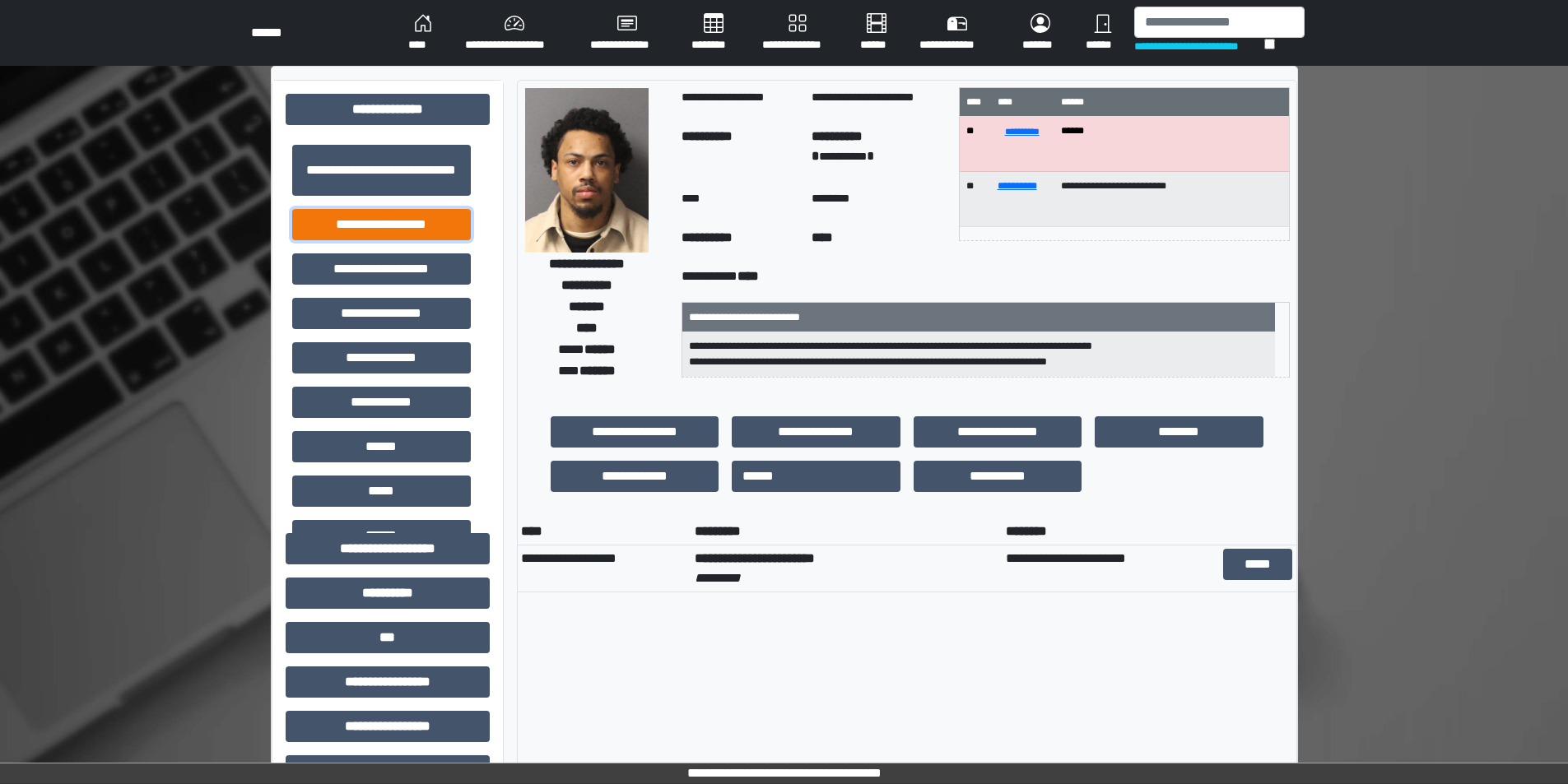 click on "**********" at bounding box center [381, 225] 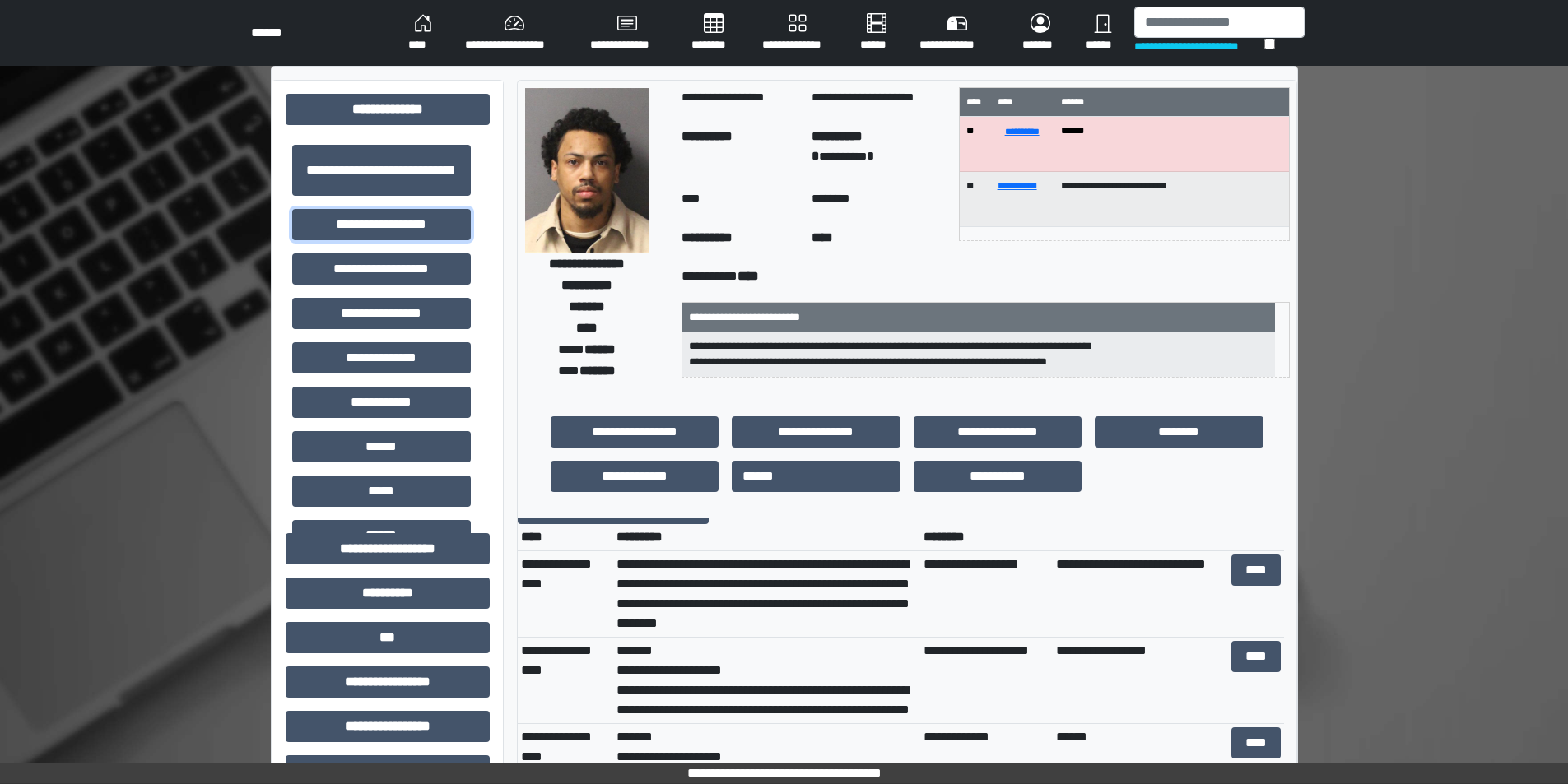 scroll, scrollTop: 0, scrollLeft: 0, axis: both 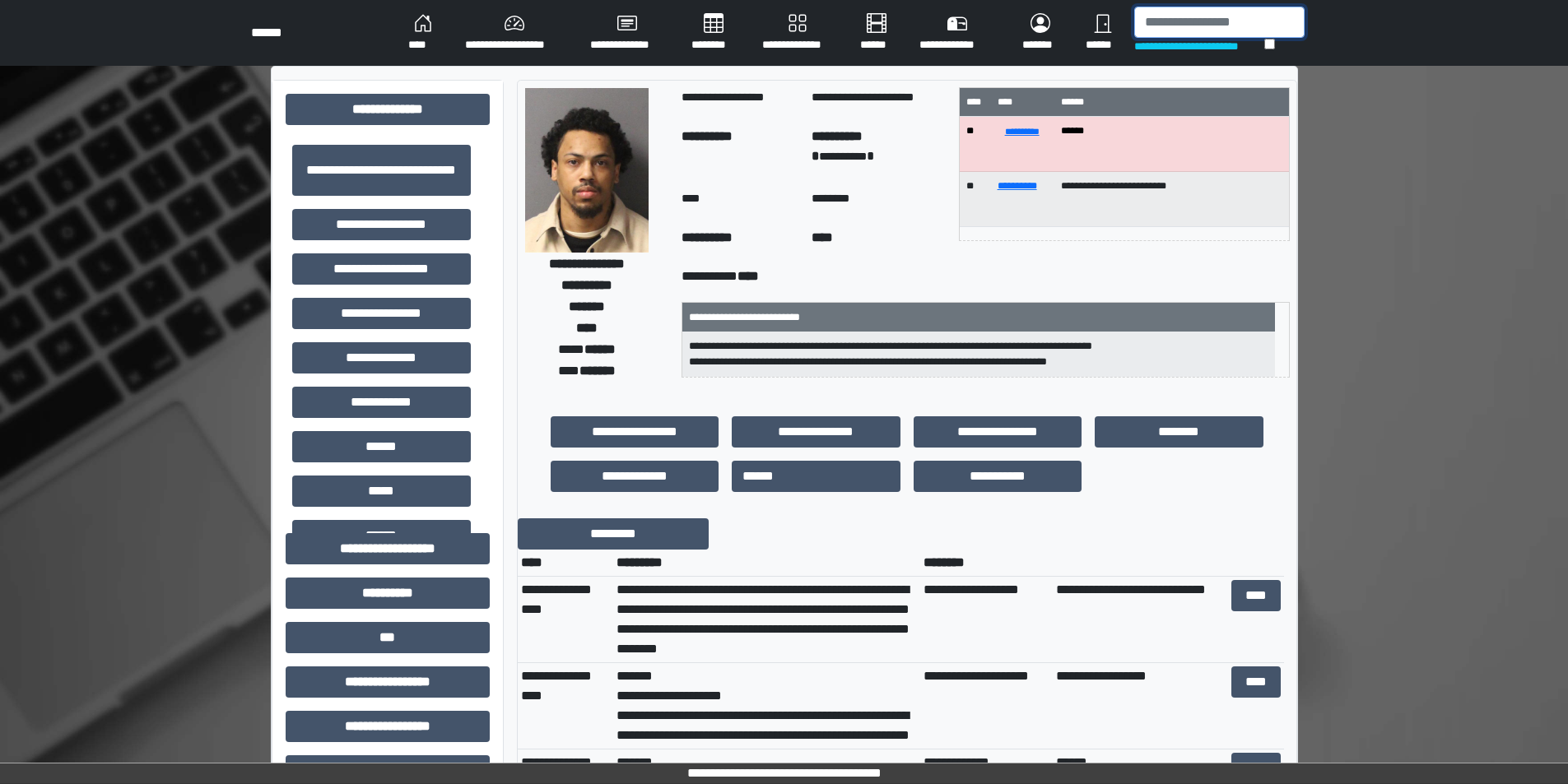 click at bounding box center [1219, 22] 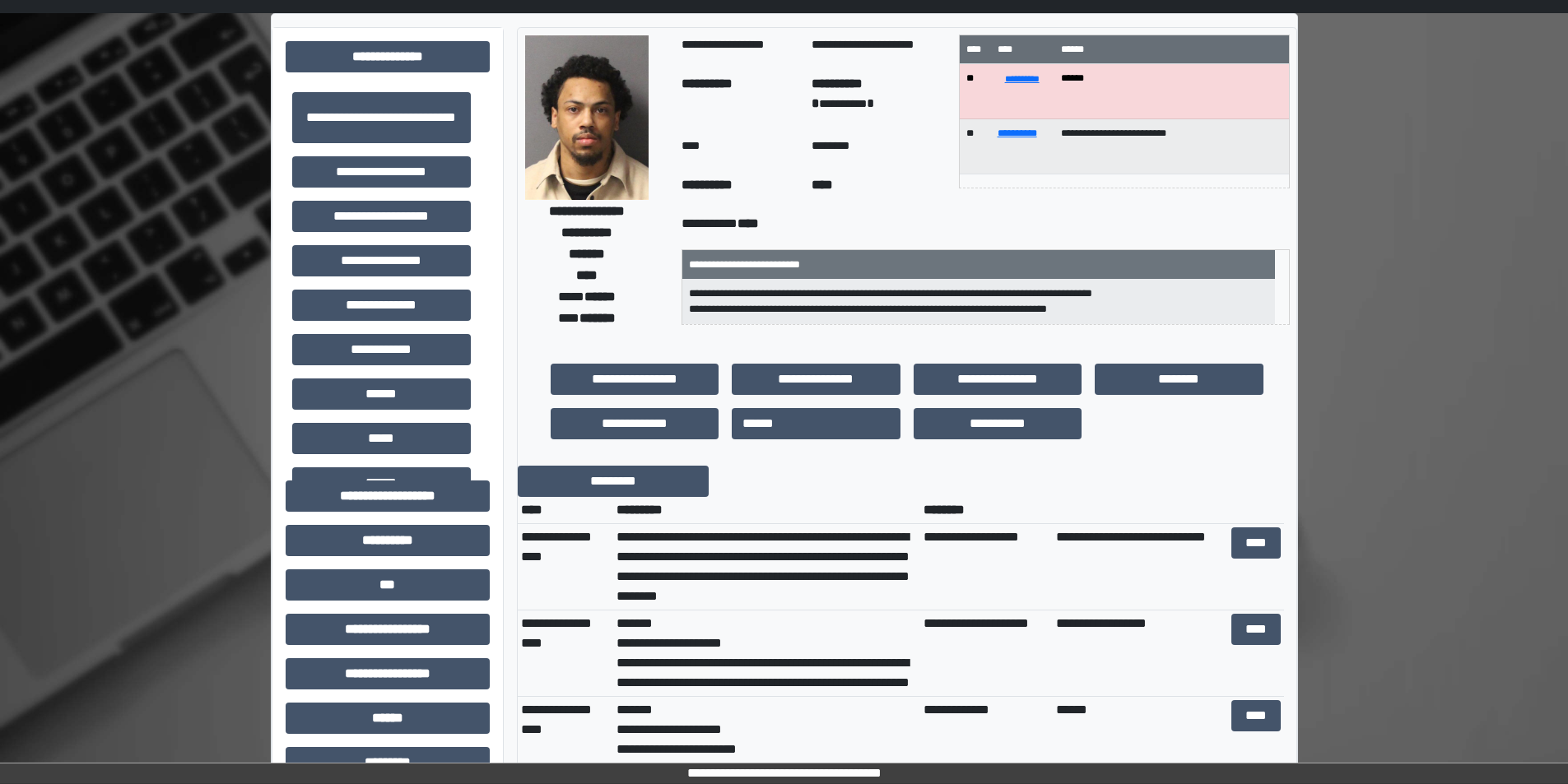 scroll, scrollTop: 82, scrollLeft: 0, axis: vertical 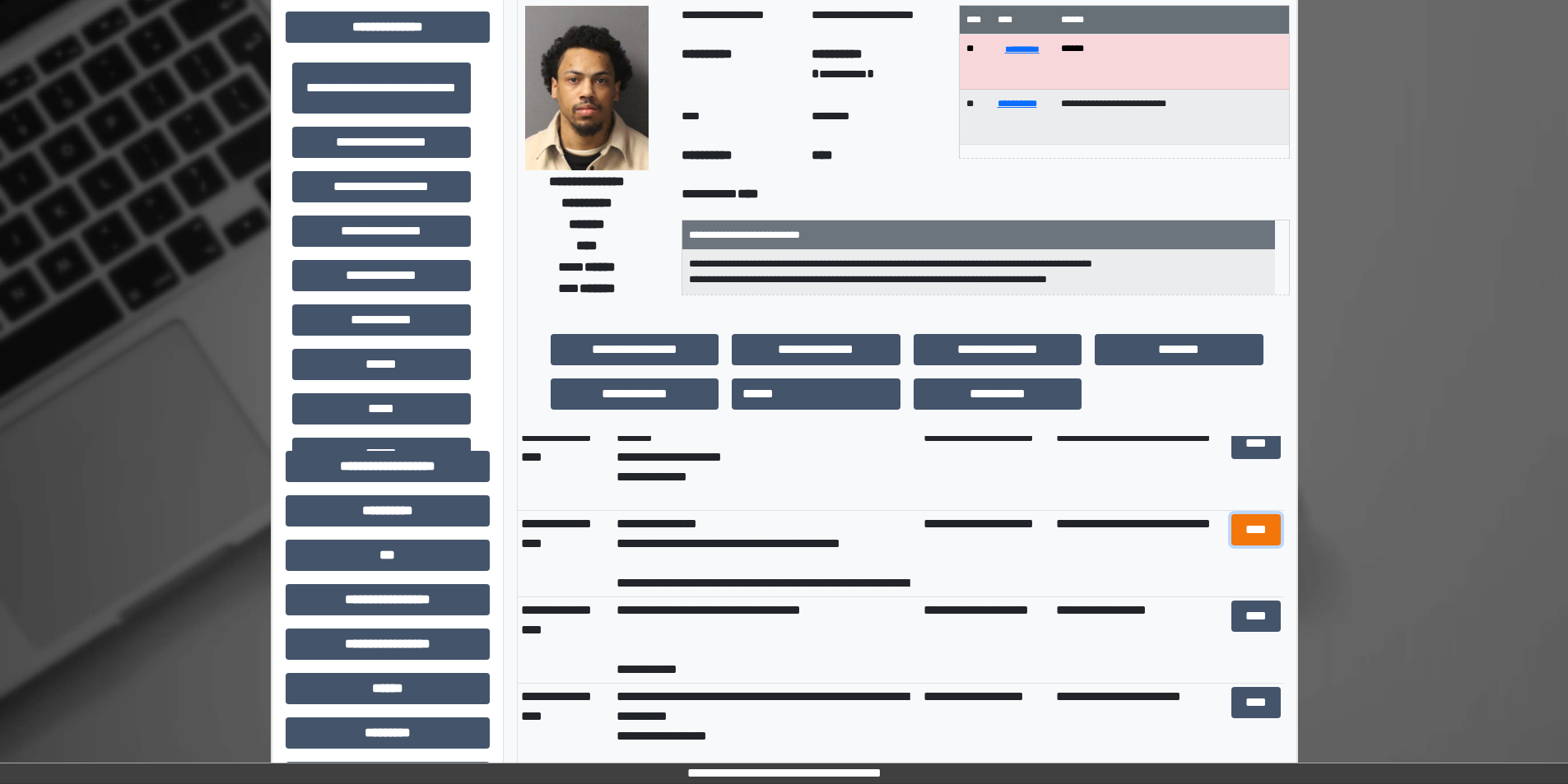 click on "****" at bounding box center (1256, 530) 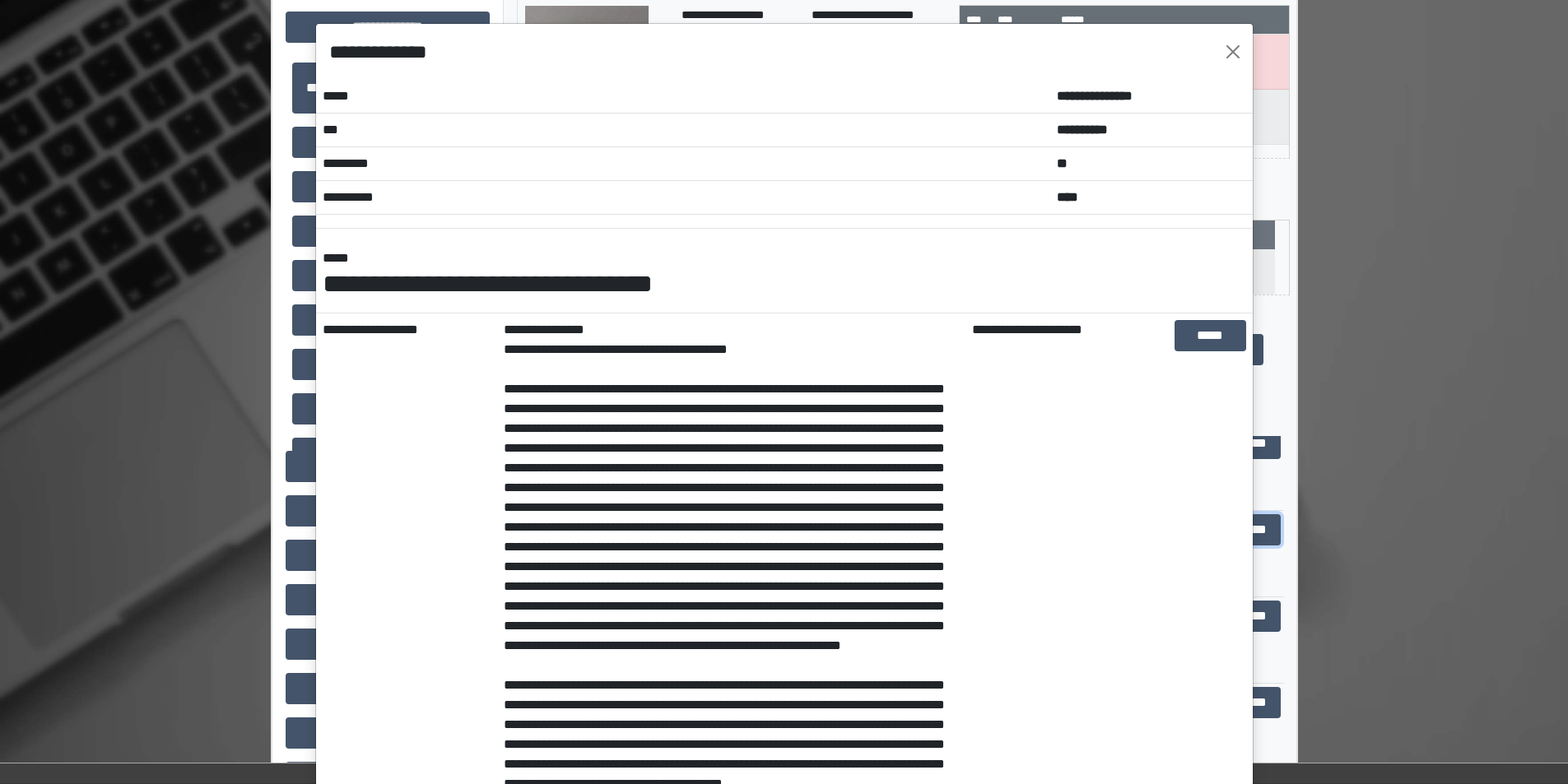 scroll, scrollTop: 298, scrollLeft: 0, axis: vertical 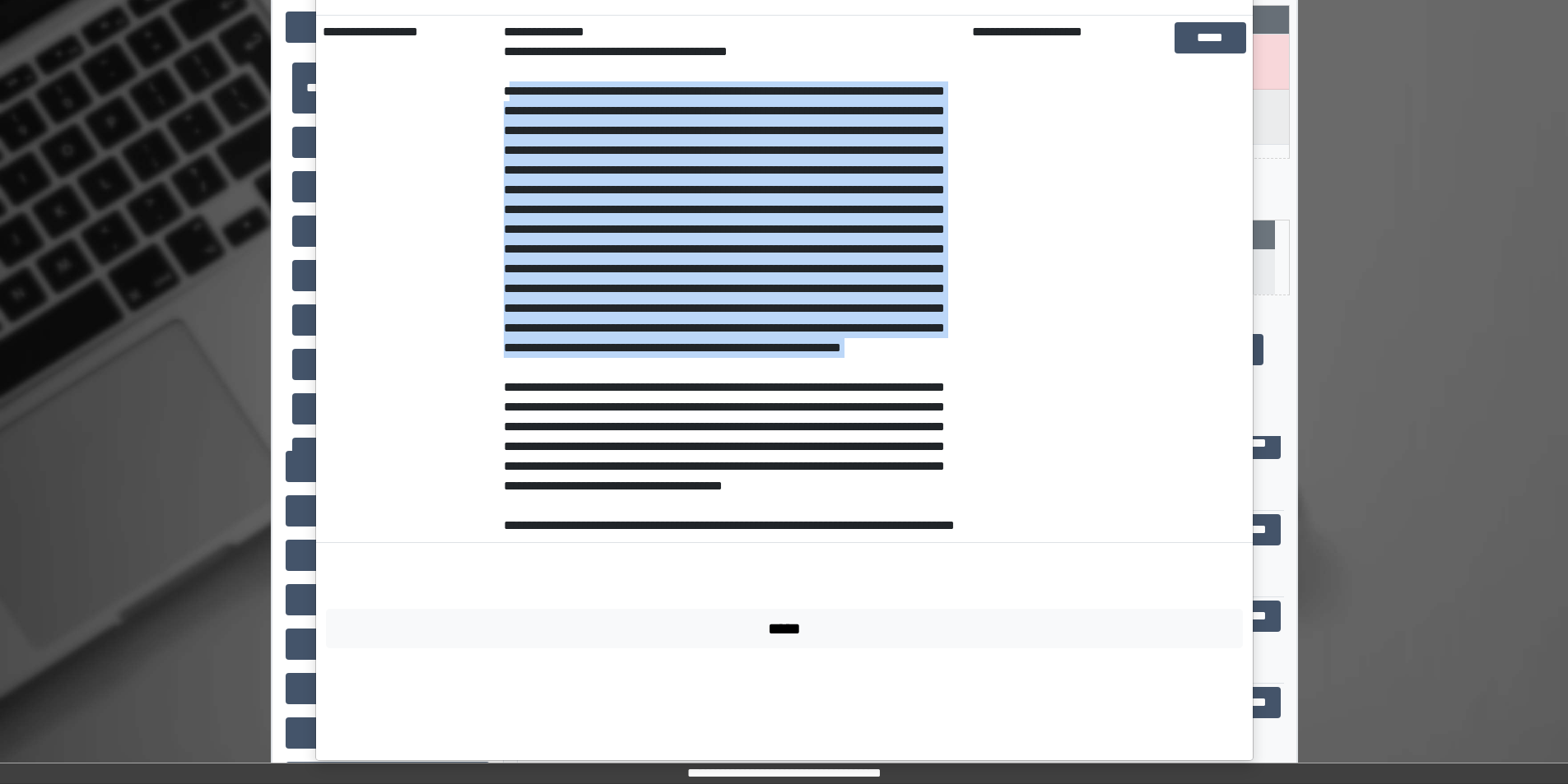 drag, startPoint x: 505, startPoint y: 92, endPoint x: 630, endPoint y: 428, distance: 358.49826 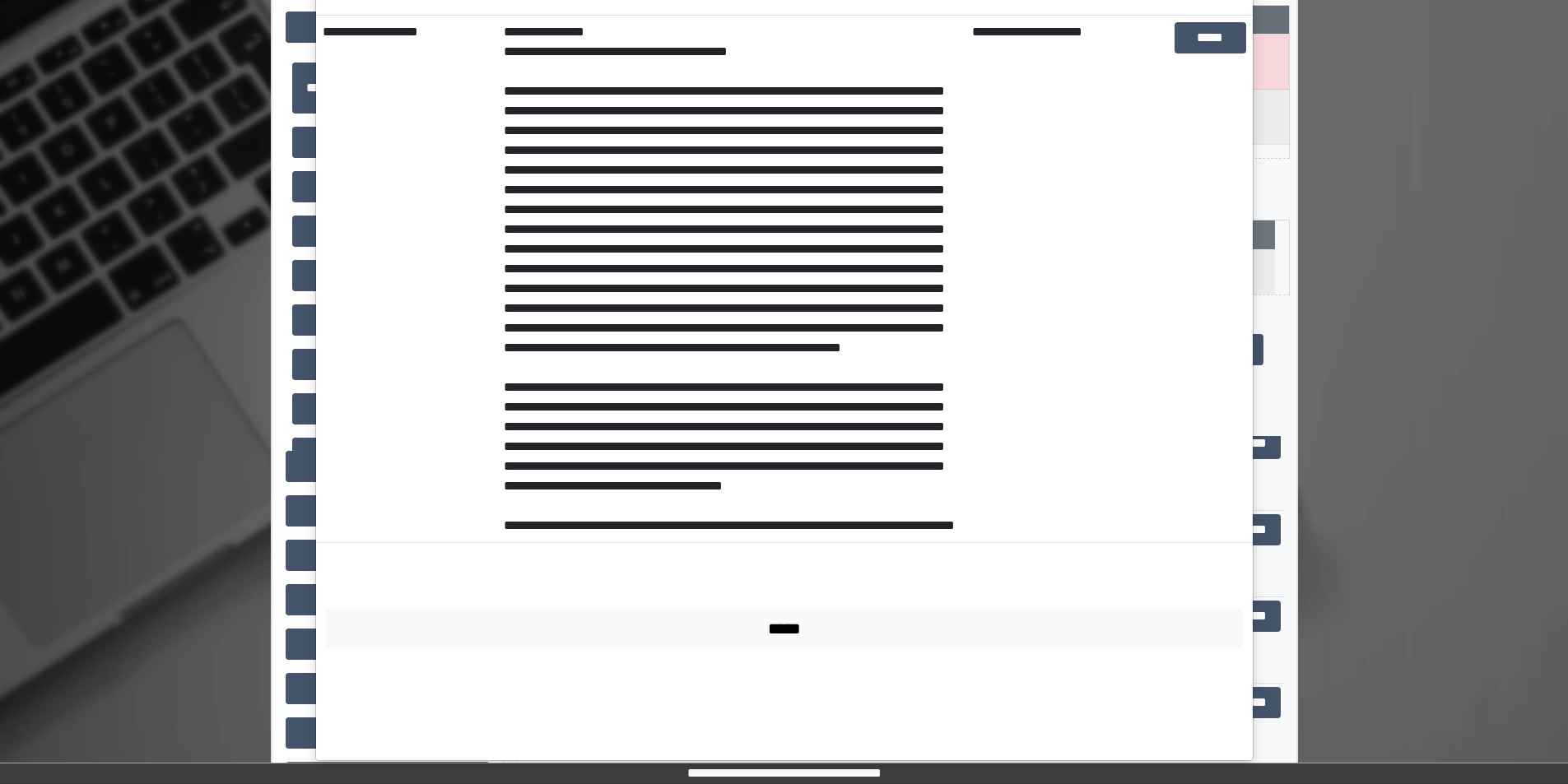 click on "**********" at bounding box center (407, 279) 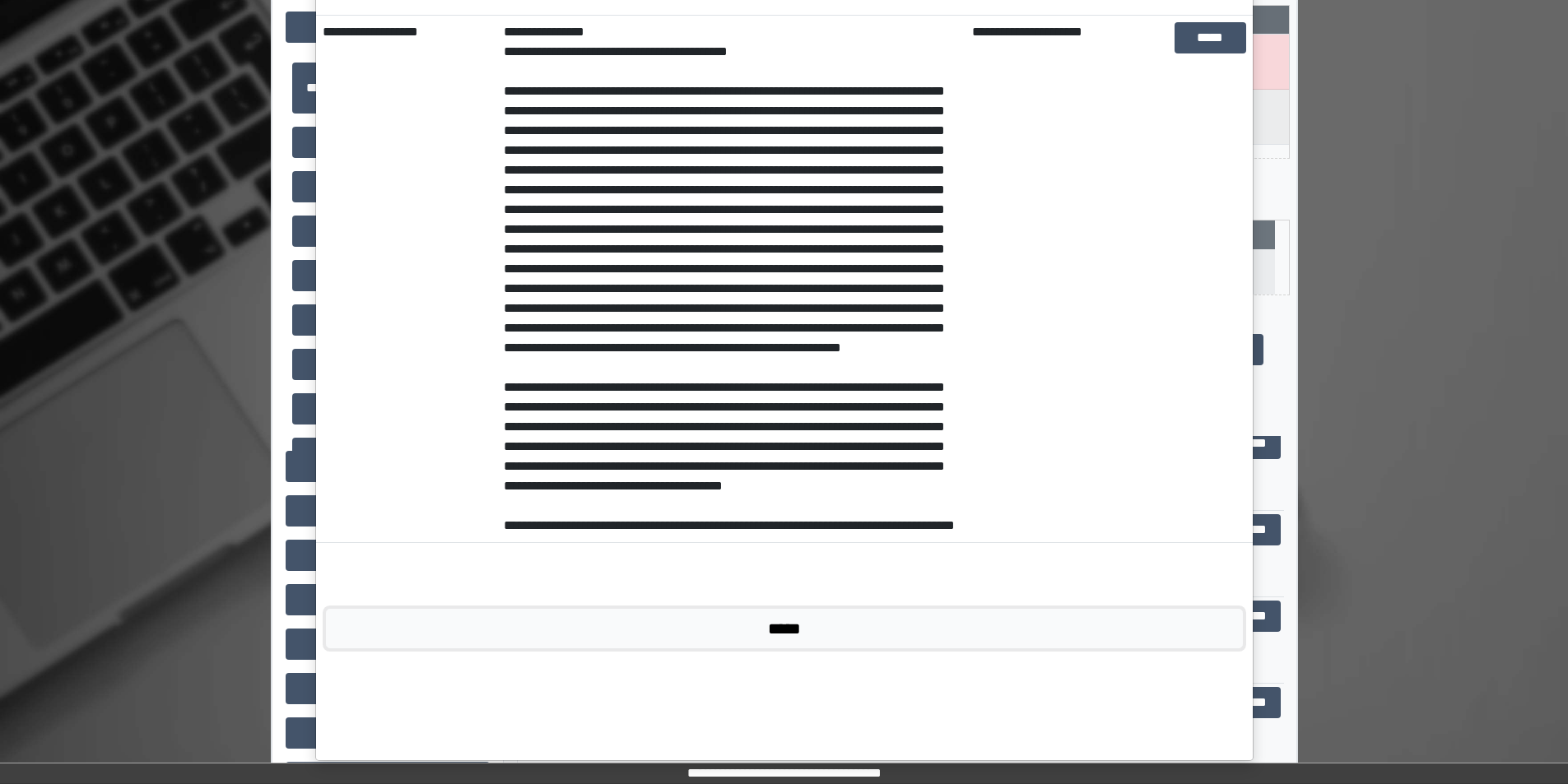 click on "*****" at bounding box center [784, 629] 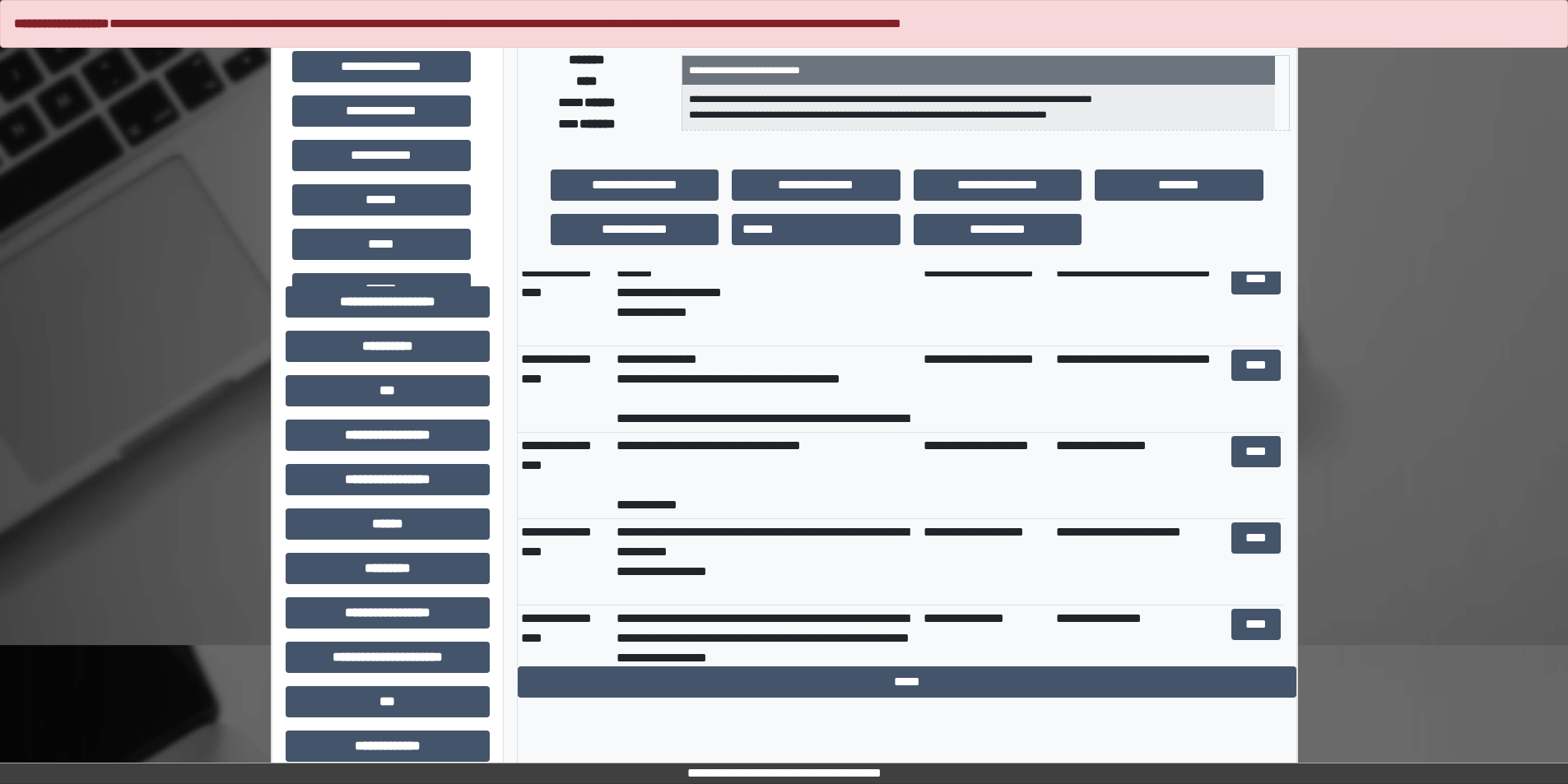 scroll, scrollTop: 0, scrollLeft: 0, axis: both 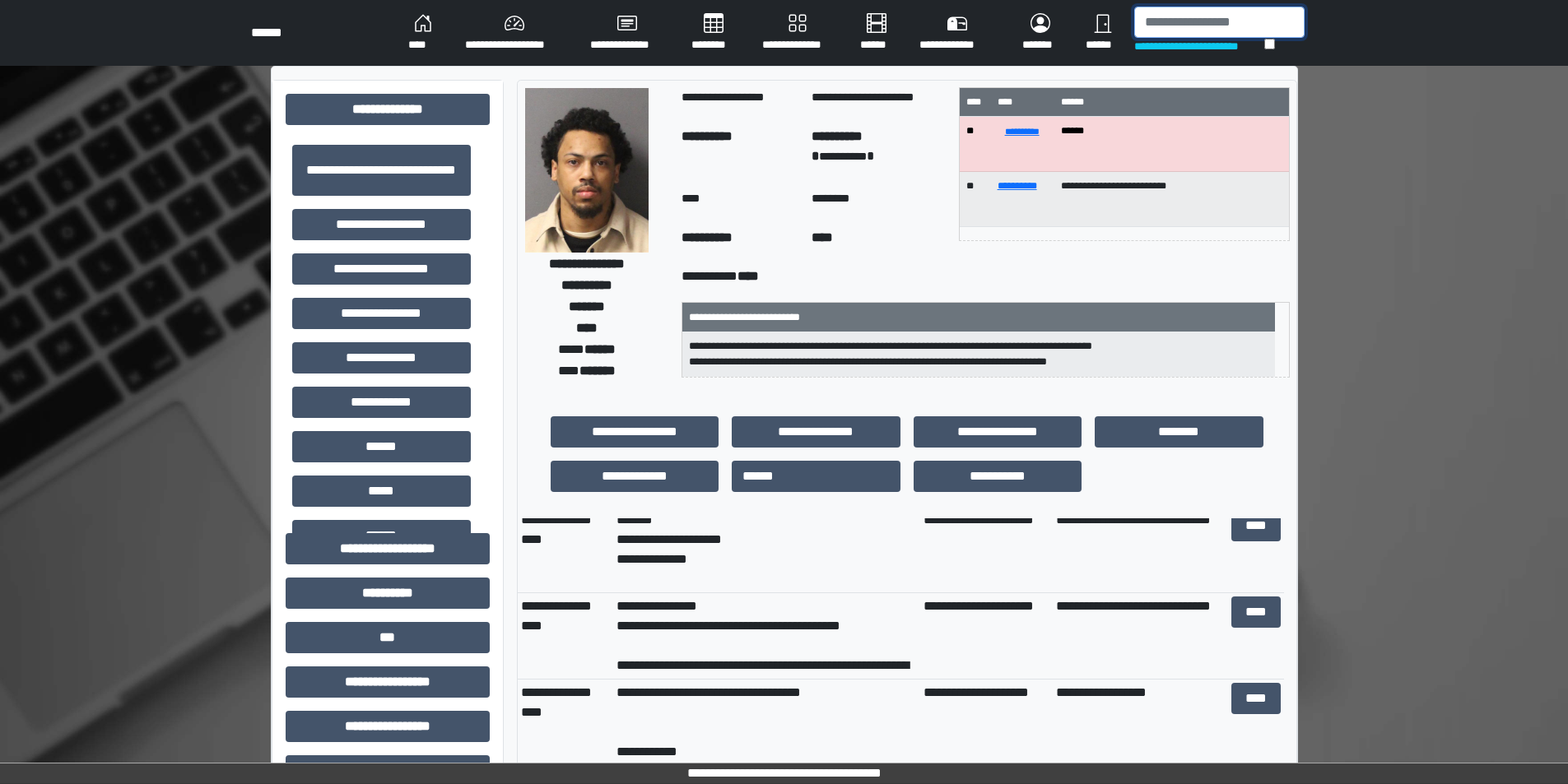 click at bounding box center (1219, 22) 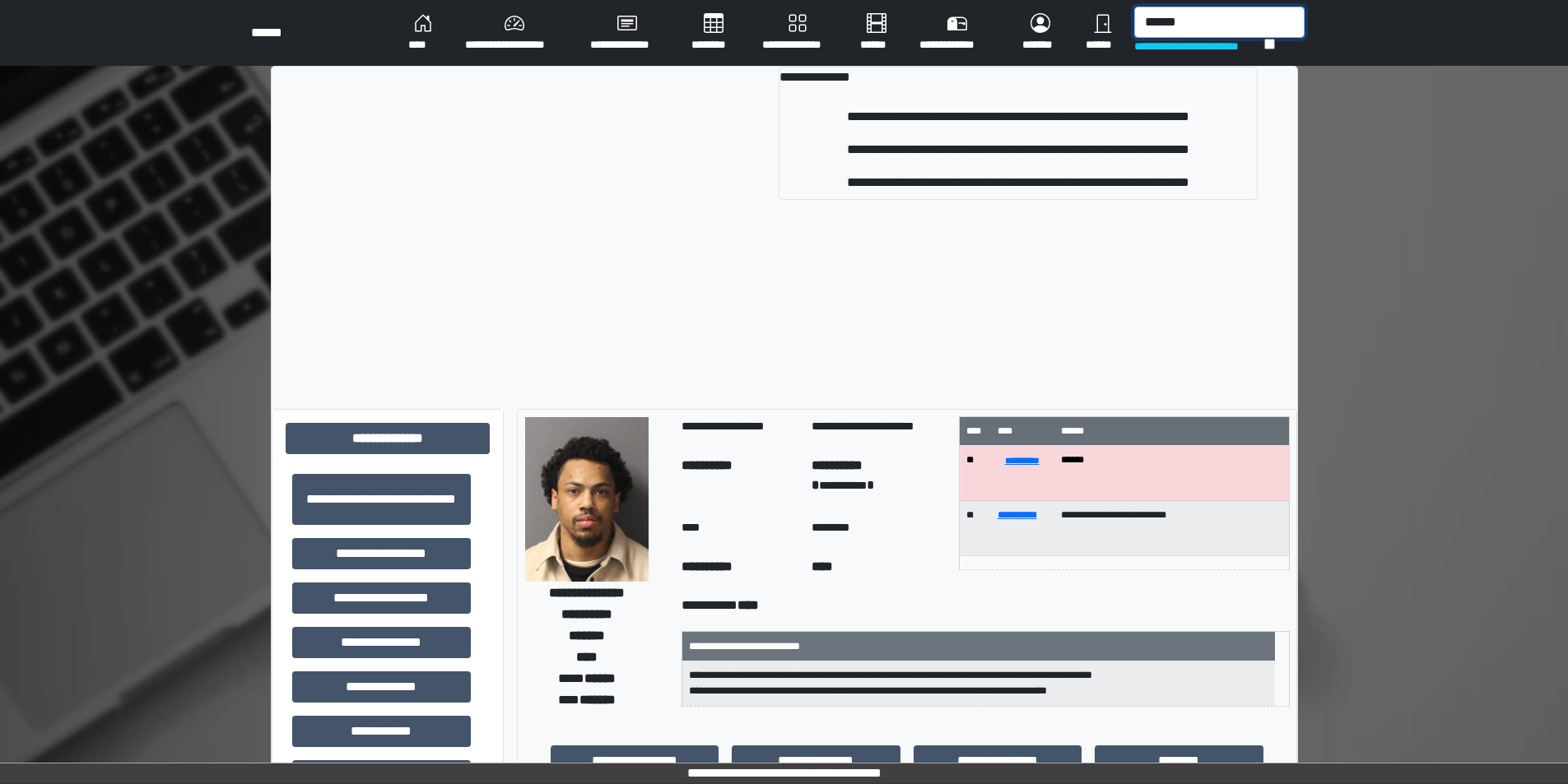 type on "******" 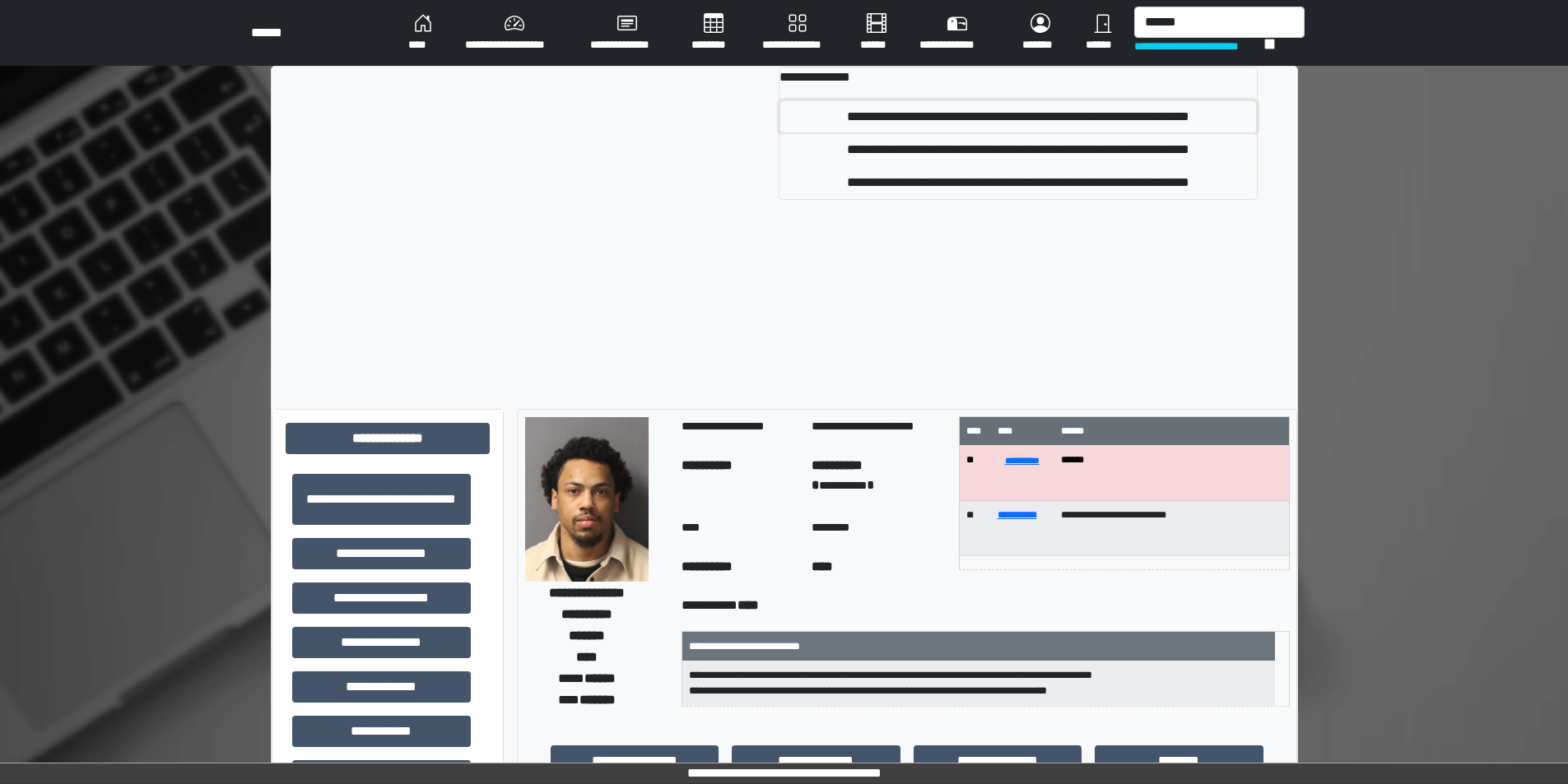 click on "**********" at bounding box center [1018, 117] 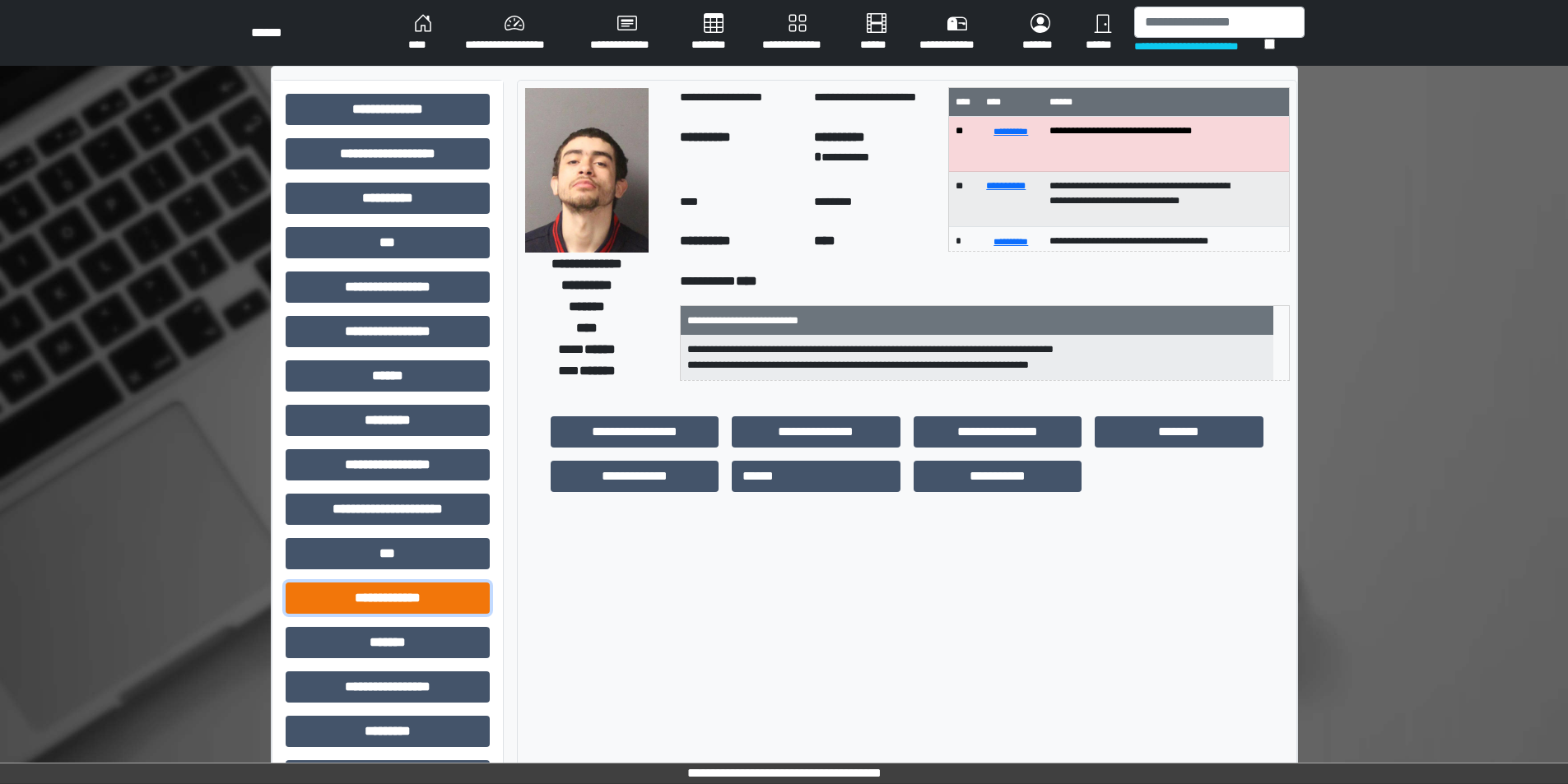 click on "**********" at bounding box center (388, 598) 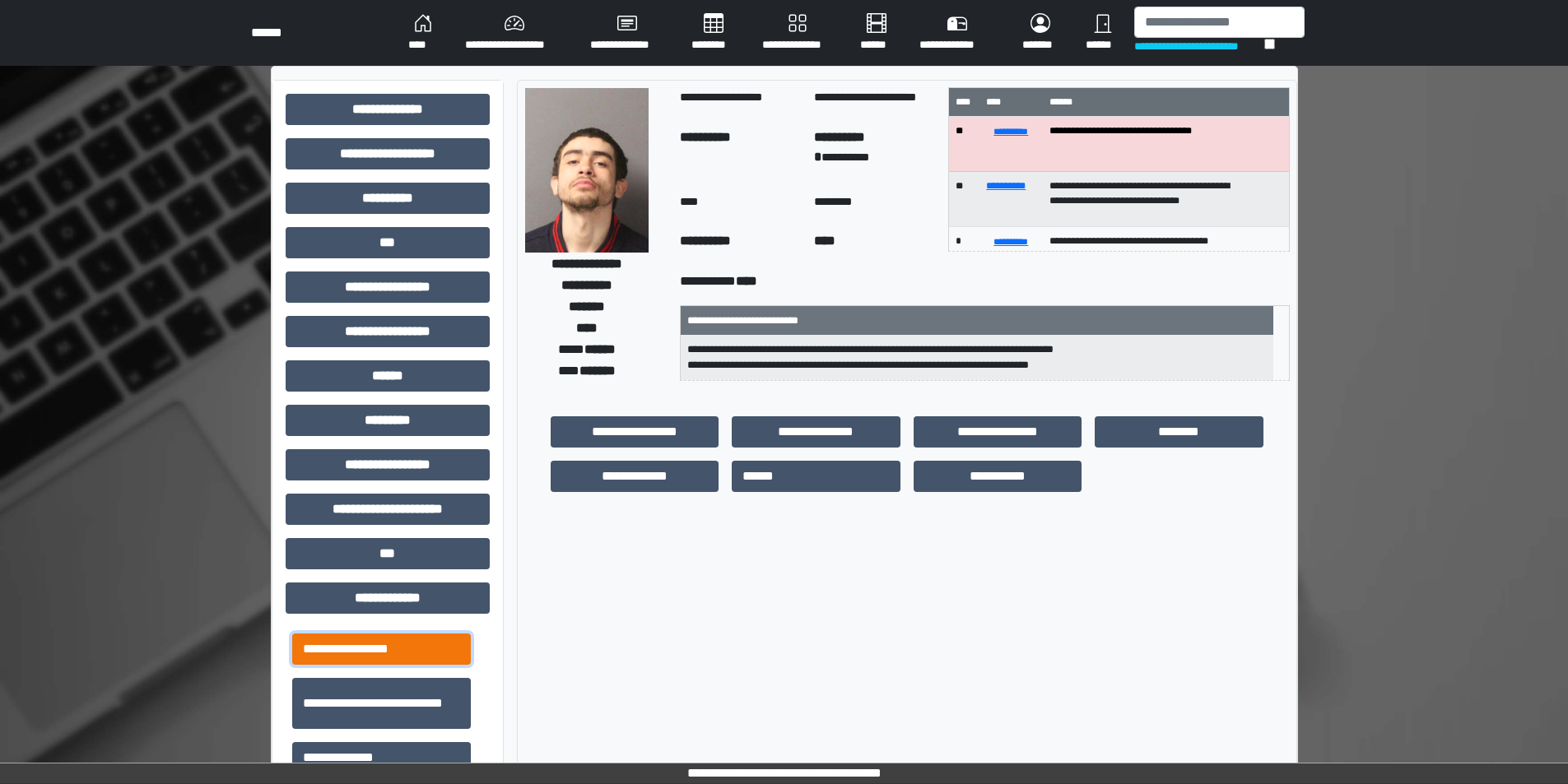 click on "**********" at bounding box center (381, 649) 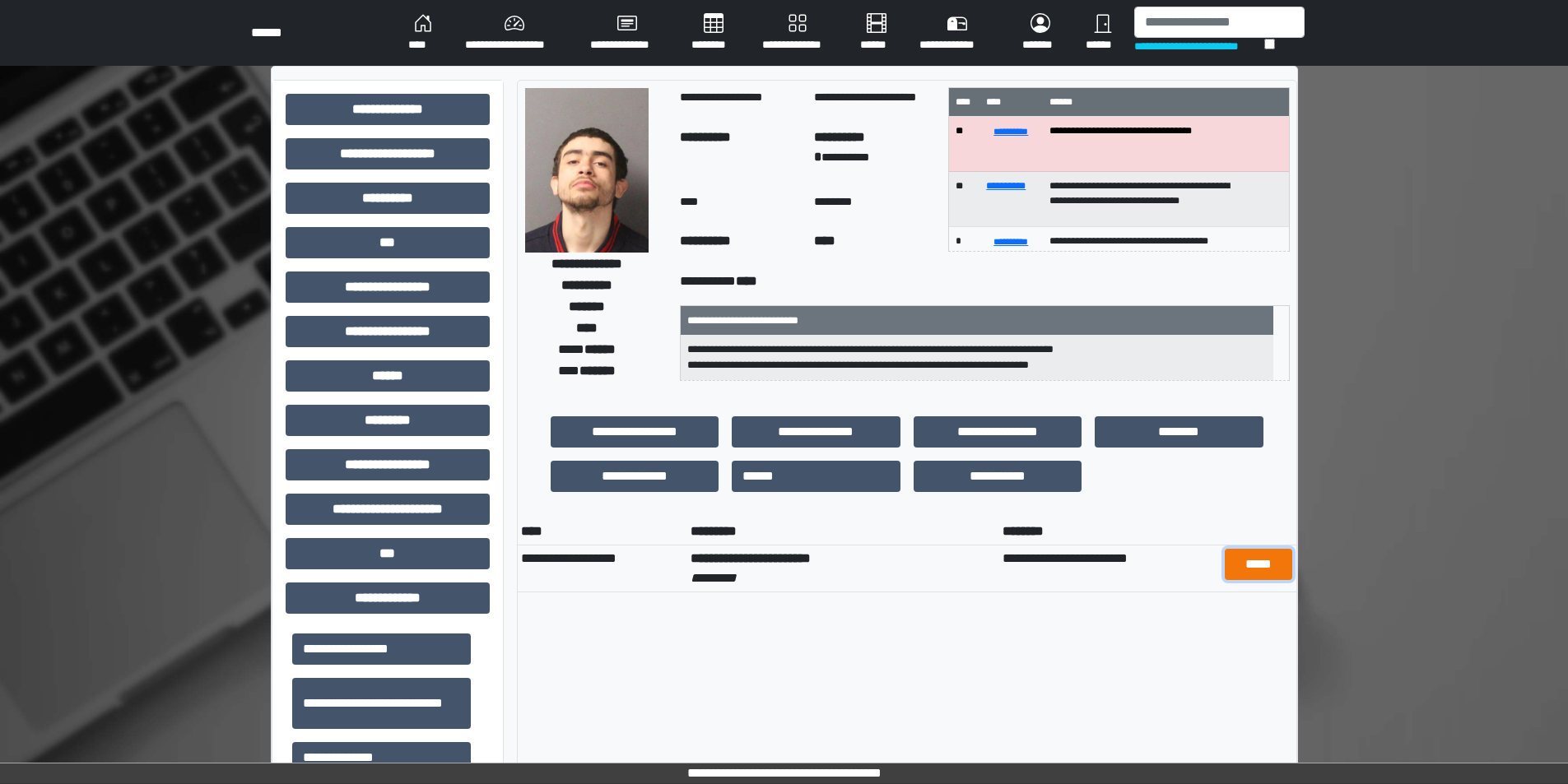 click on "*****" at bounding box center [1259, 564] 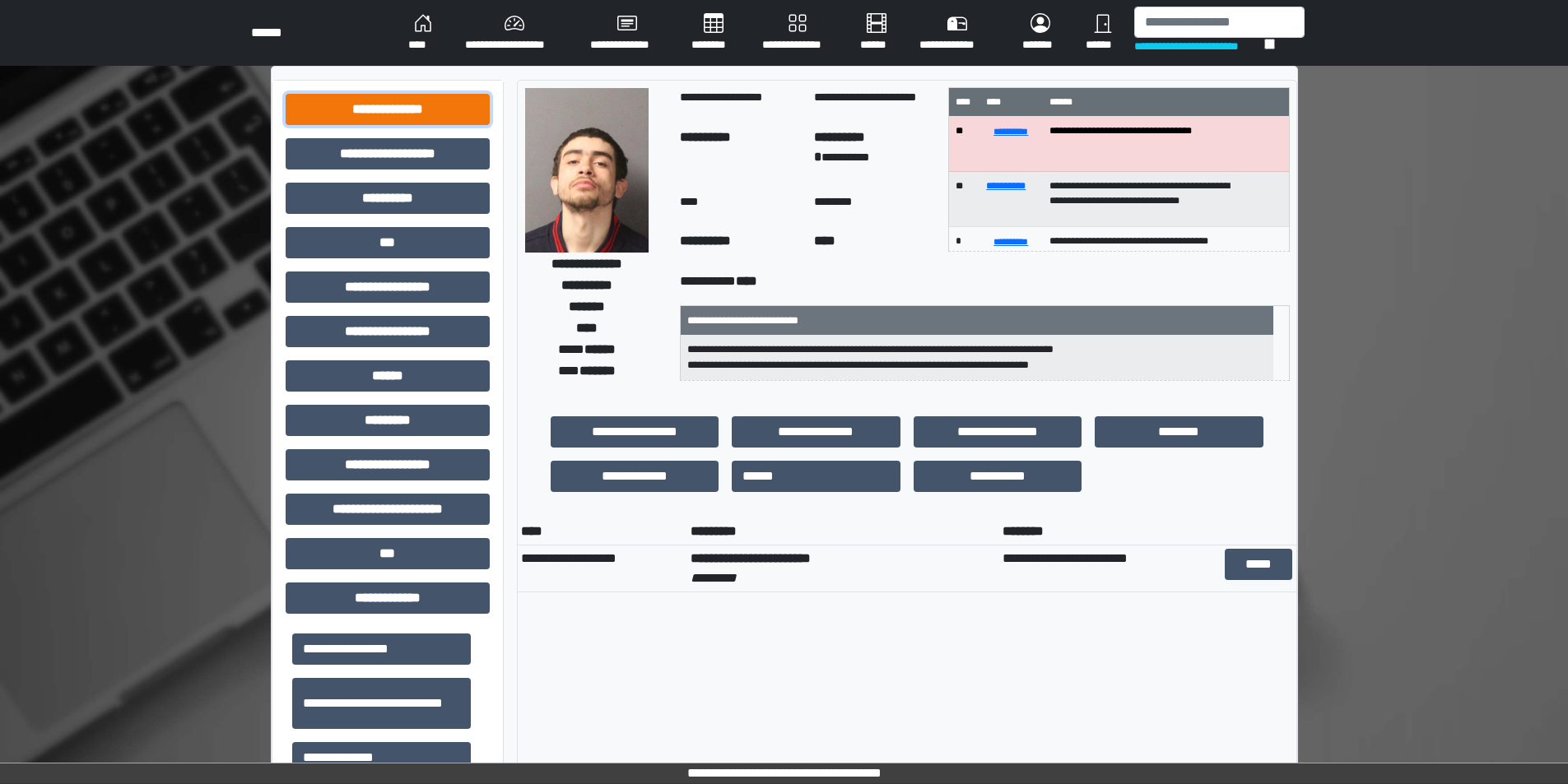 click on "**********" at bounding box center [388, 109] 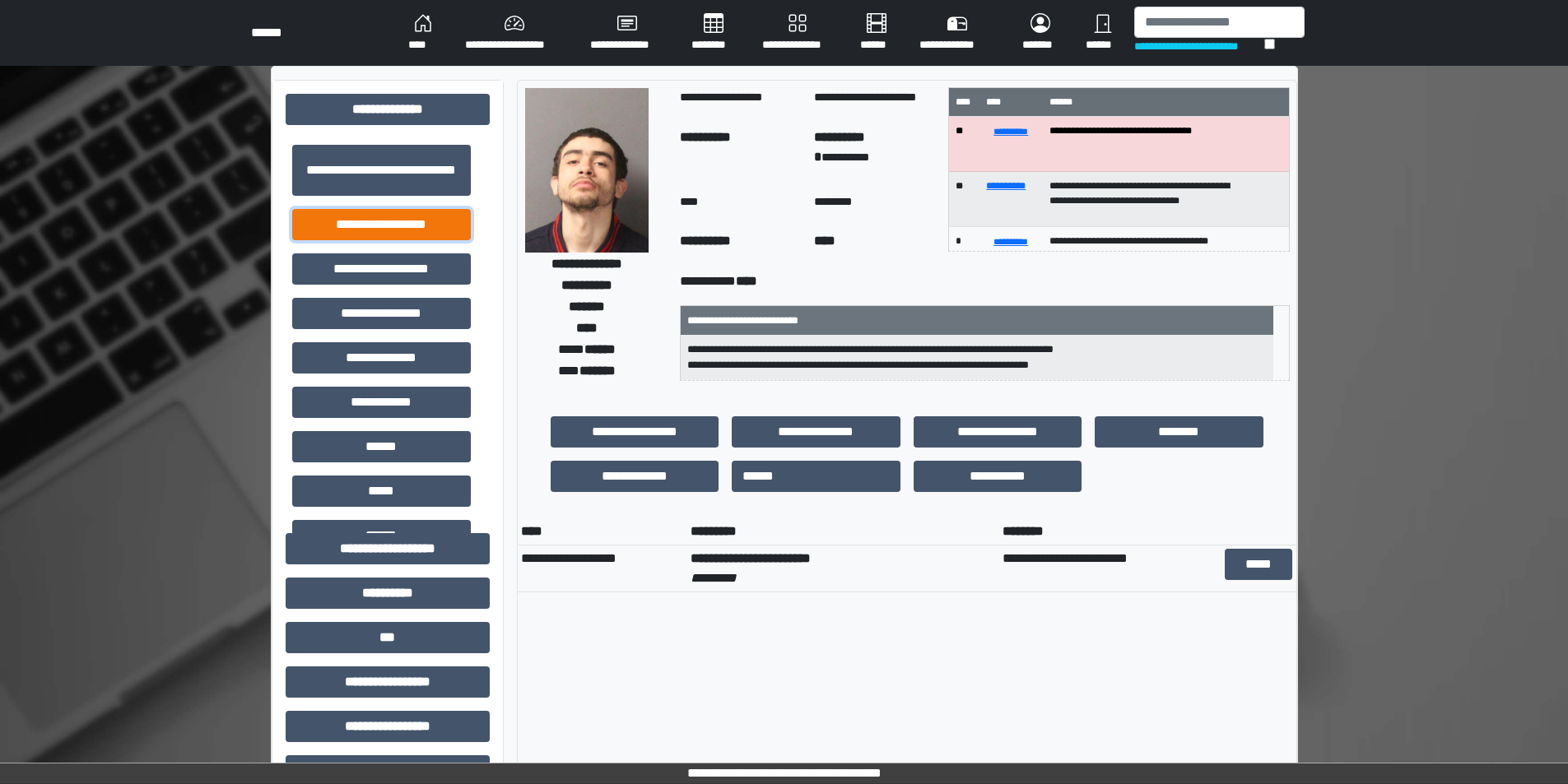 click on "**********" at bounding box center (381, 225) 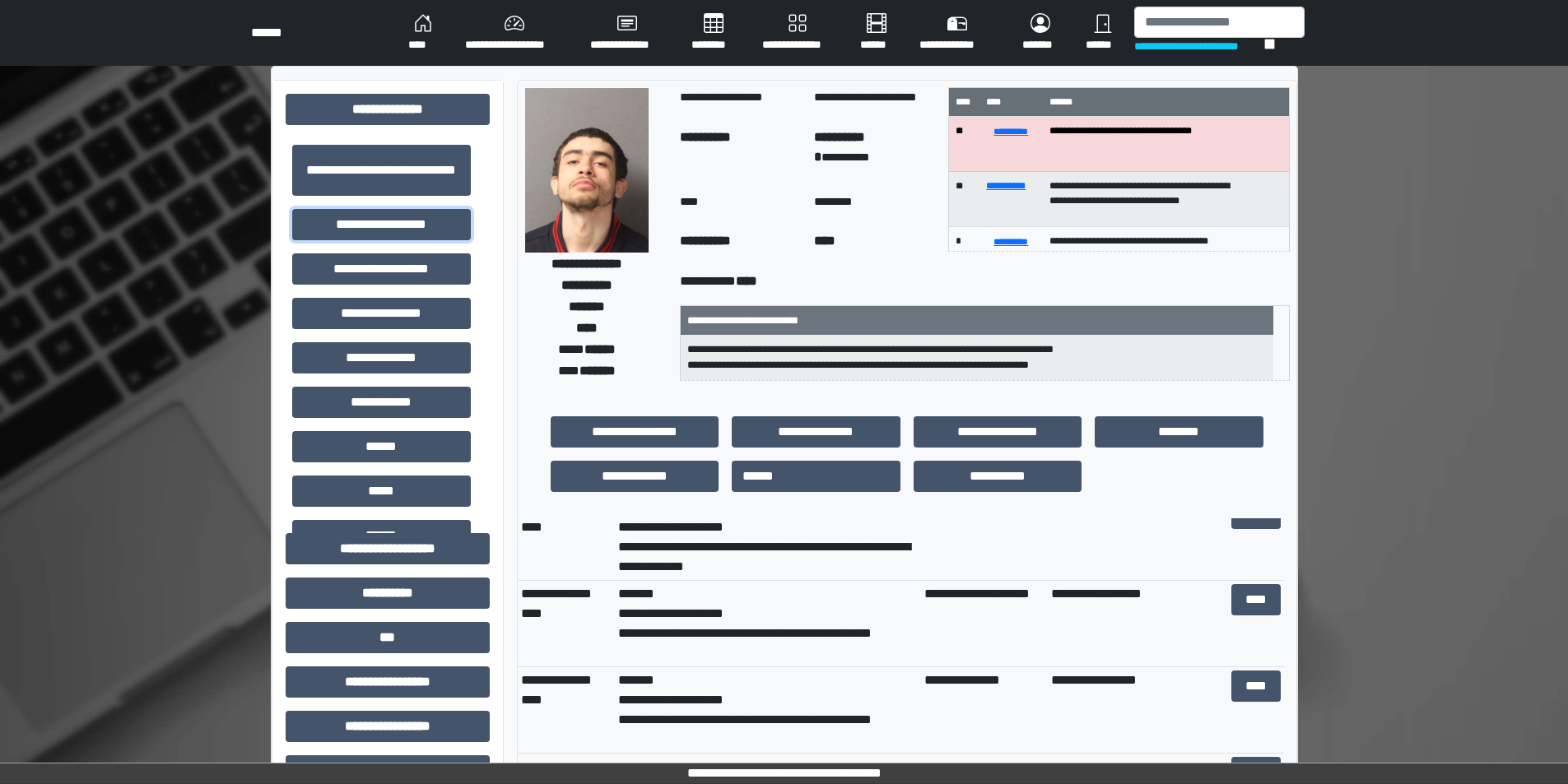 scroll, scrollTop: 247, scrollLeft: 0, axis: vertical 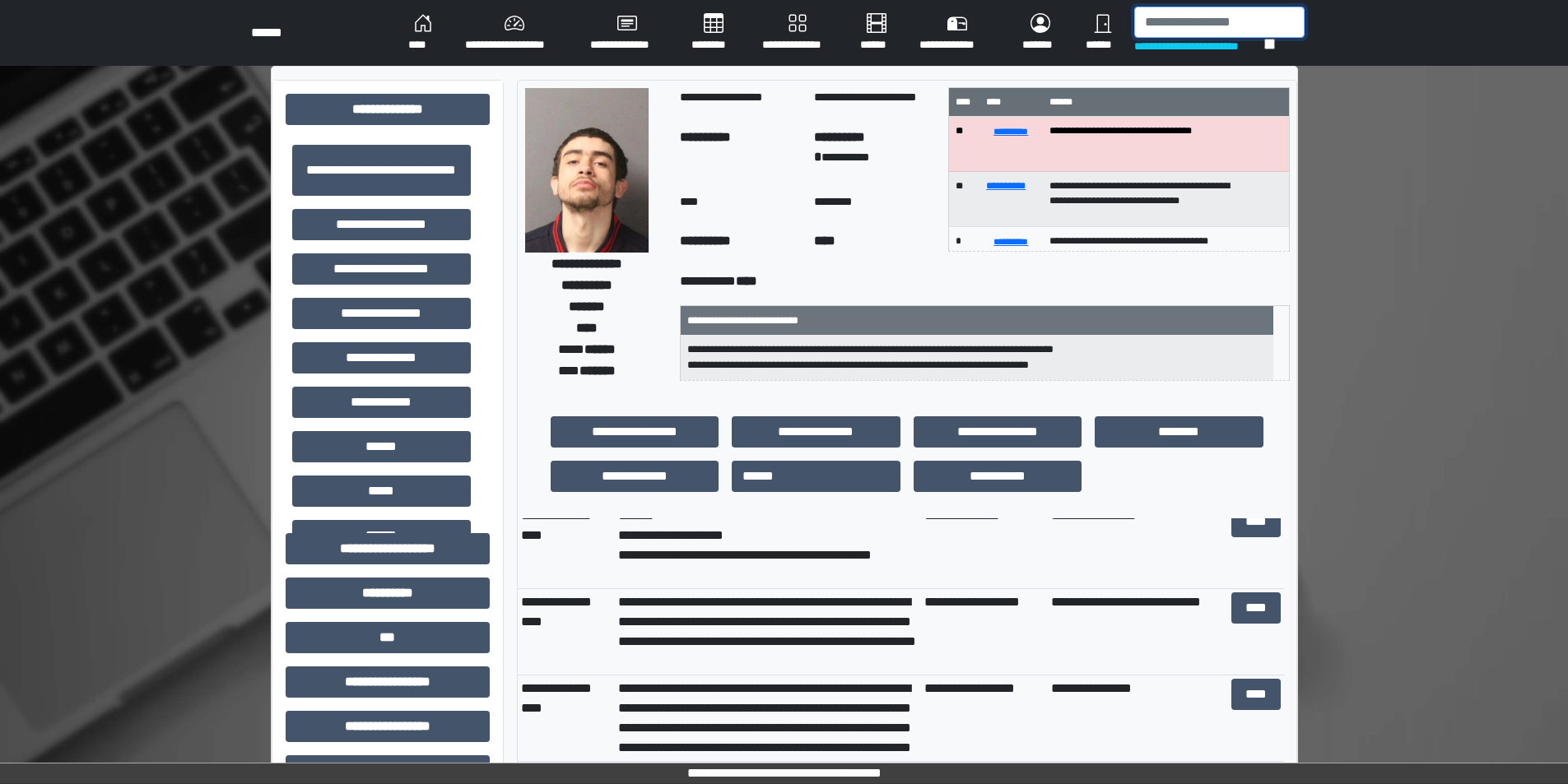 click at bounding box center (1219, 22) 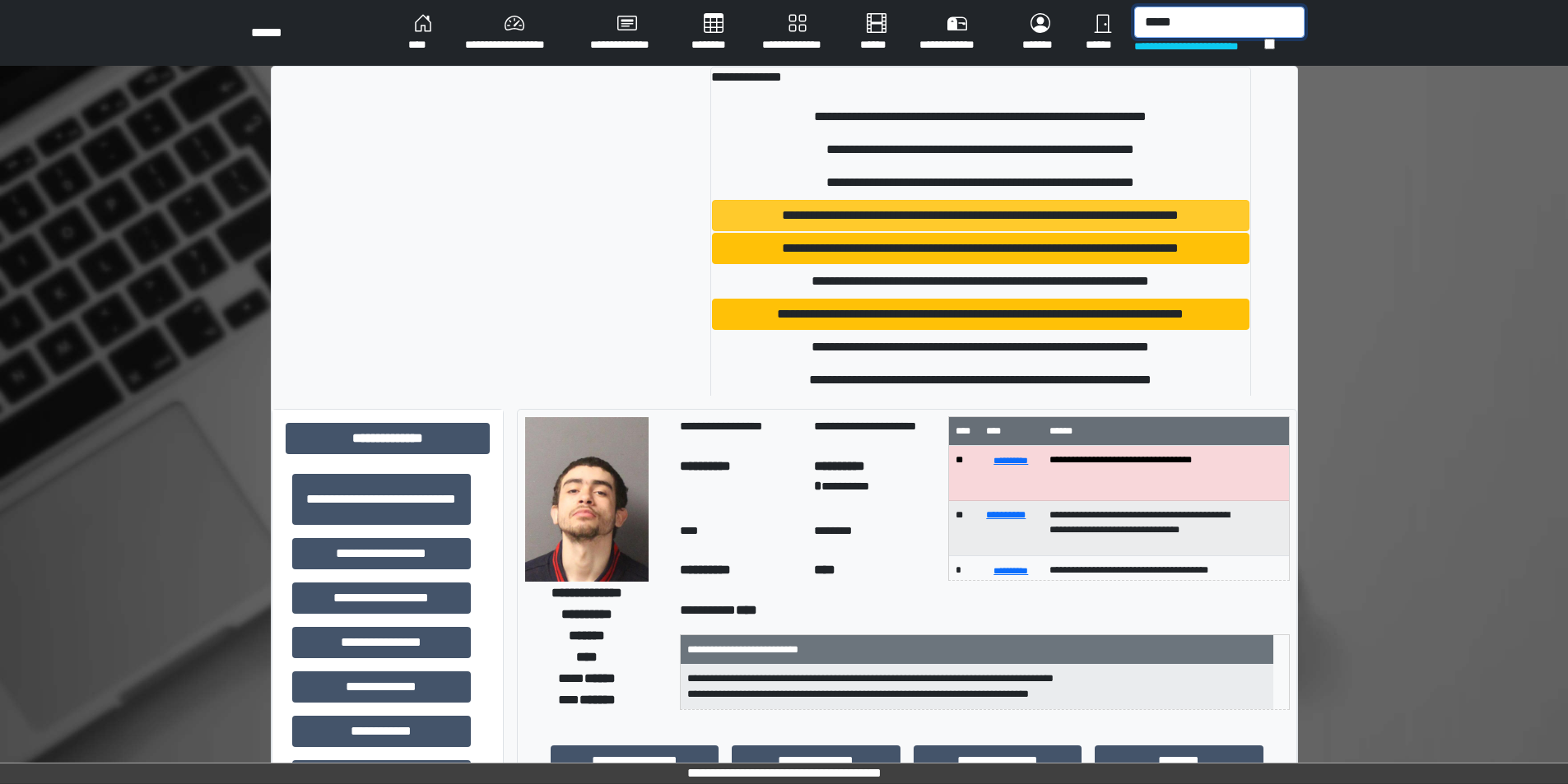type on "*****" 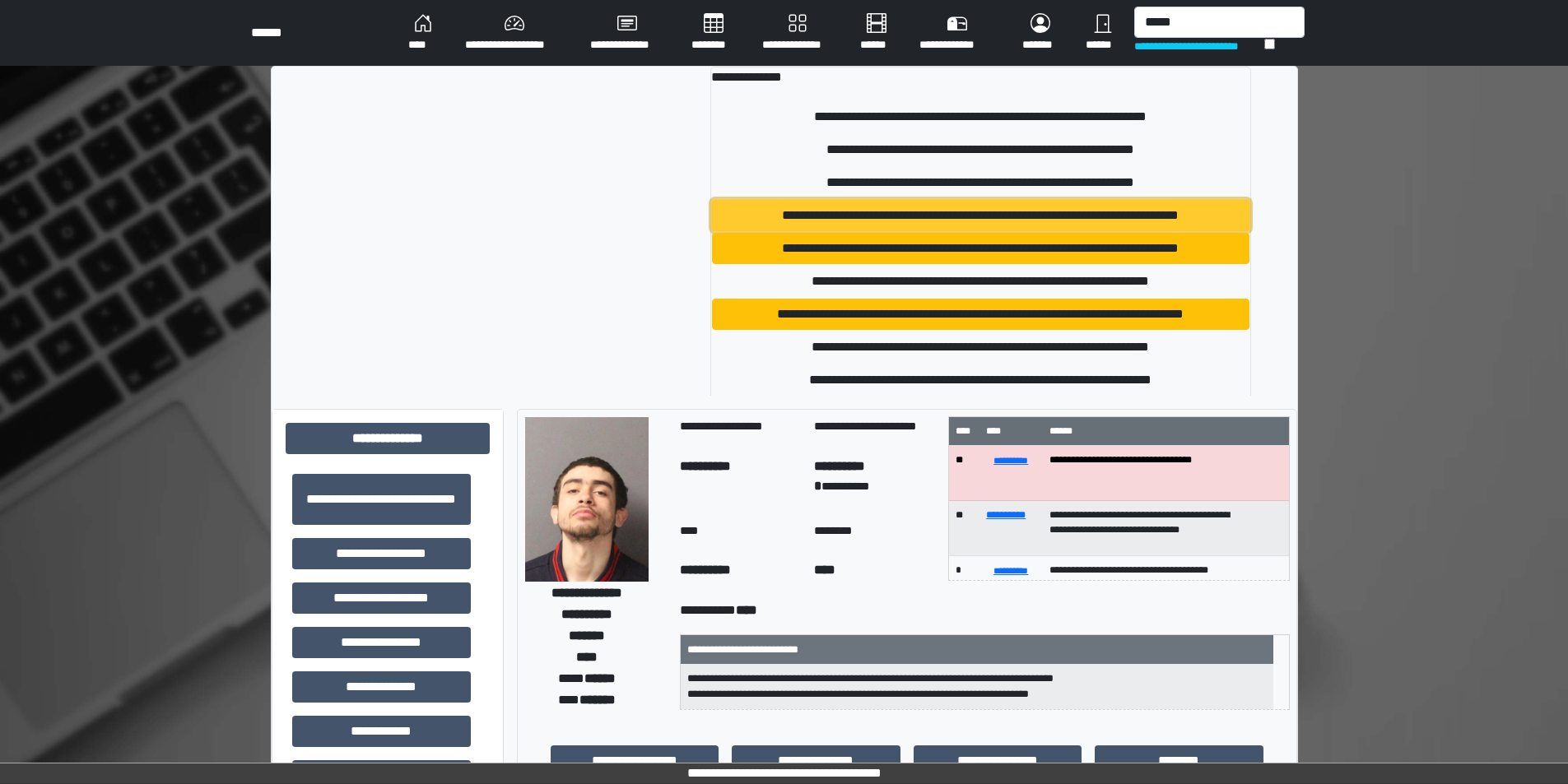 click on "**********" at bounding box center (981, 216) 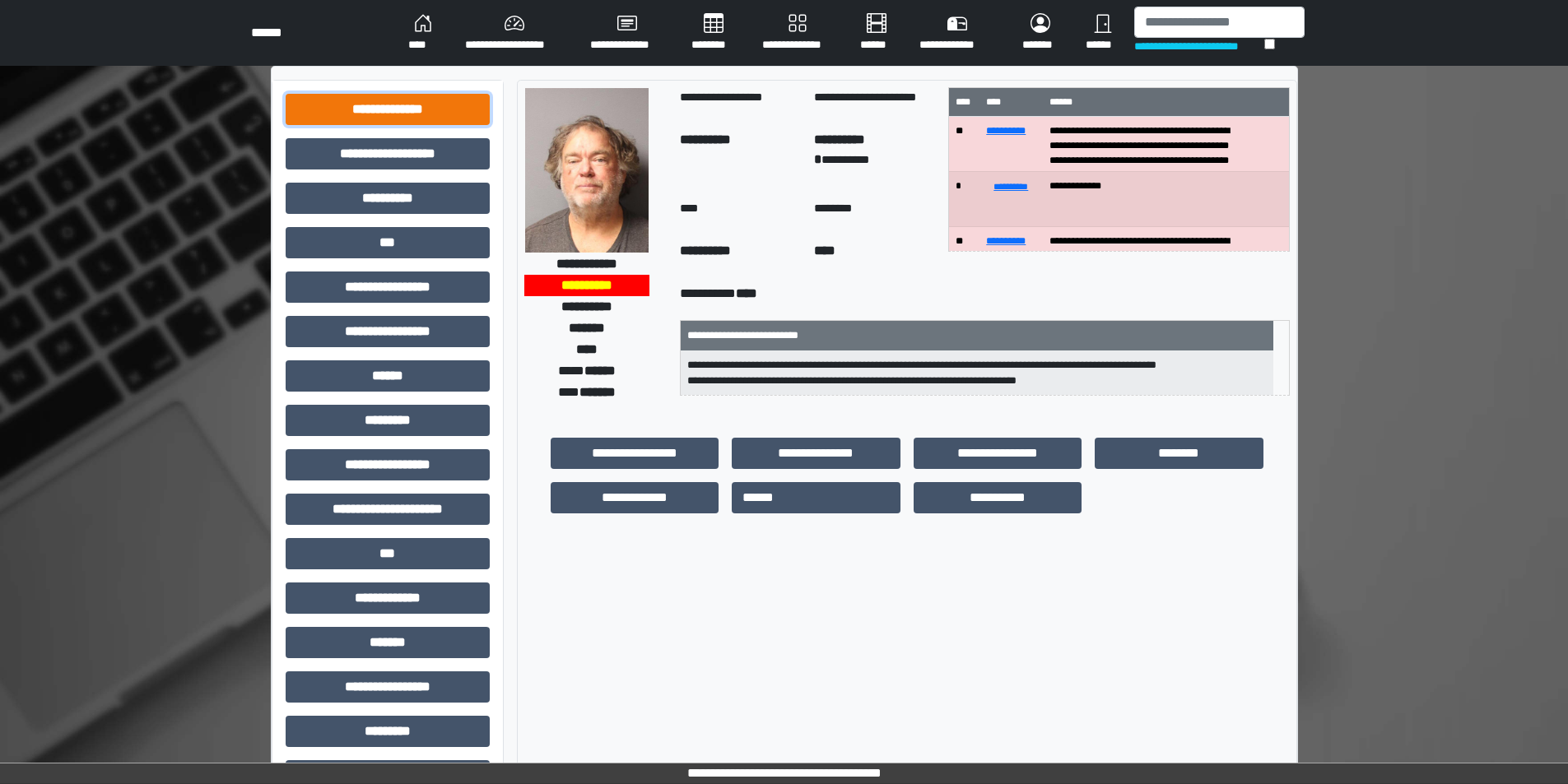 click on "**********" at bounding box center (388, 109) 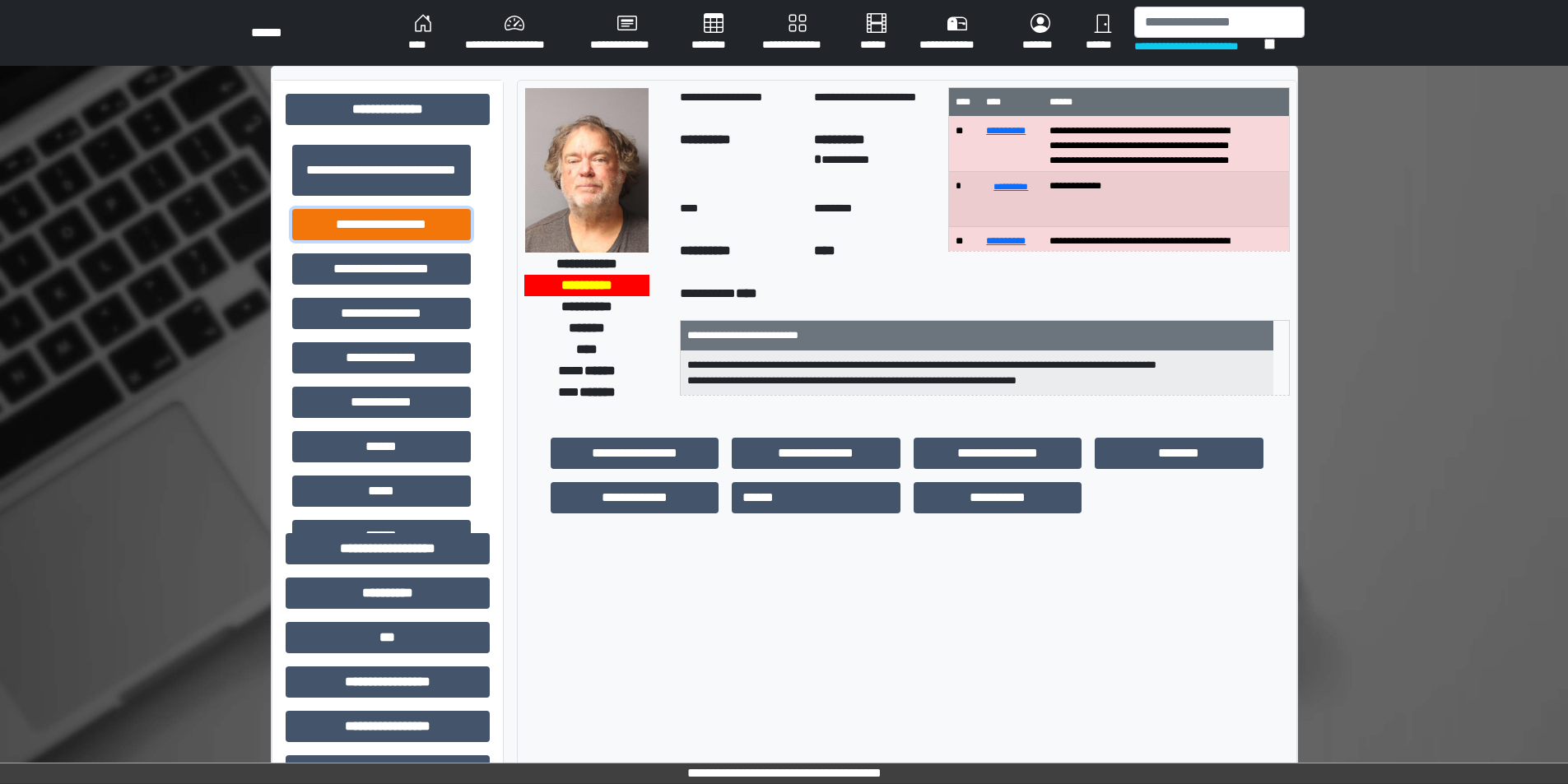 click on "**********" at bounding box center [381, 225] 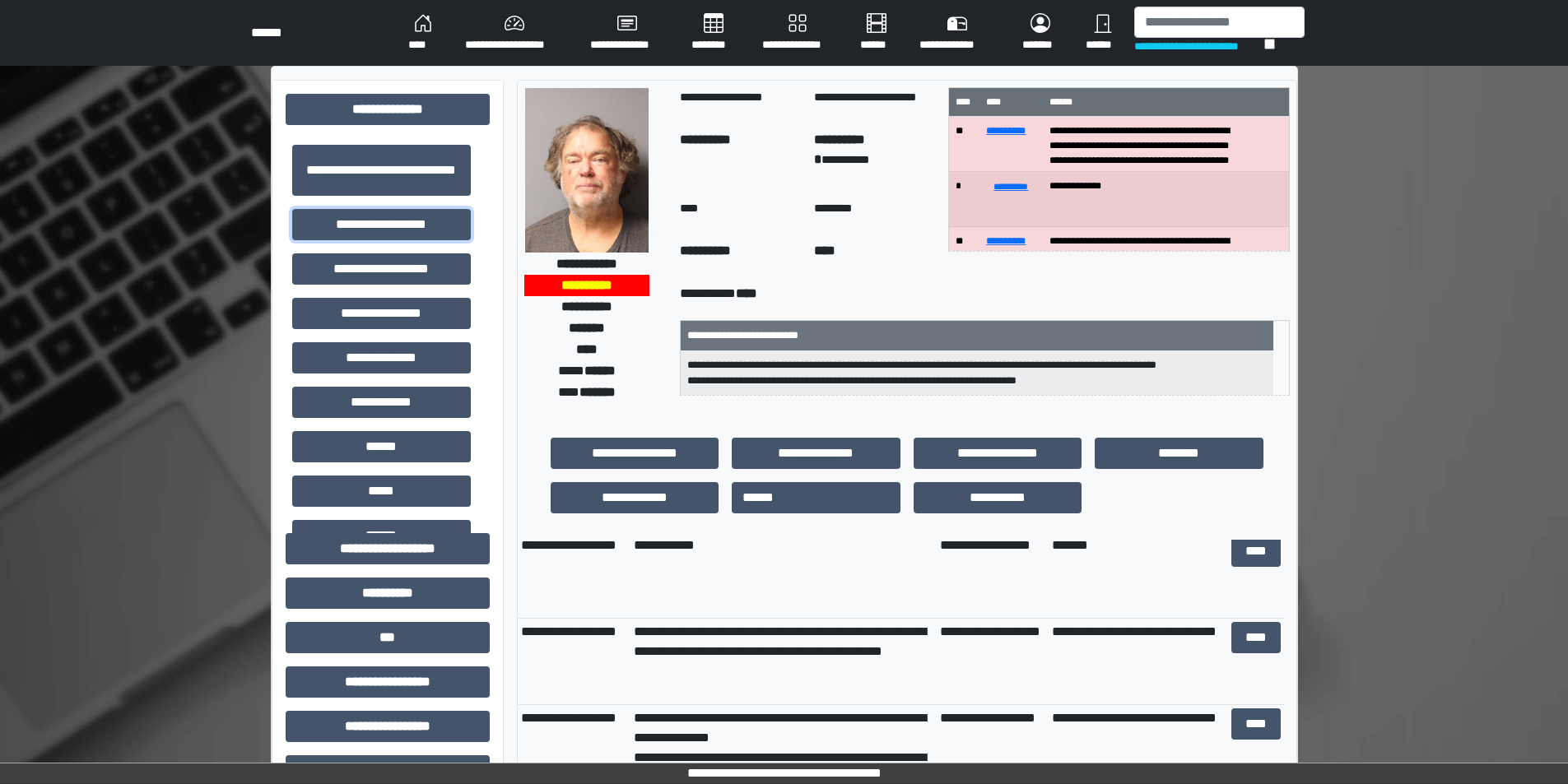 scroll, scrollTop: 454, scrollLeft: 0, axis: vertical 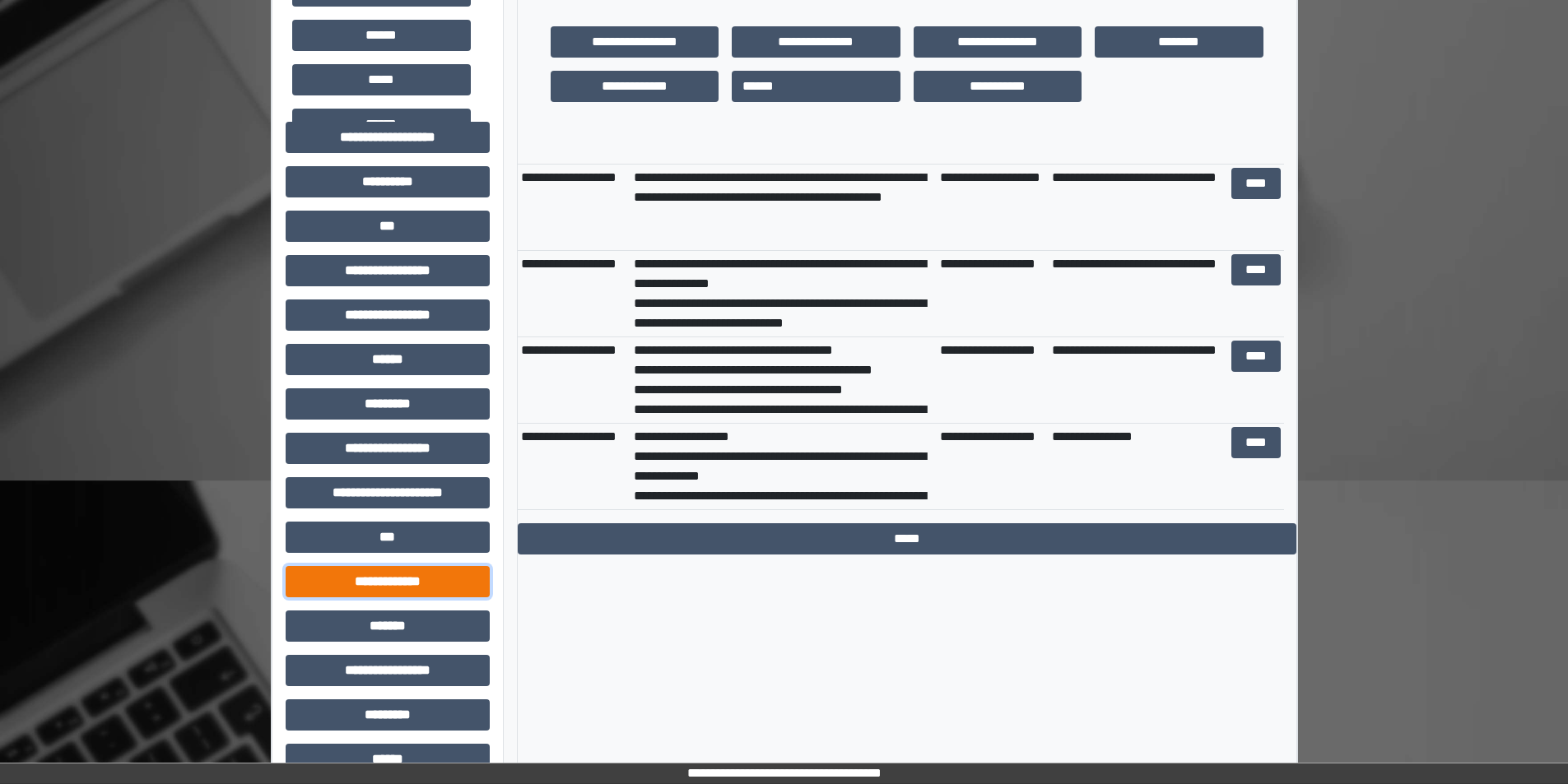 click on "**********" at bounding box center [388, 582] 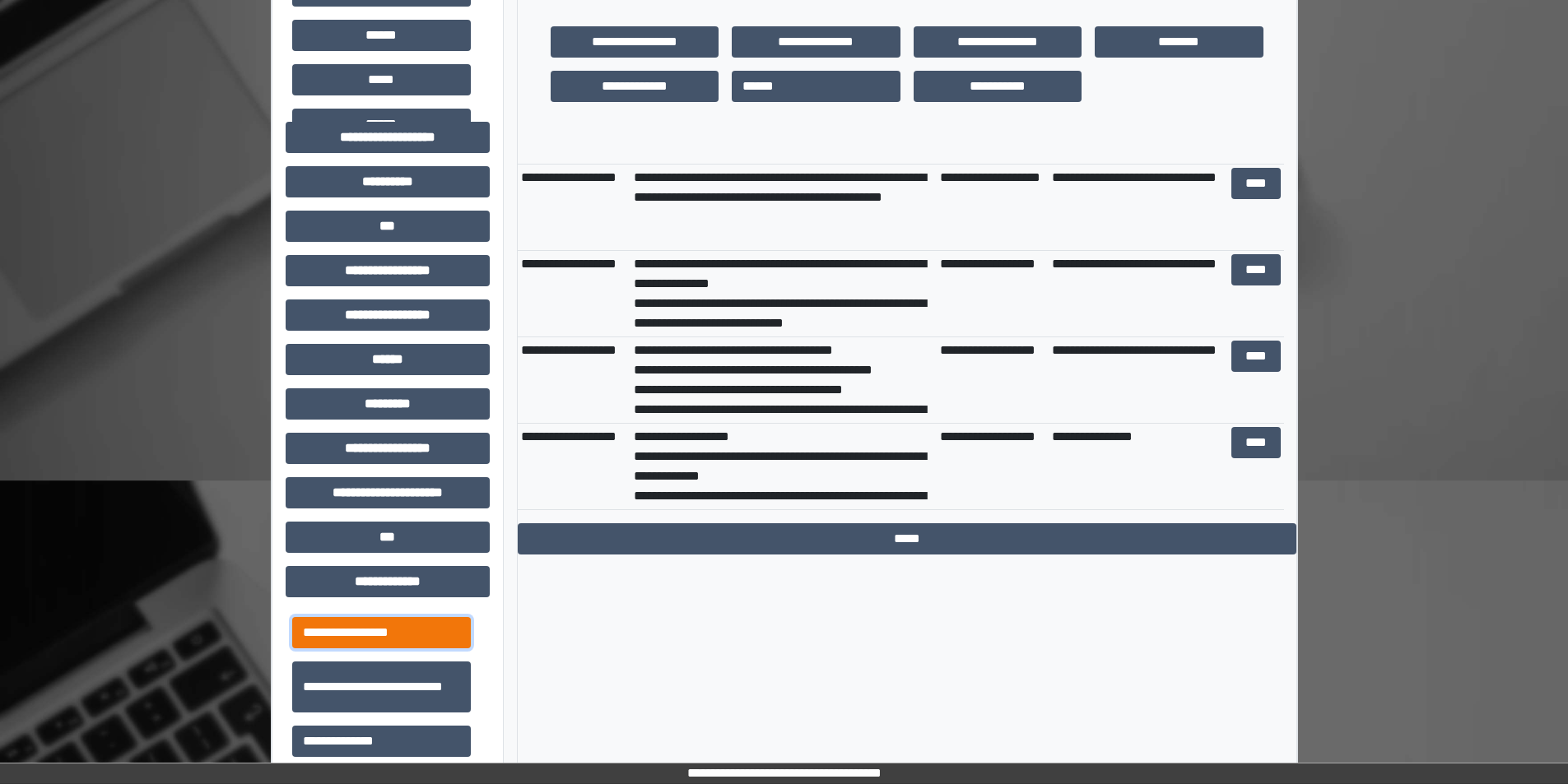 click on "**********" at bounding box center [381, 633] 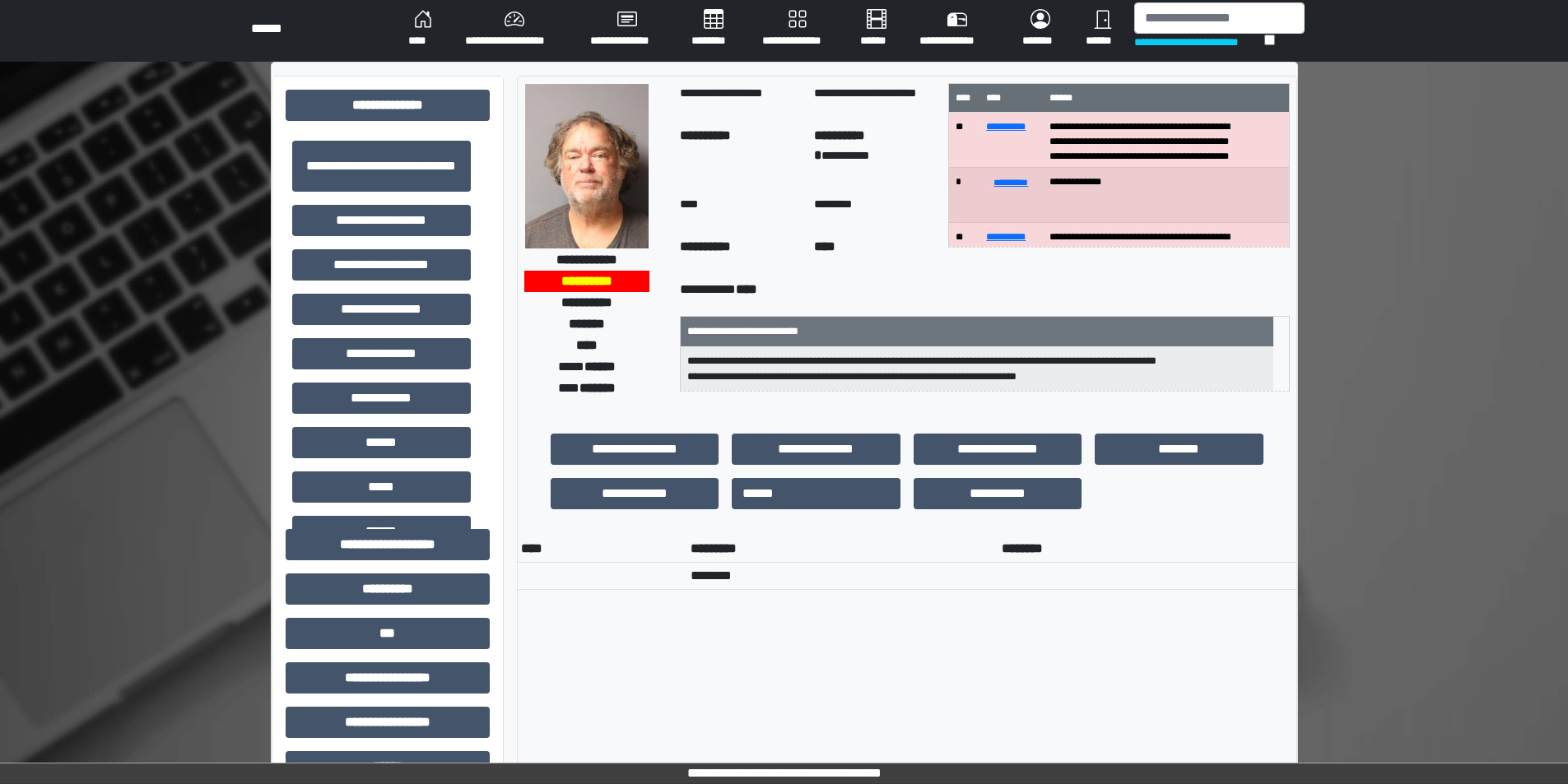 scroll, scrollTop: 0, scrollLeft: 0, axis: both 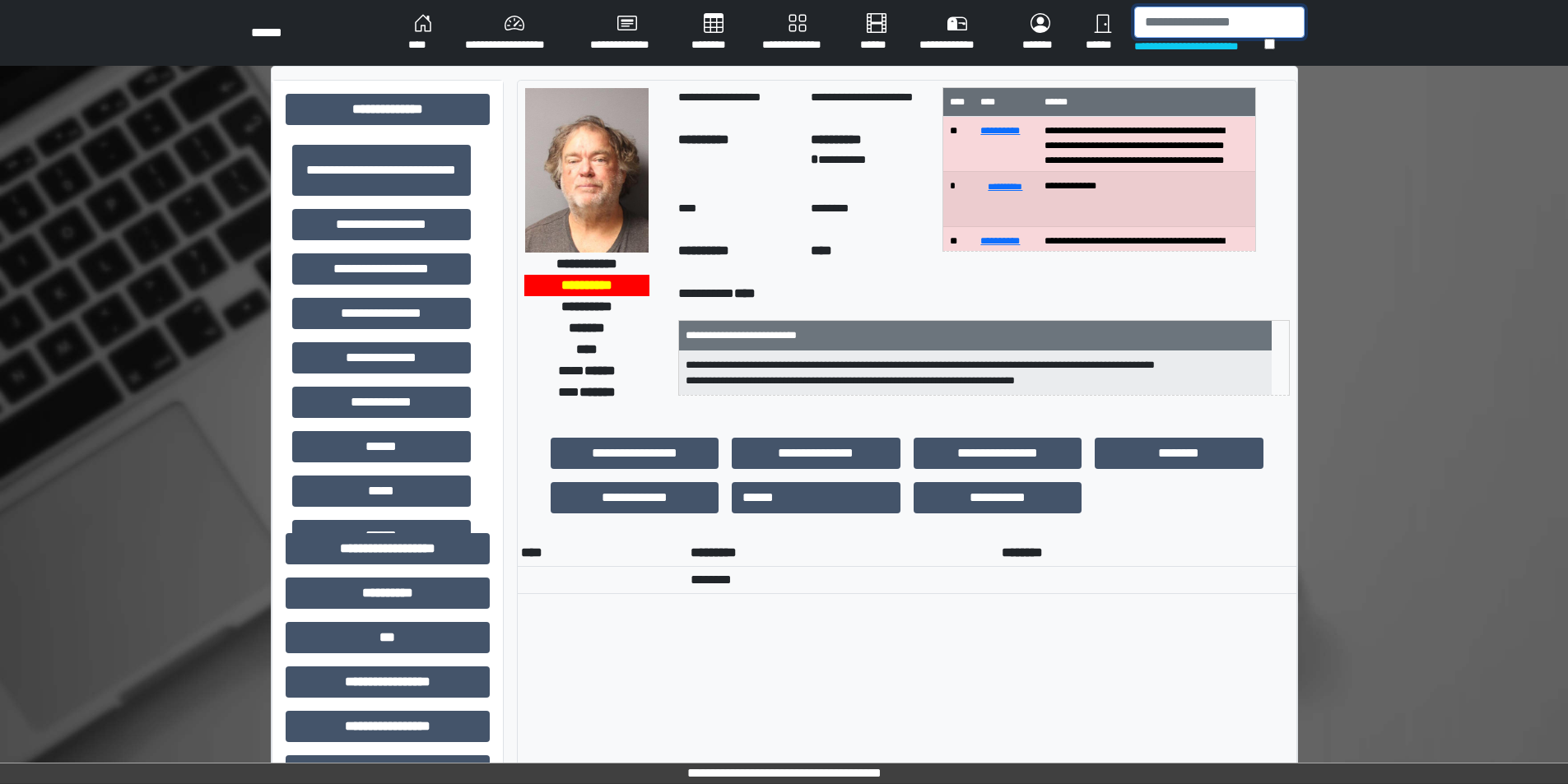 click at bounding box center [1219, 22] 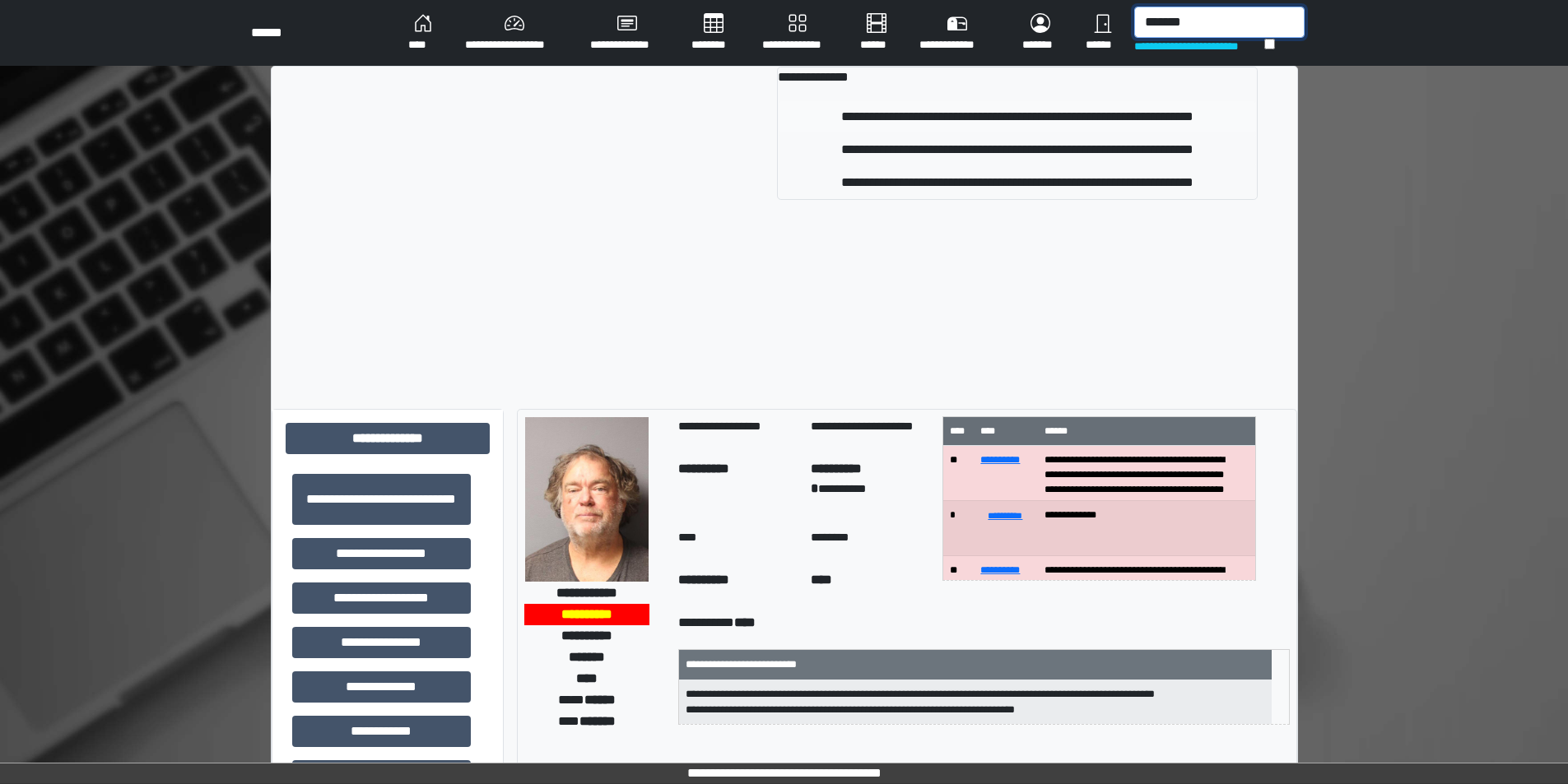 type on "*******" 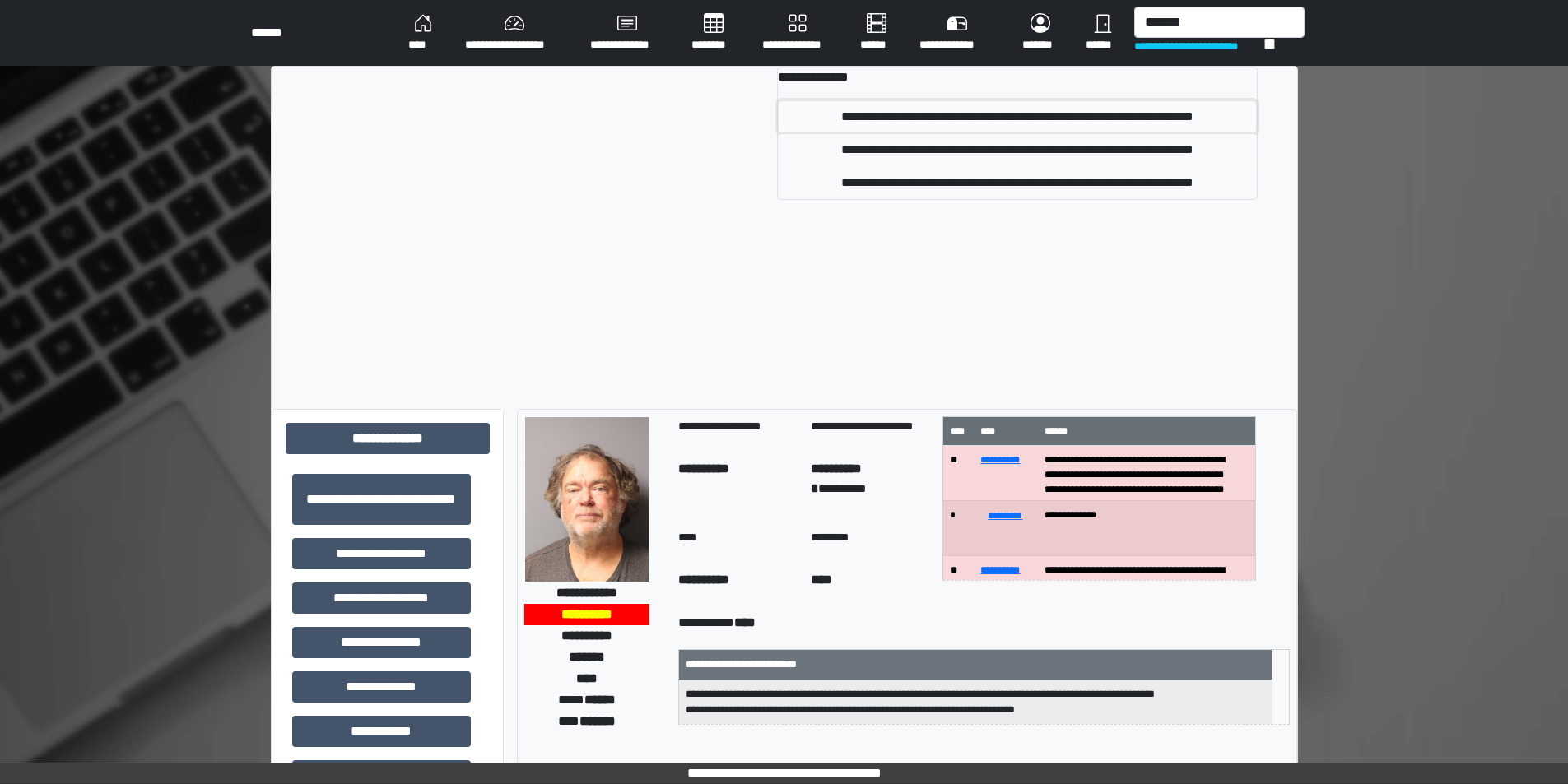 click on "**********" at bounding box center (1017, 117) 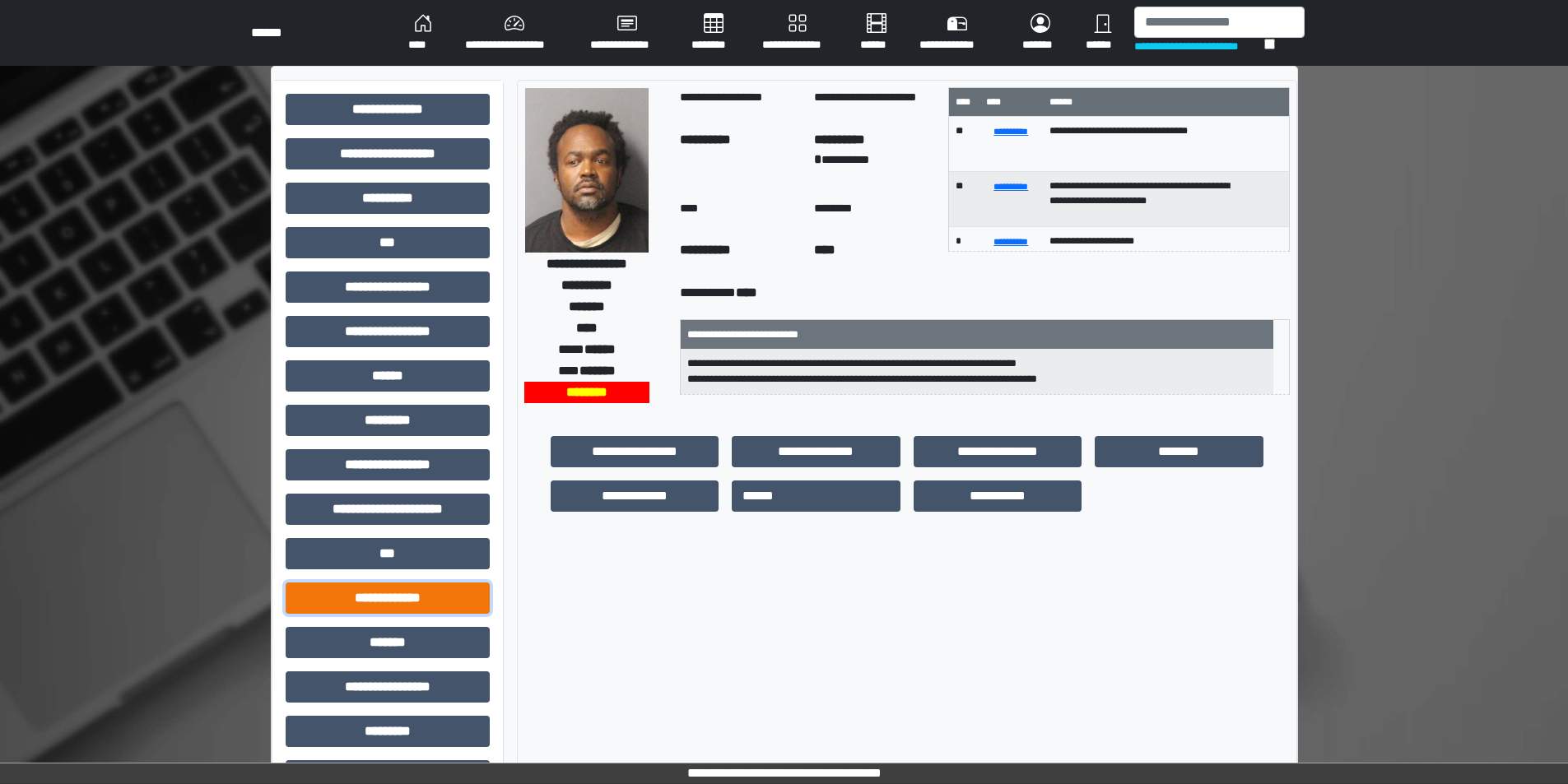 click on "**********" at bounding box center [388, 598] 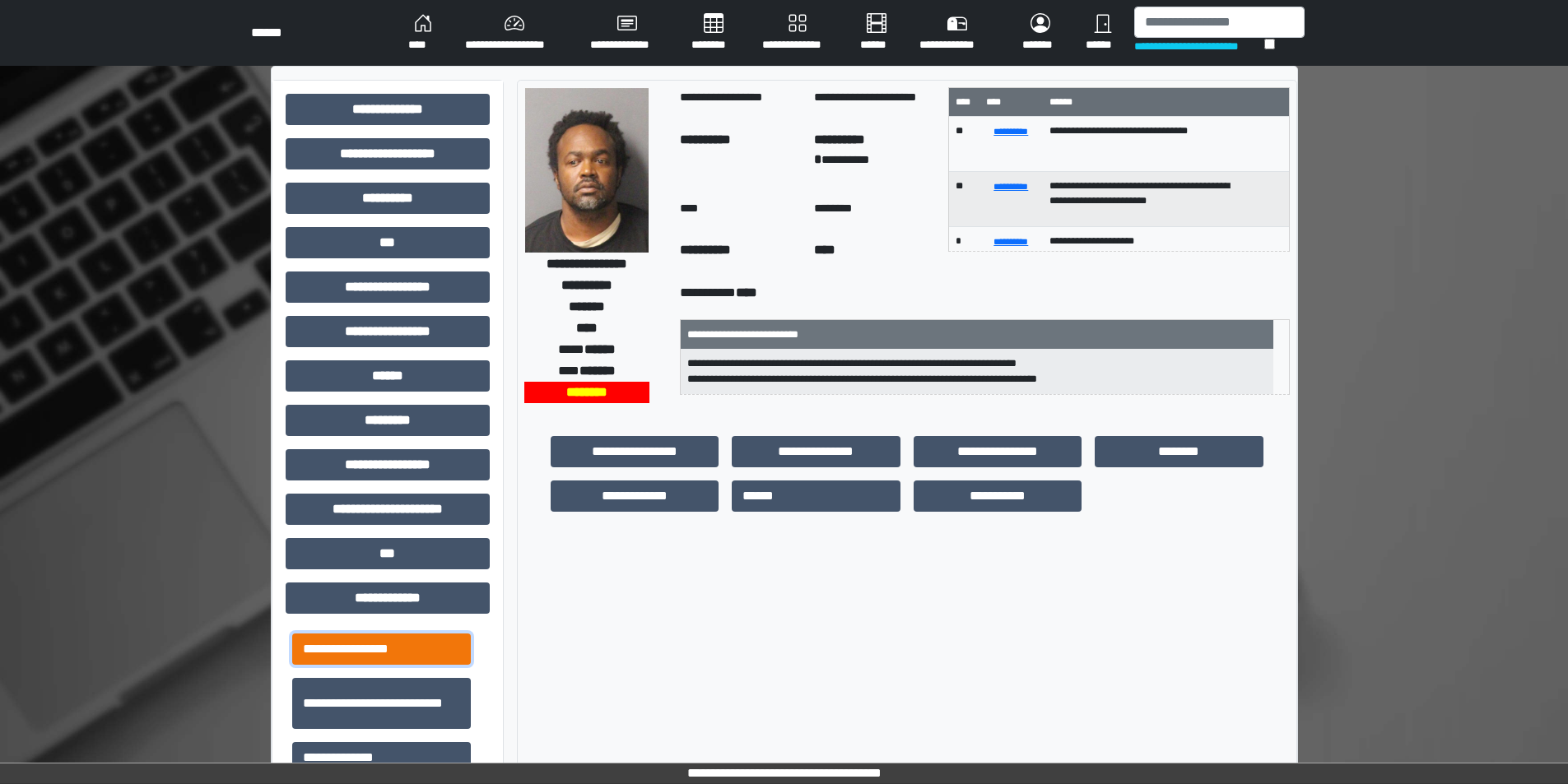 click on "**********" at bounding box center (381, 649) 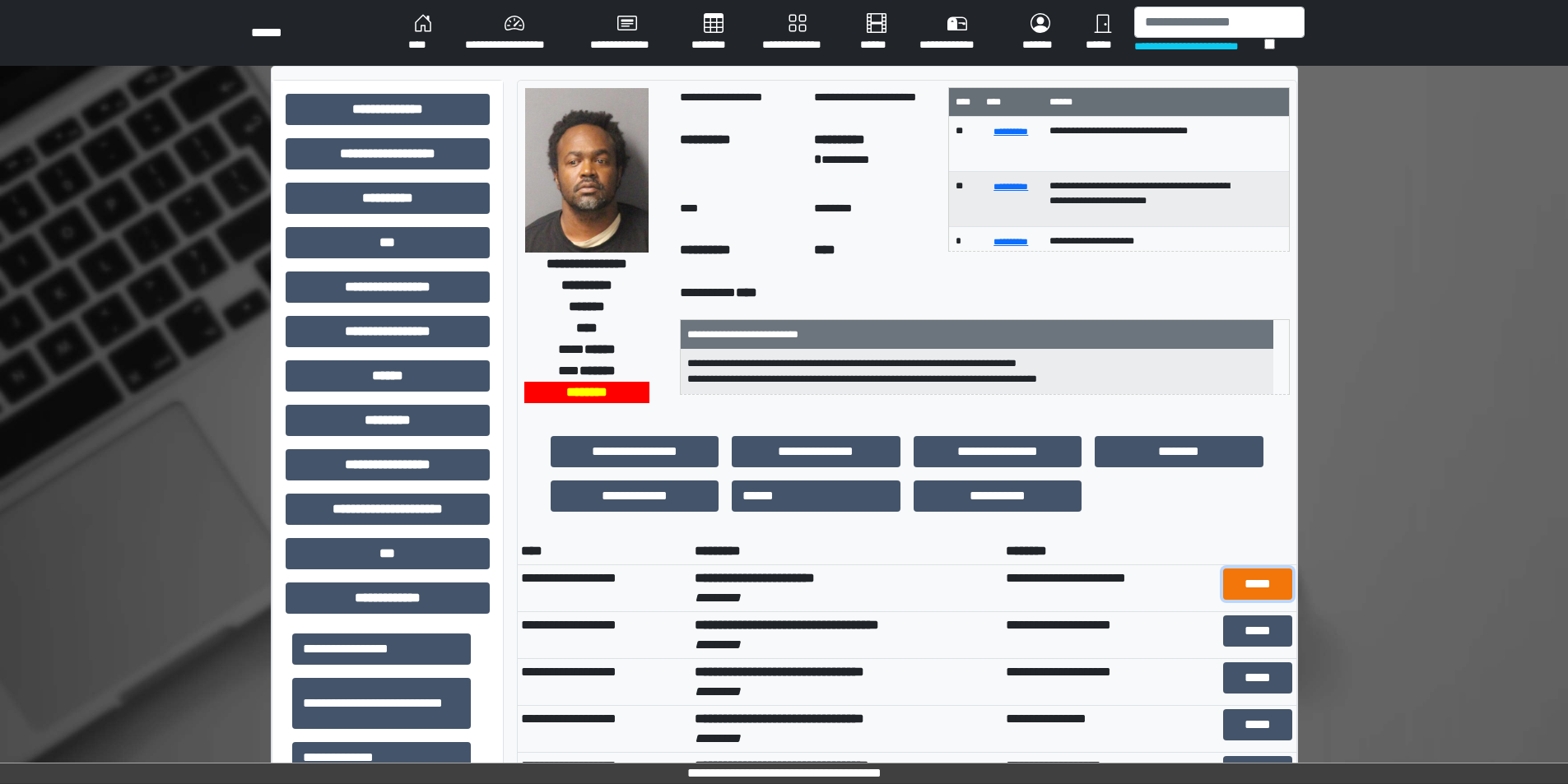 click on "*****" at bounding box center (1258, 584) 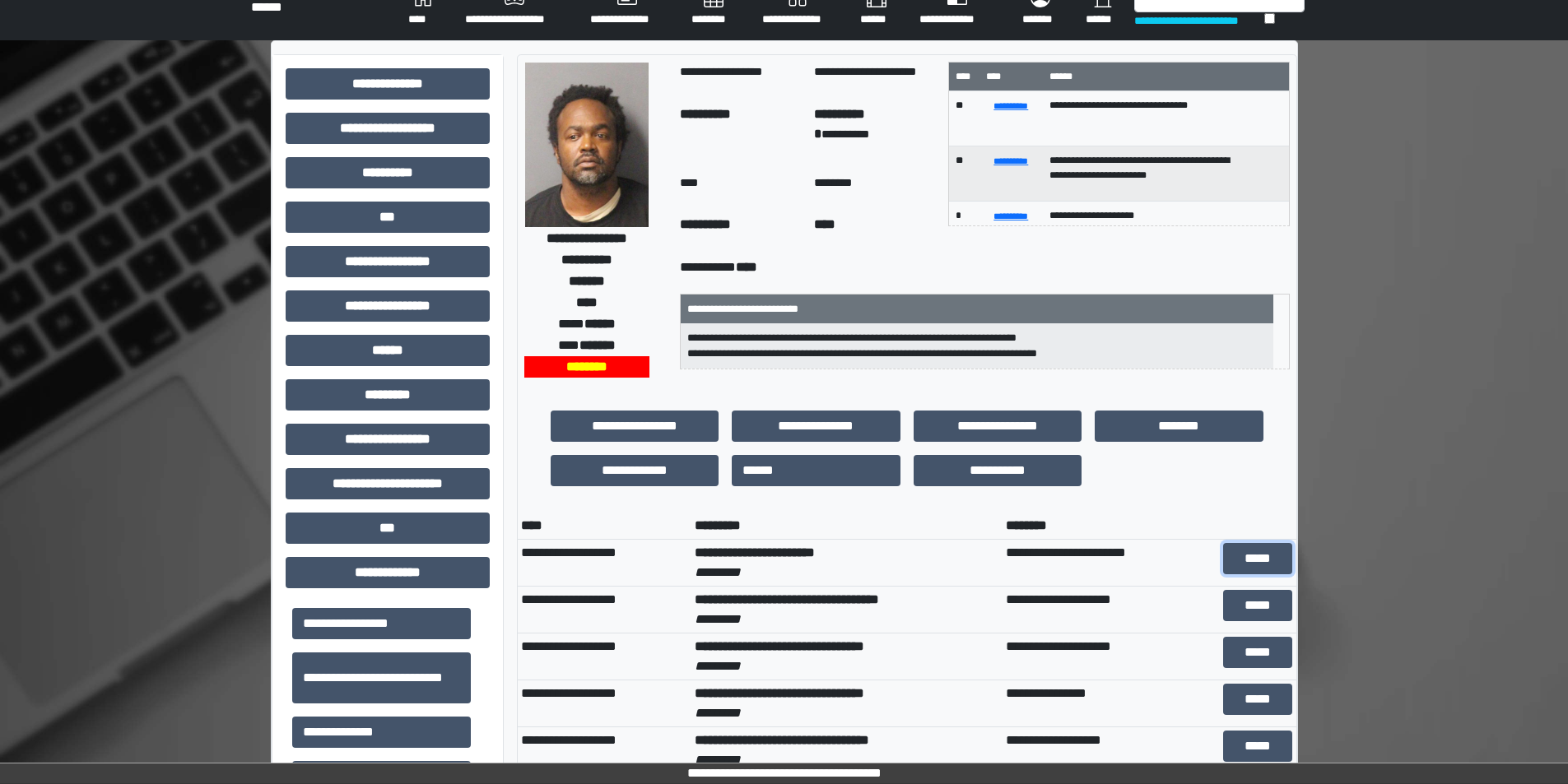 scroll, scrollTop: 0, scrollLeft: 0, axis: both 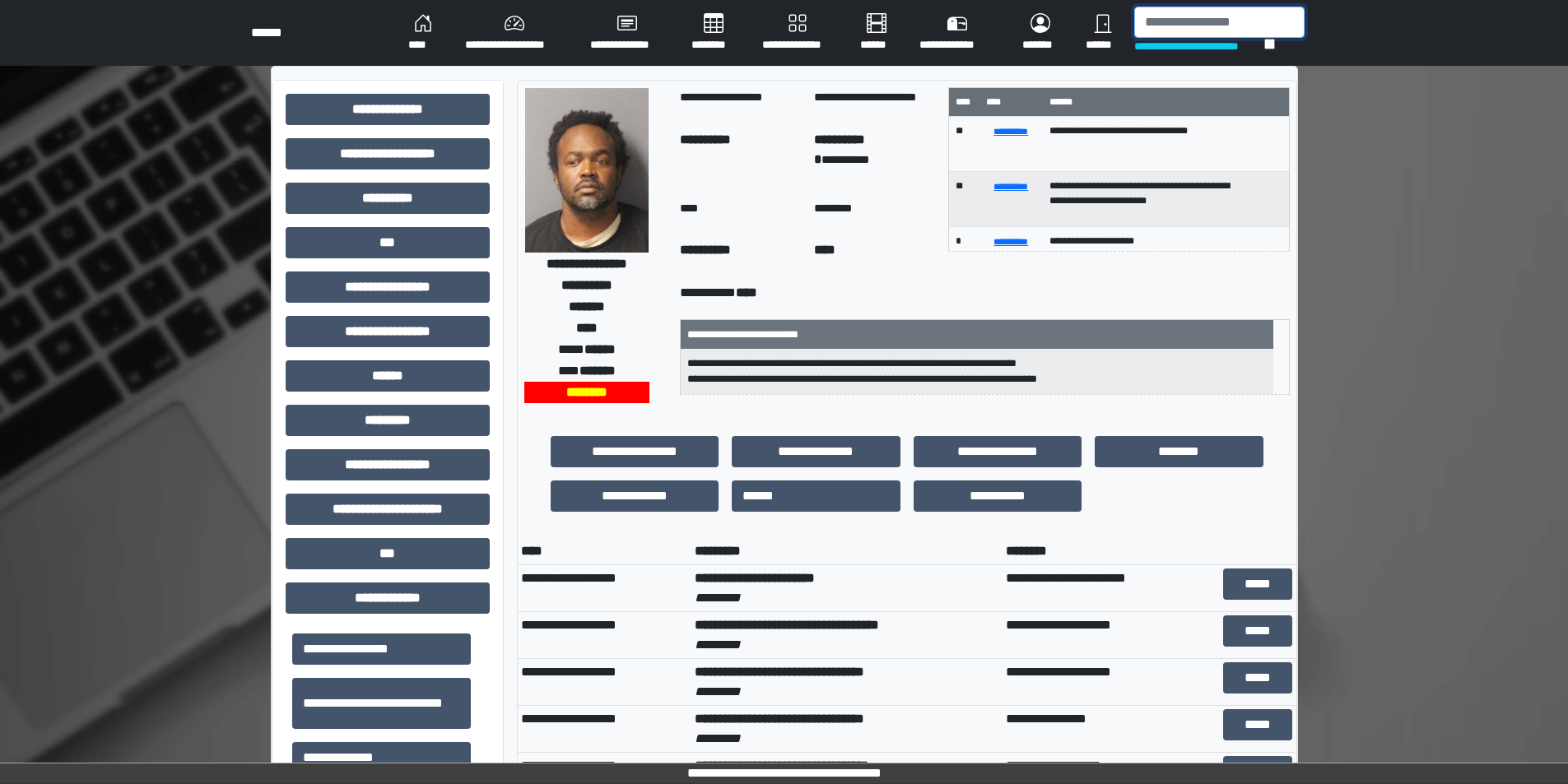 click at bounding box center (1219, 22) 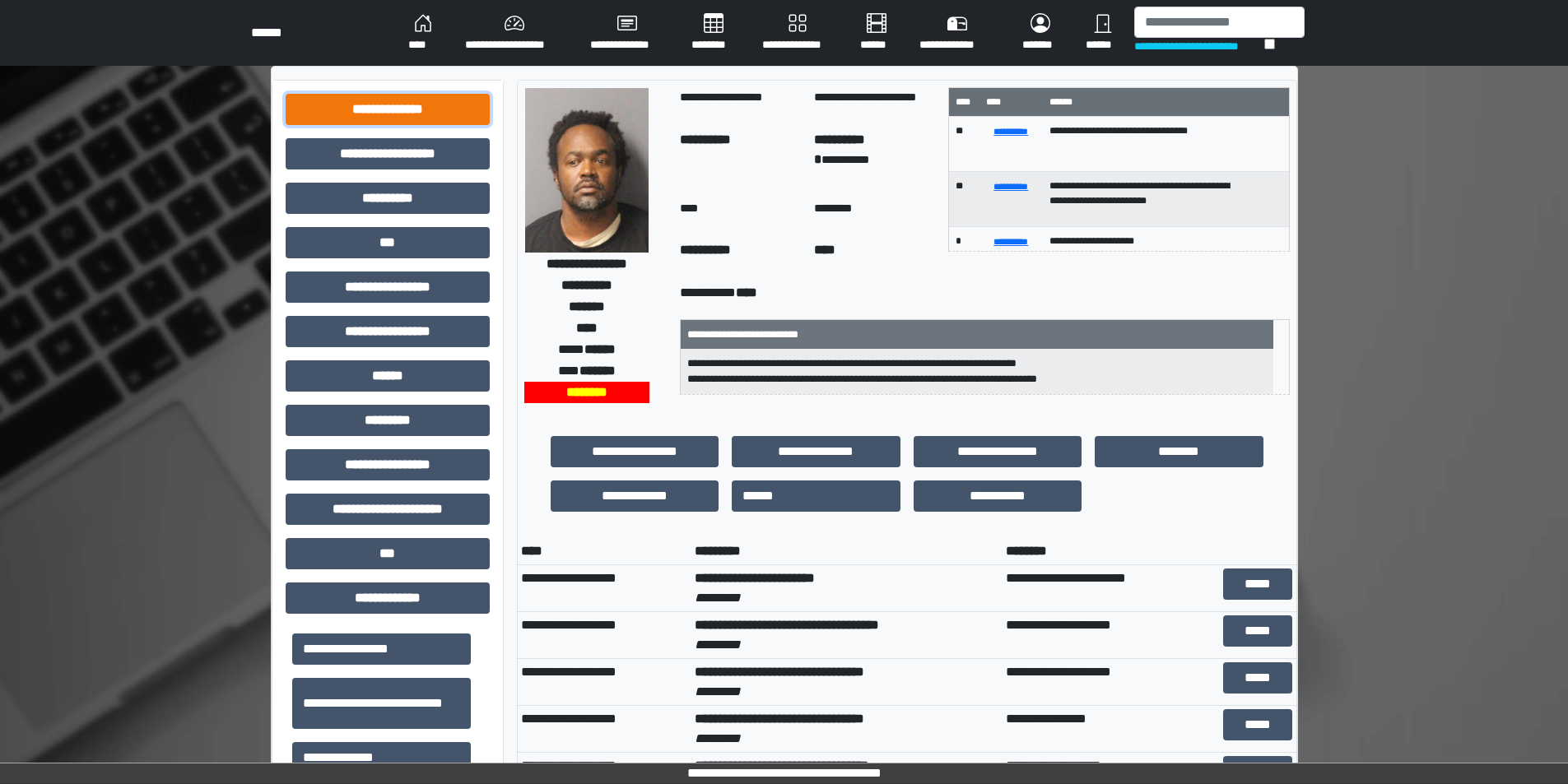 click on "**********" at bounding box center [388, 109] 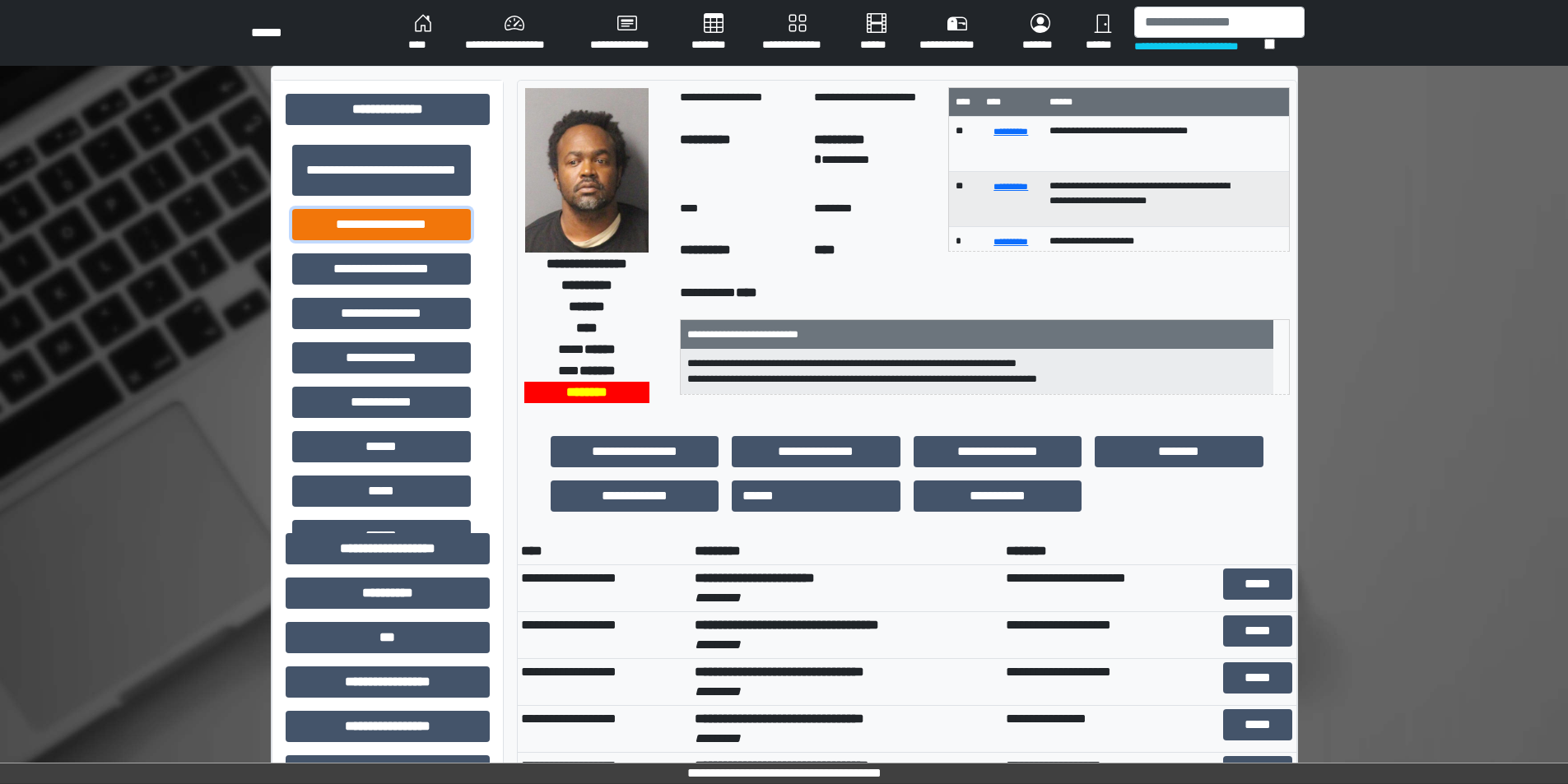 click on "**********" at bounding box center [381, 225] 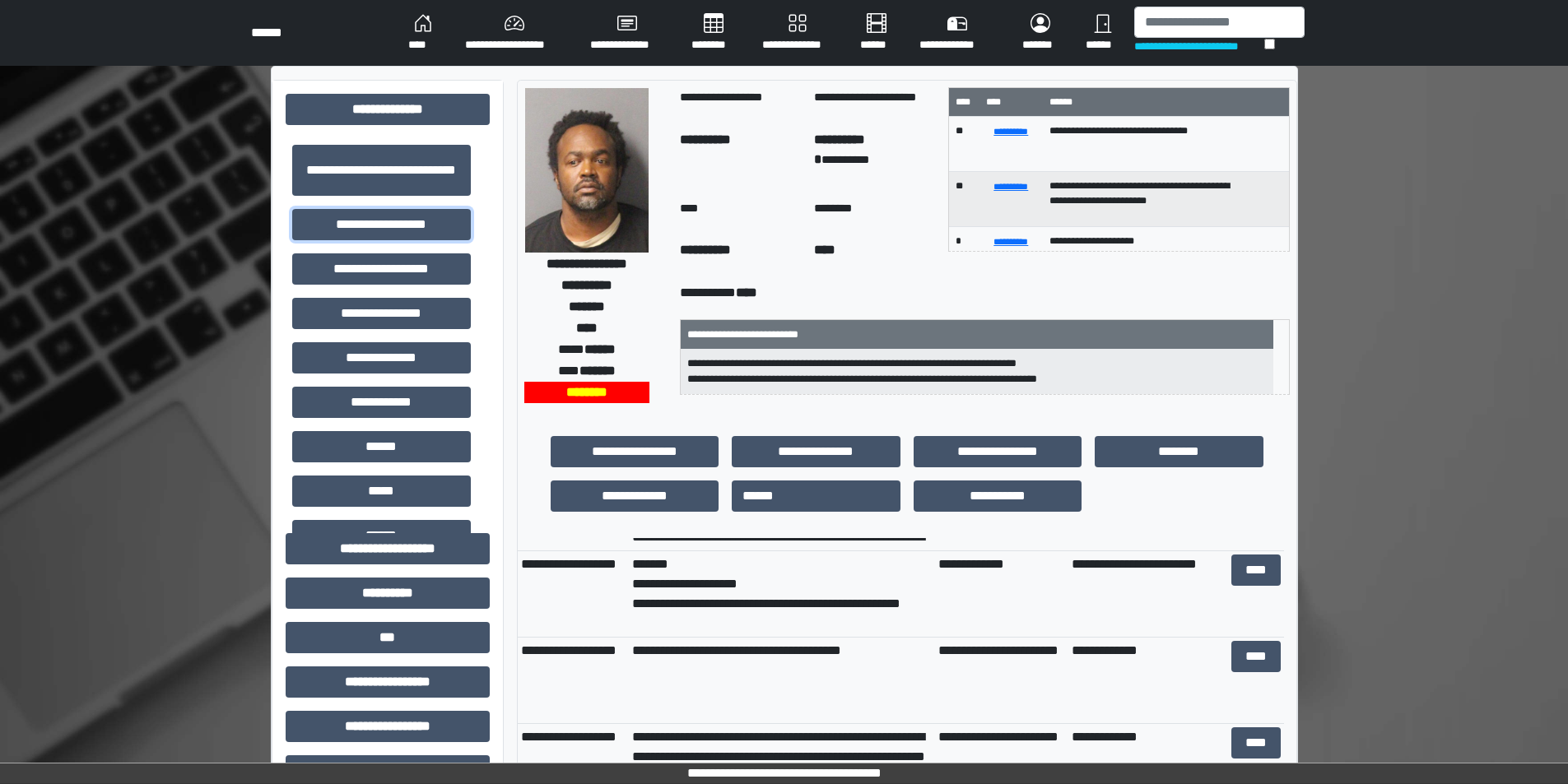 scroll, scrollTop: 247, scrollLeft: 0, axis: vertical 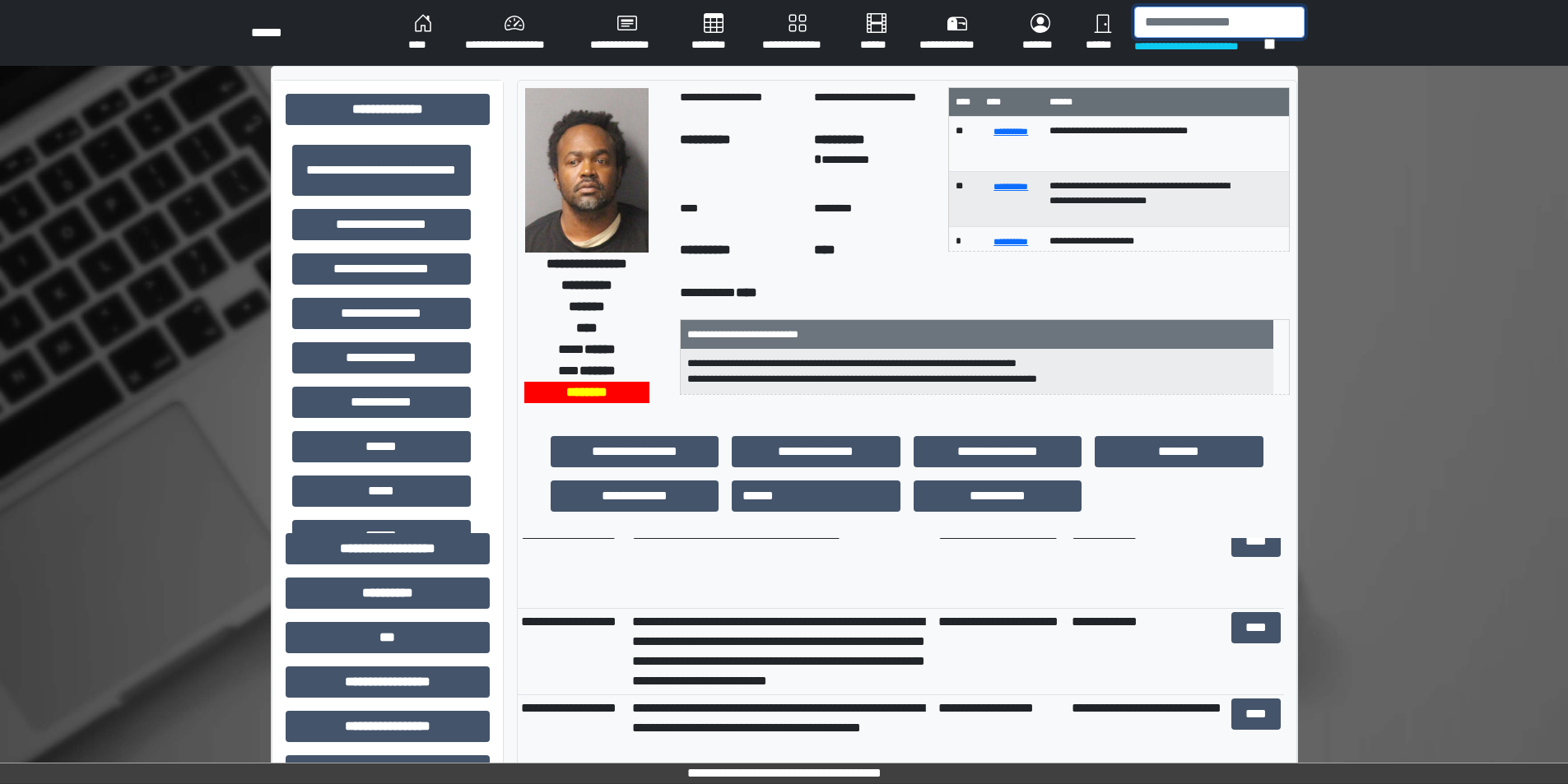 click at bounding box center [1219, 22] 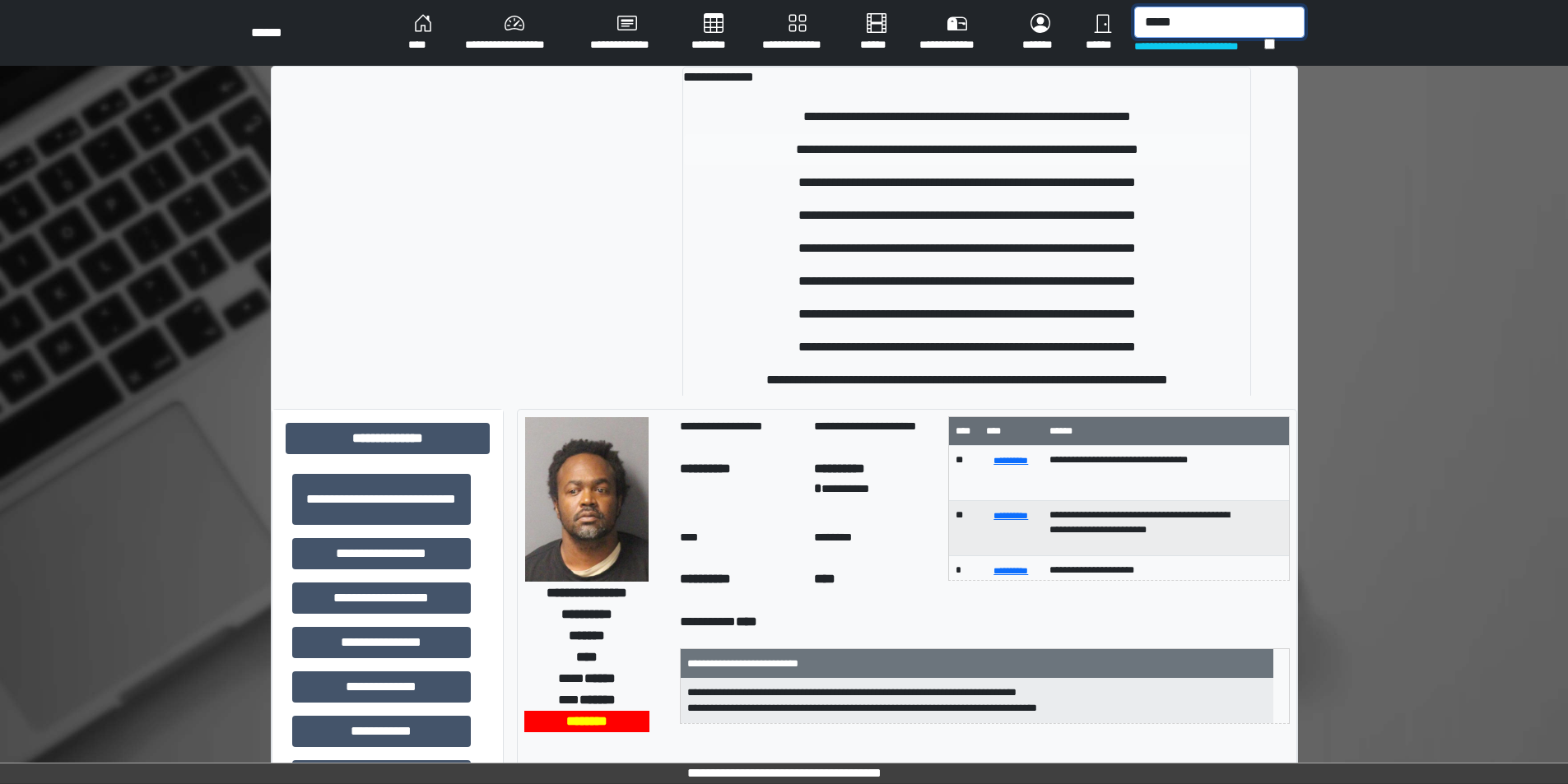 type on "*****" 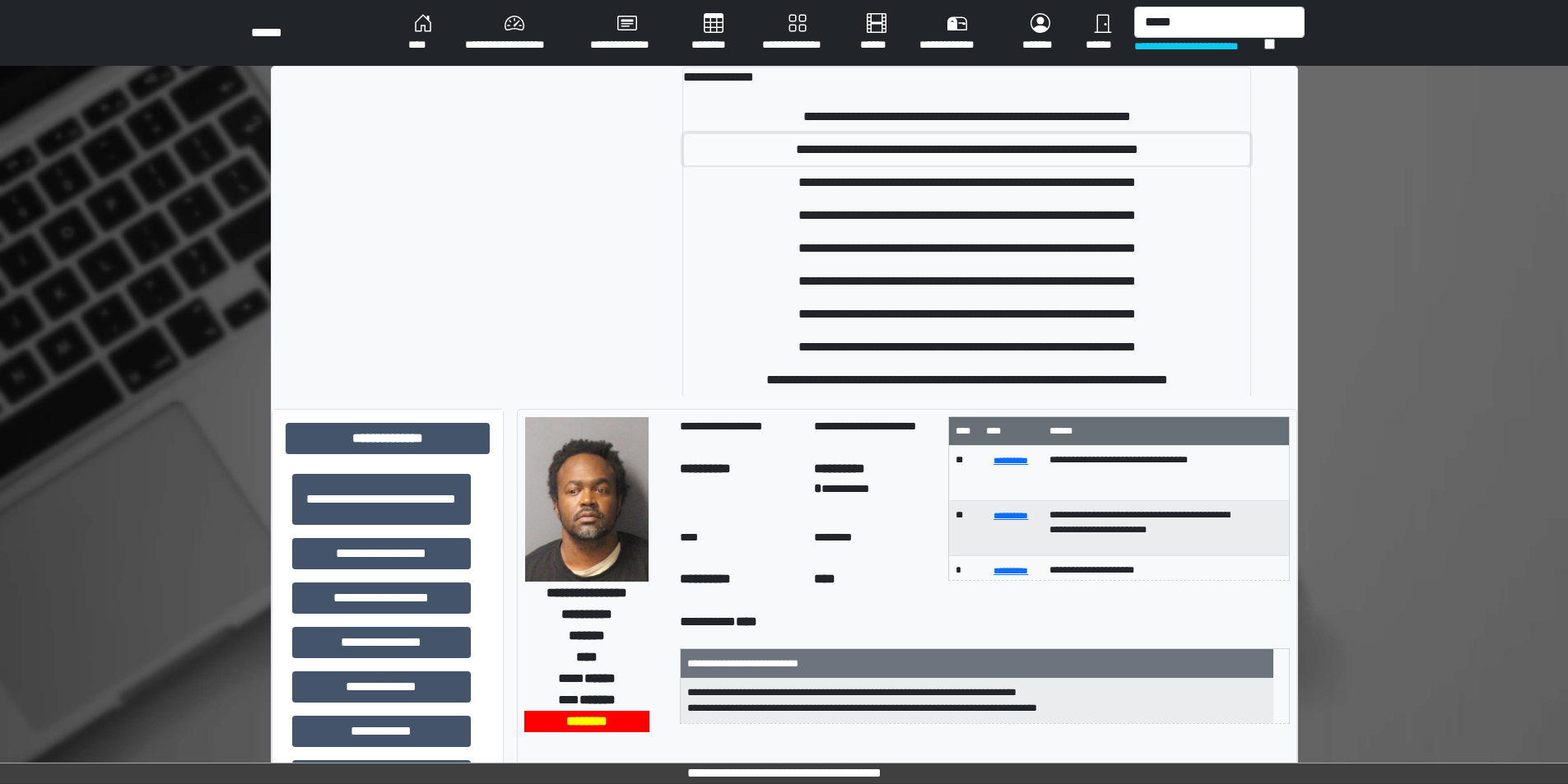 click on "**********" at bounding box center [966, 150] 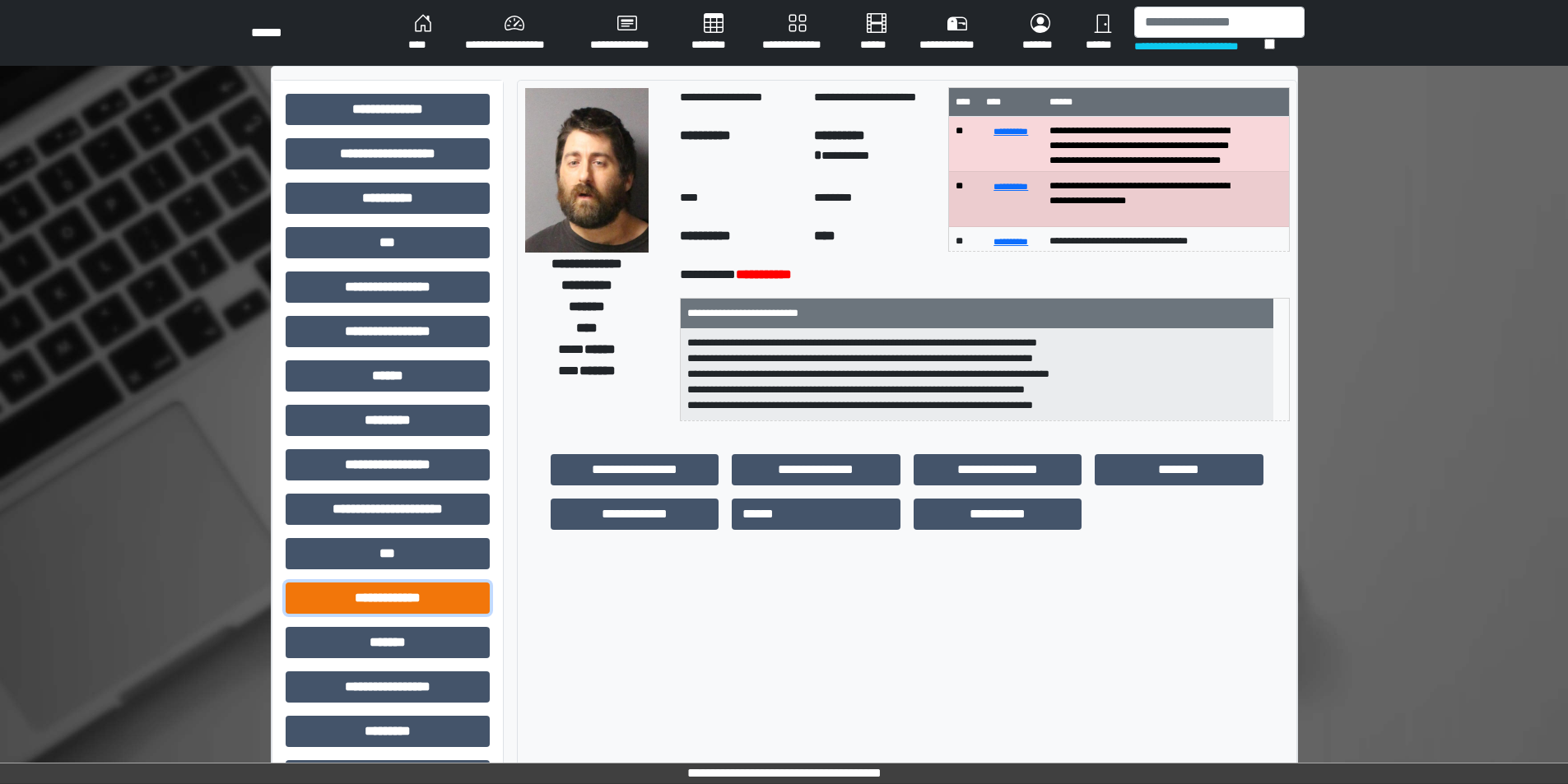click on "**********" at bounding box center (388, 598) 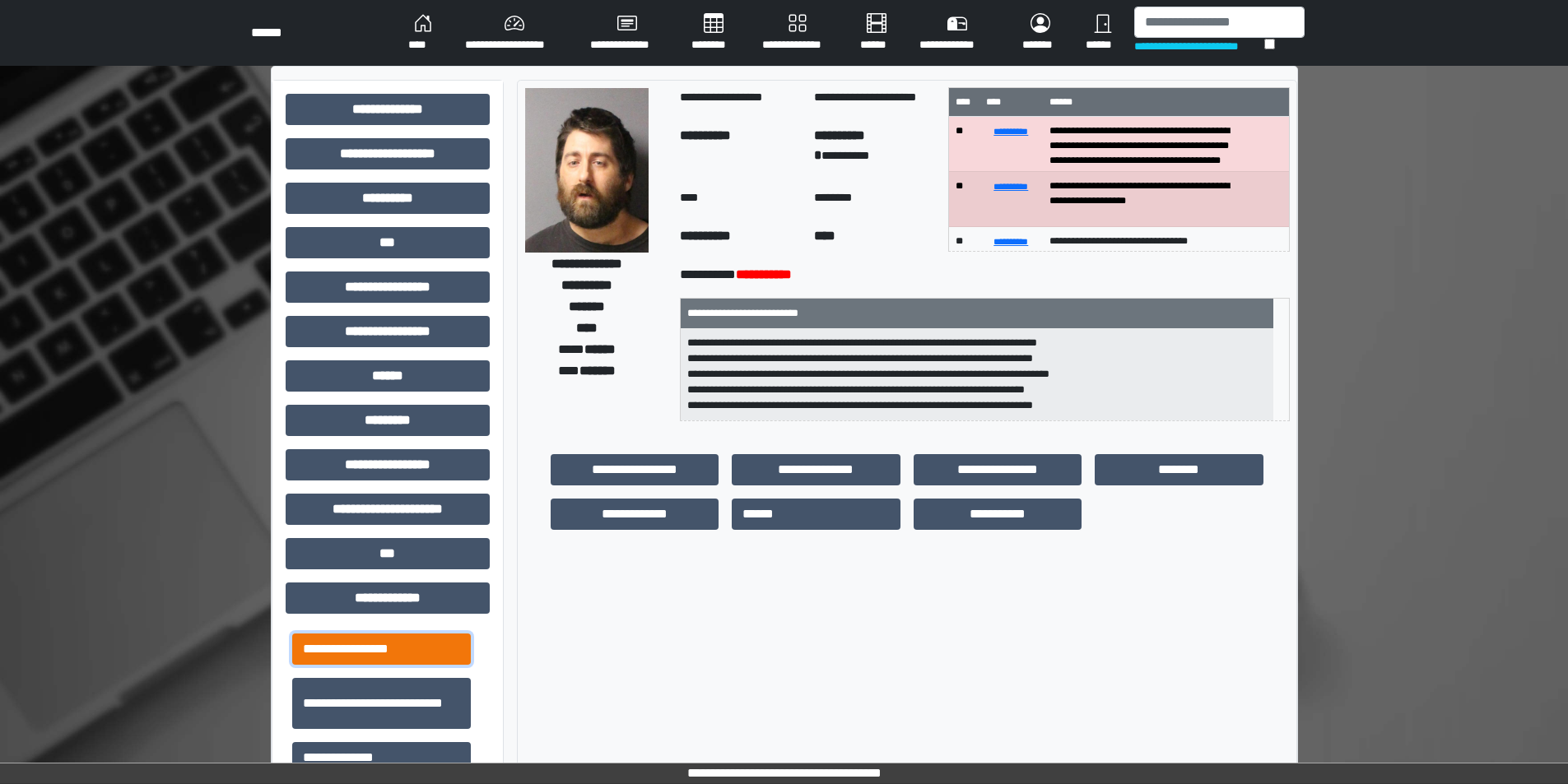 click on "**********" at bounding box center [381, 649] 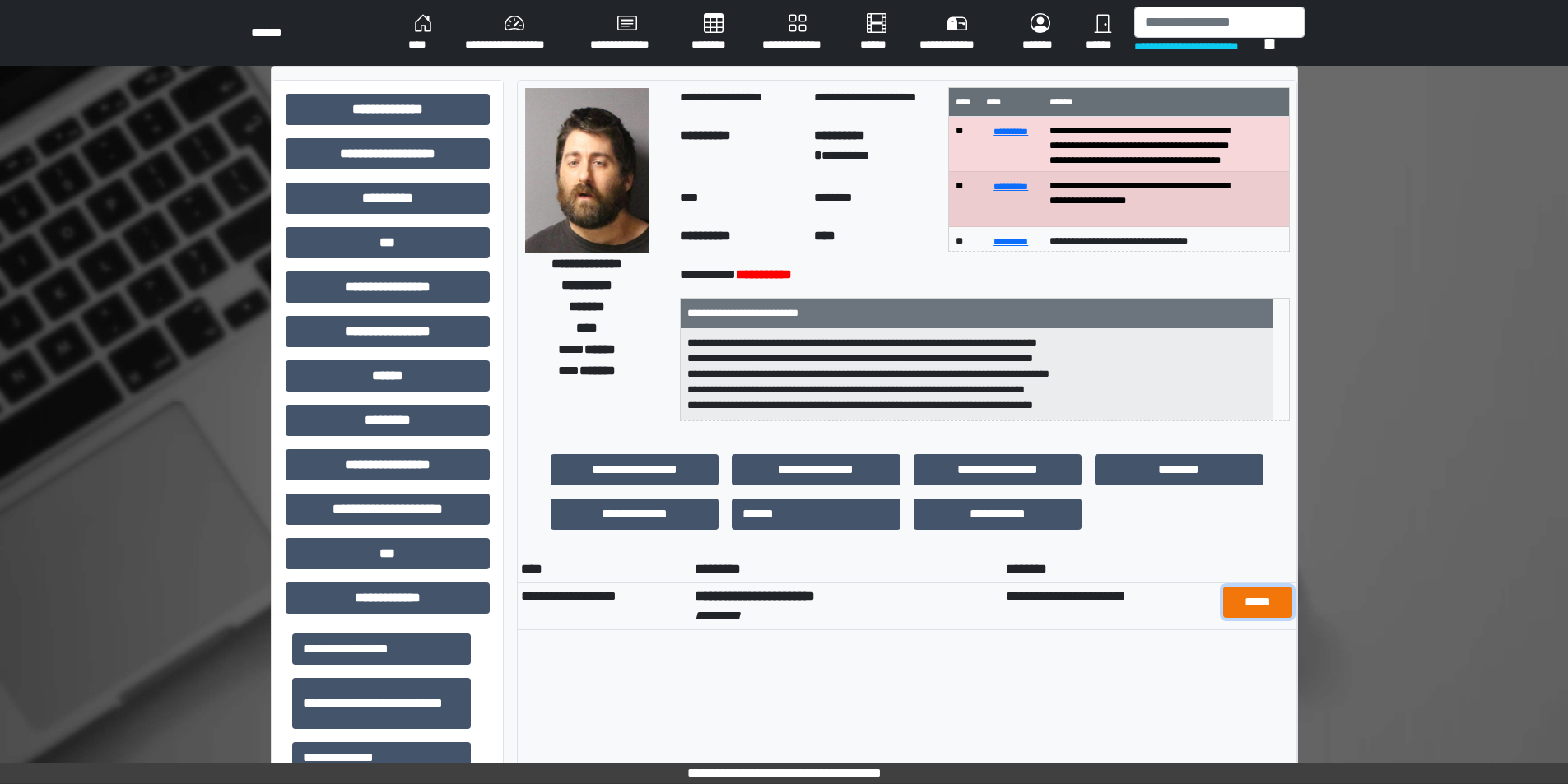click on "*****" at bounding box center [1258, 602] 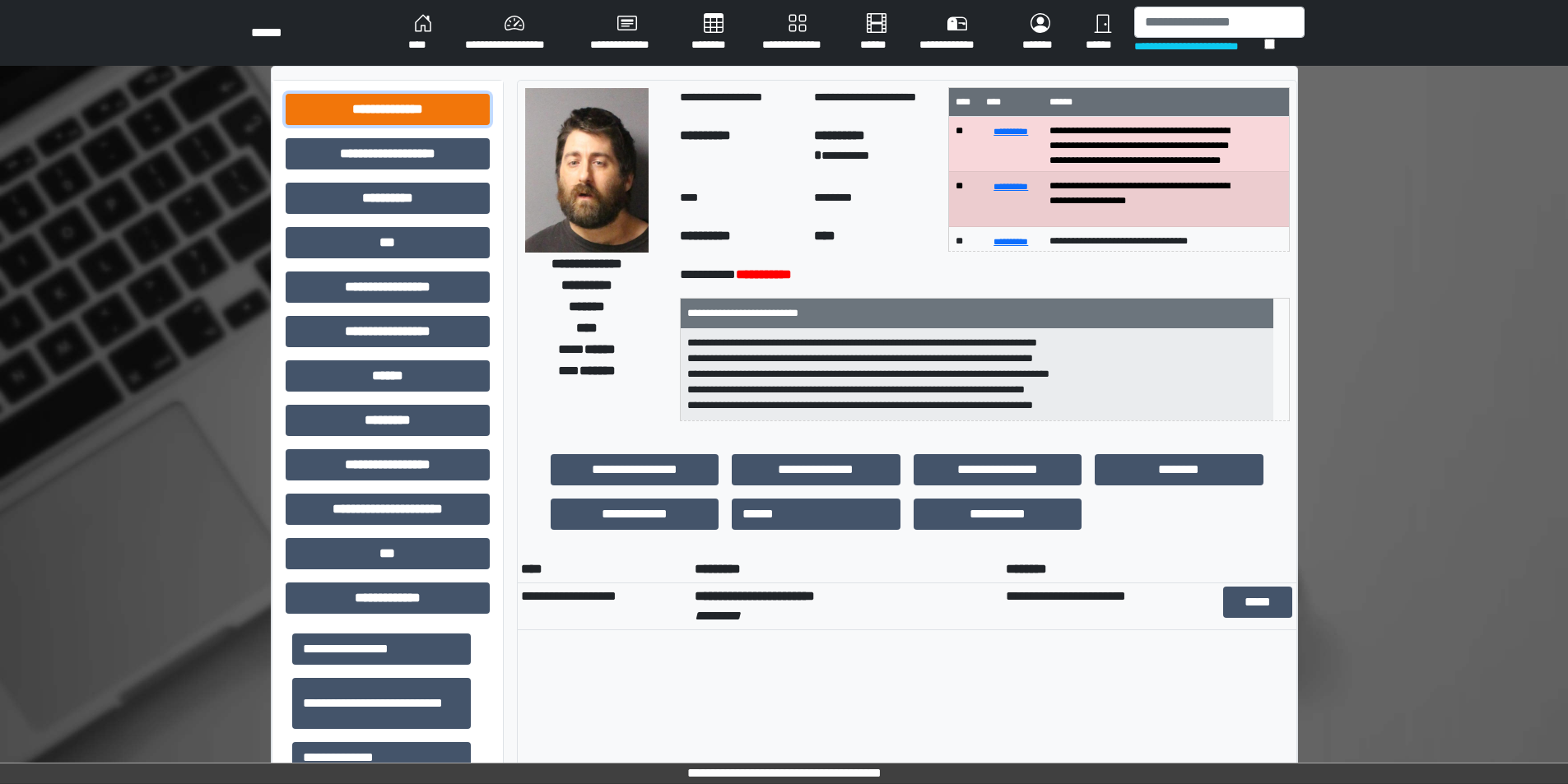 click on "**********" at bounding box center [388, 109] 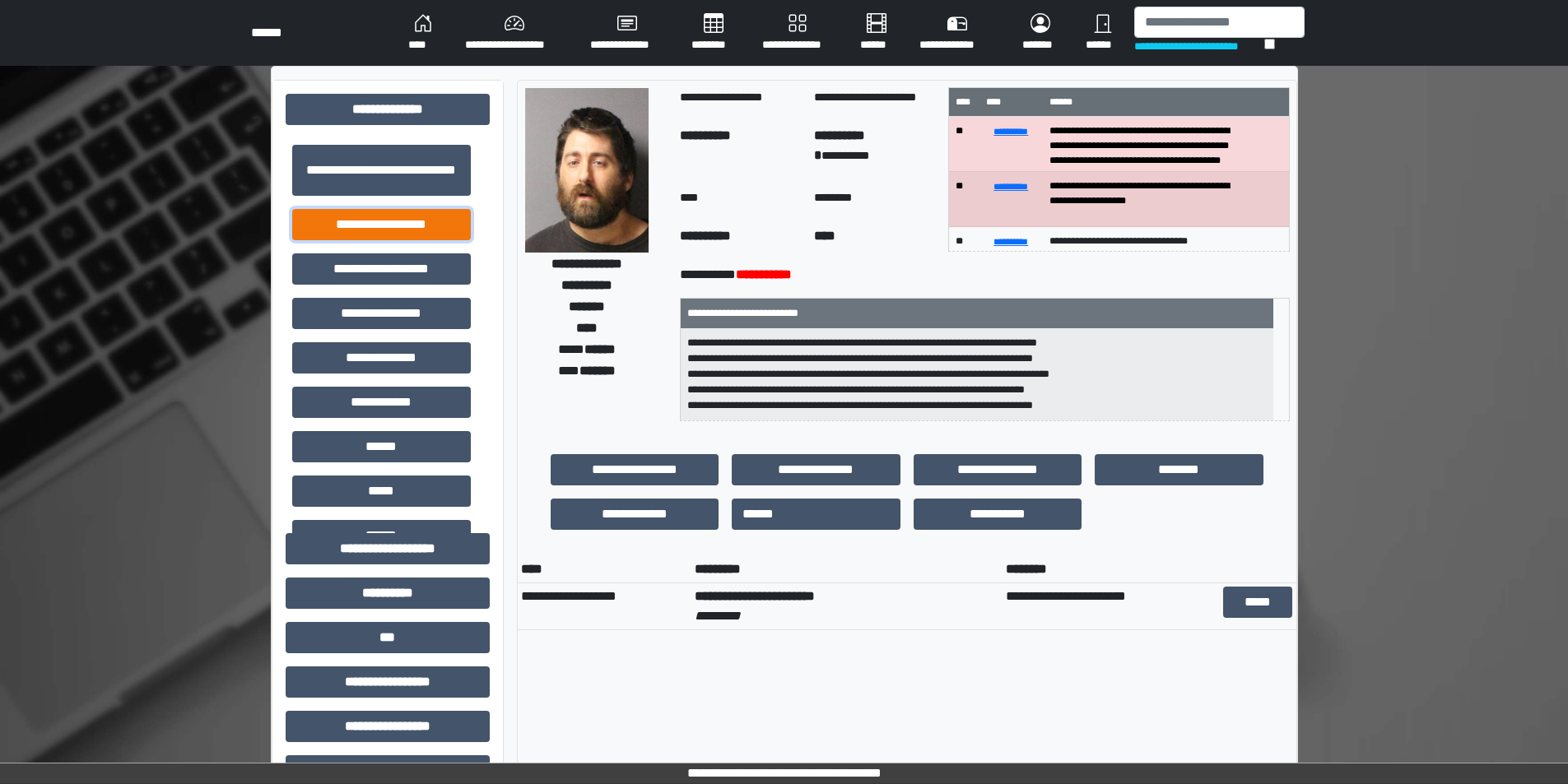 click on "**********" at bounding box center (381, 225) 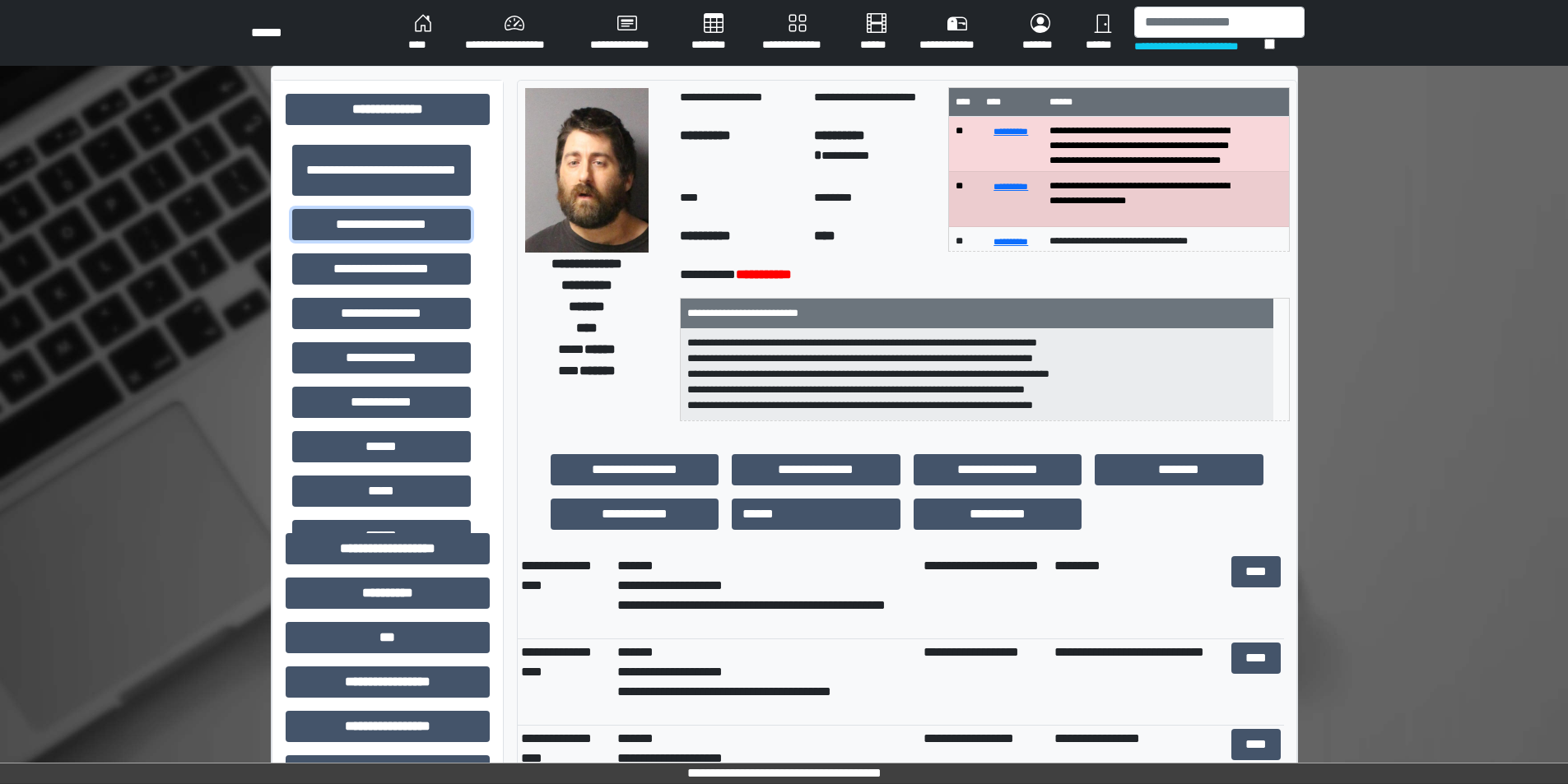 scroll, scrollTop: 329, scrollLeft: 0, axis: vertical 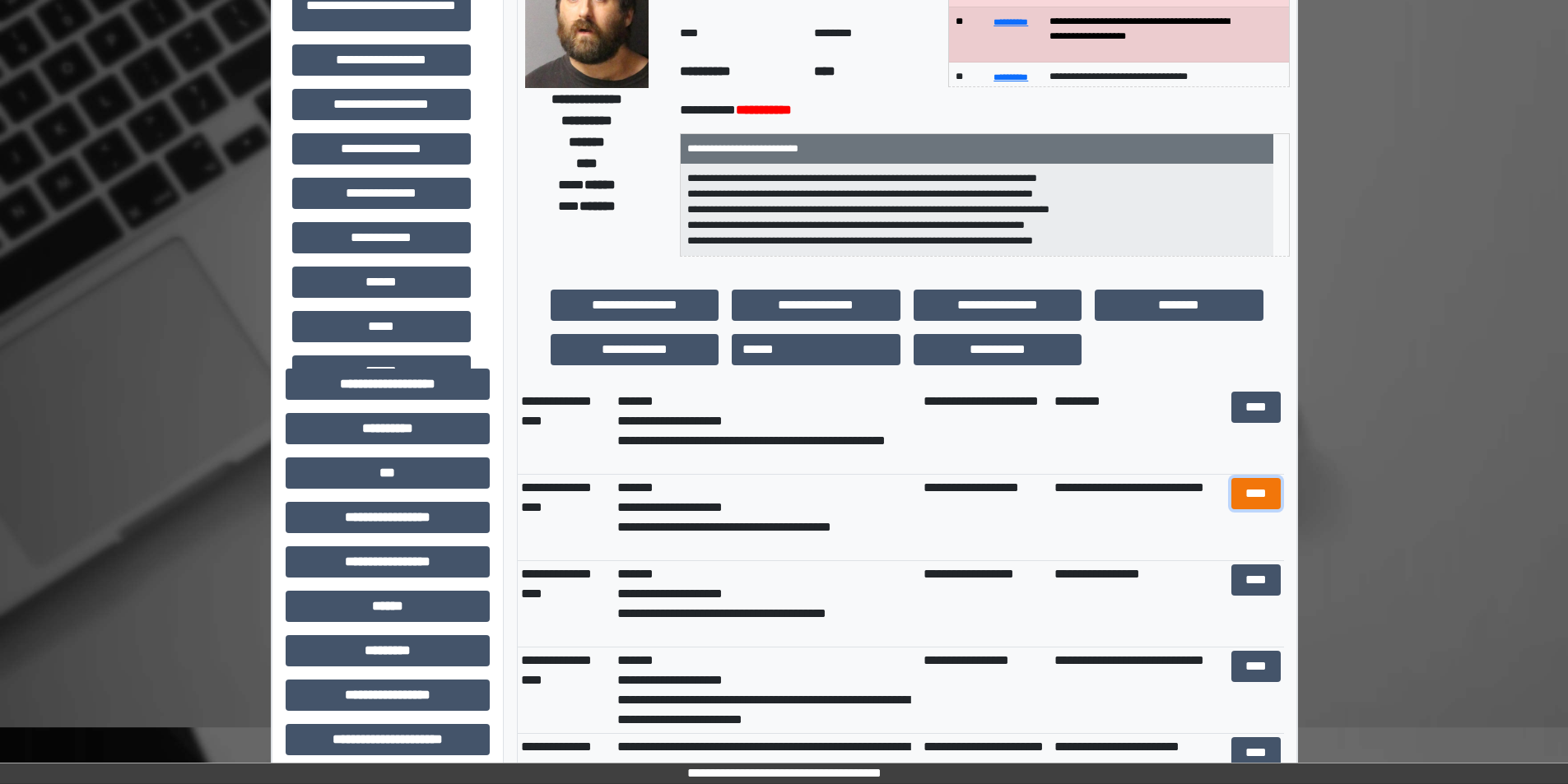 click on "****" at bounding box center (1256, 494) 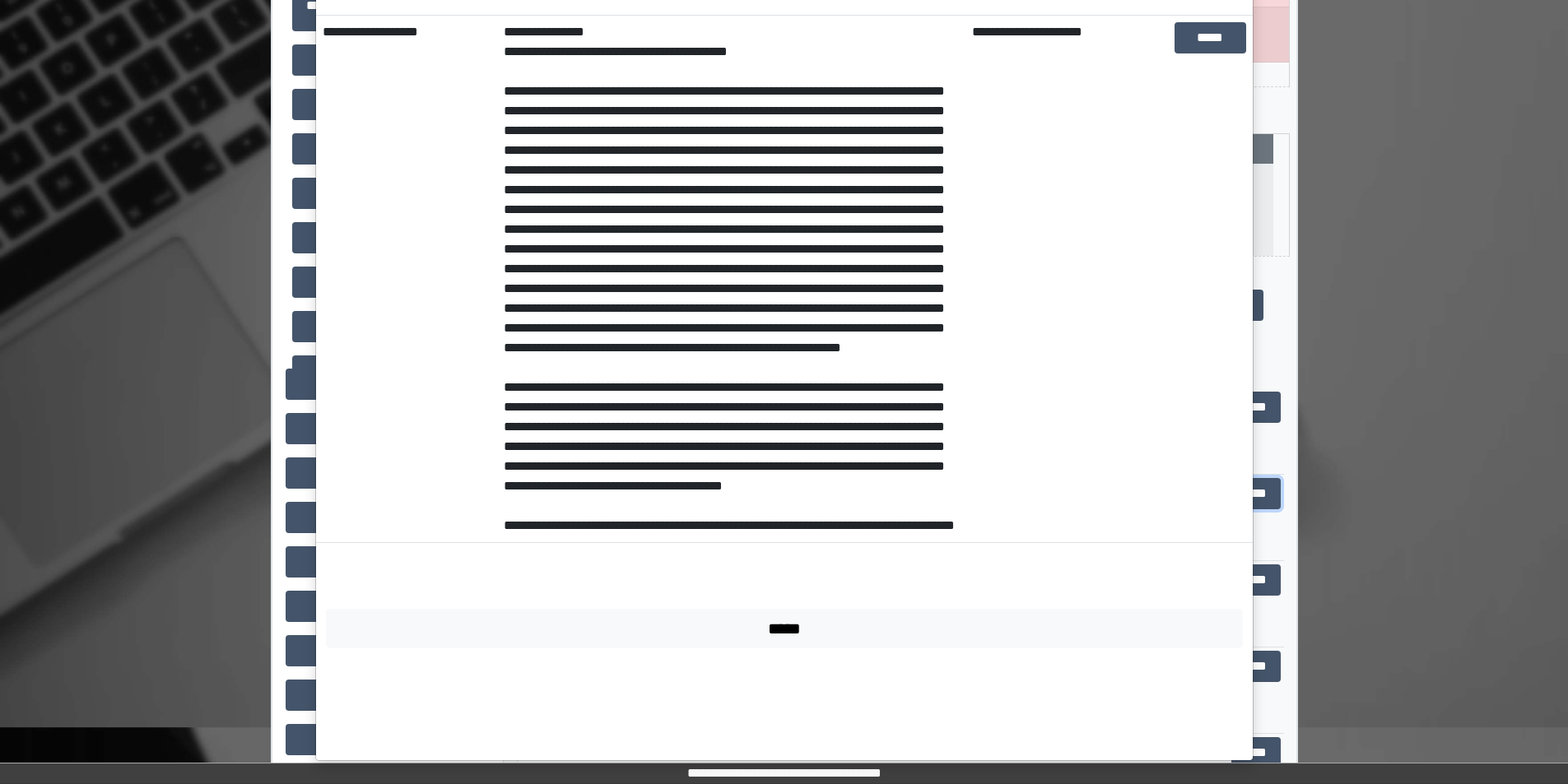 scroll, scrollTop: 0, scrollLeft: 0, axis: both 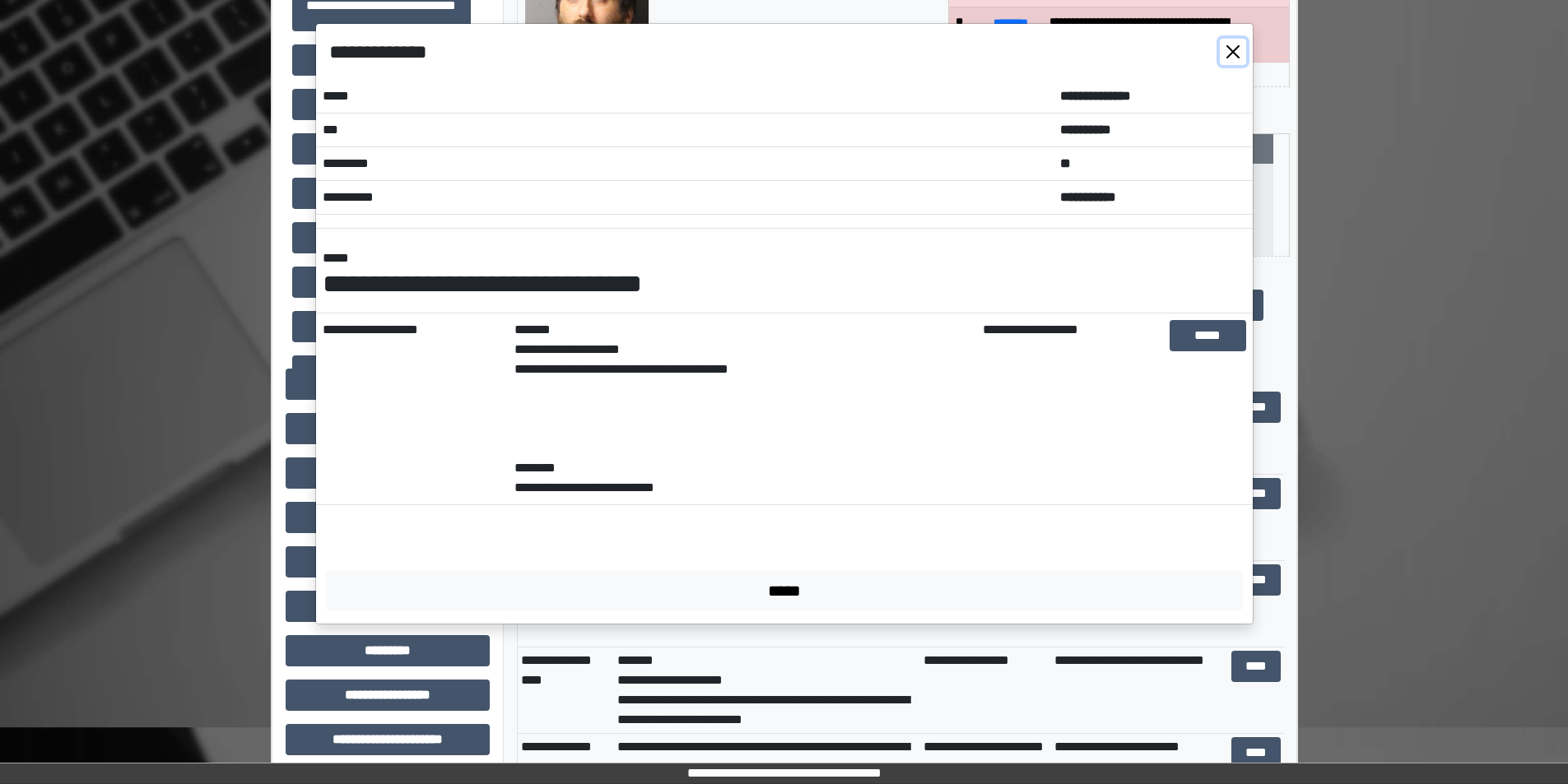 click at bounding box center (1233, 52) 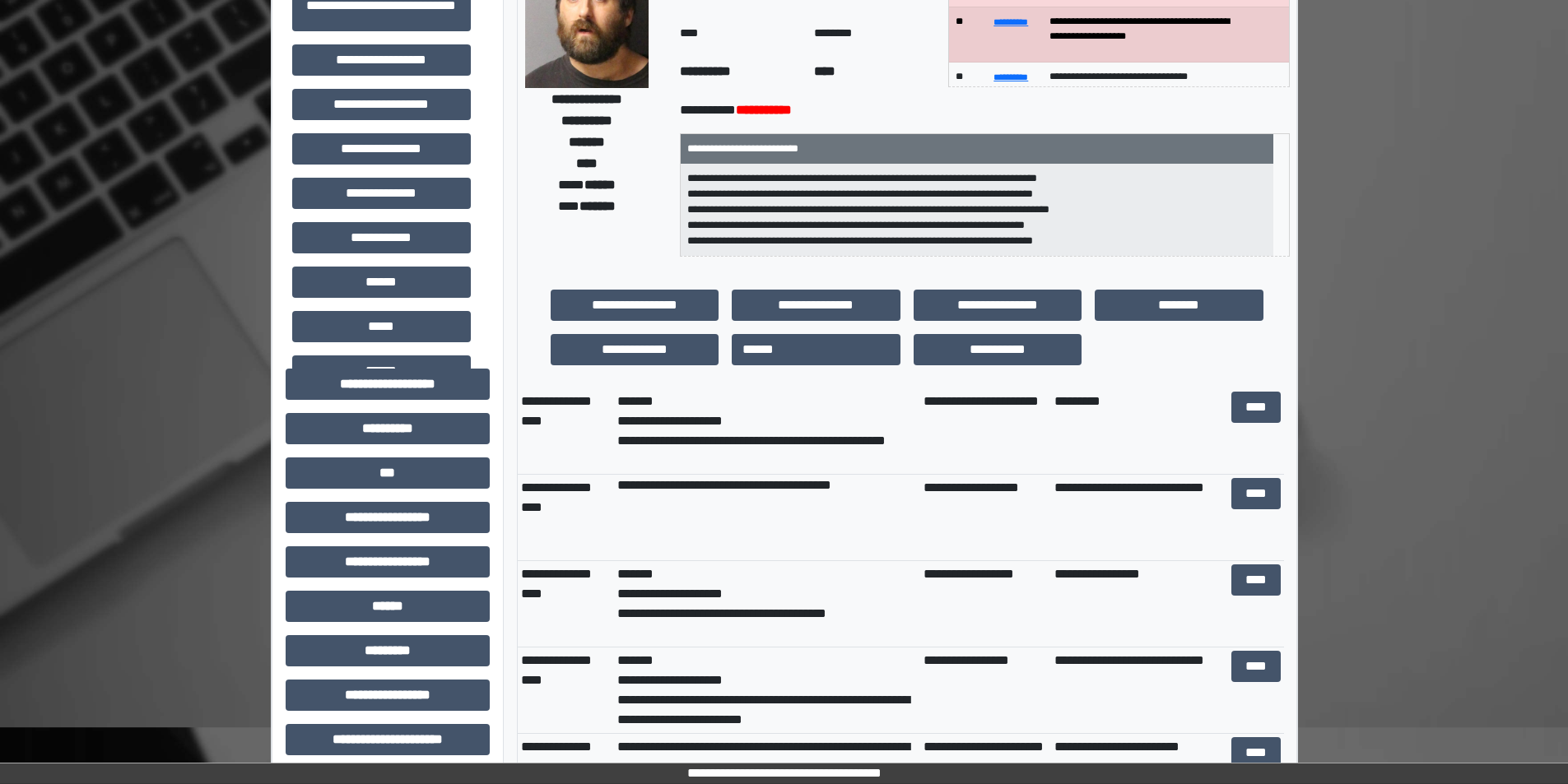 scroll, scrollTop: 82, scrollLeft: 0, axis: vertical 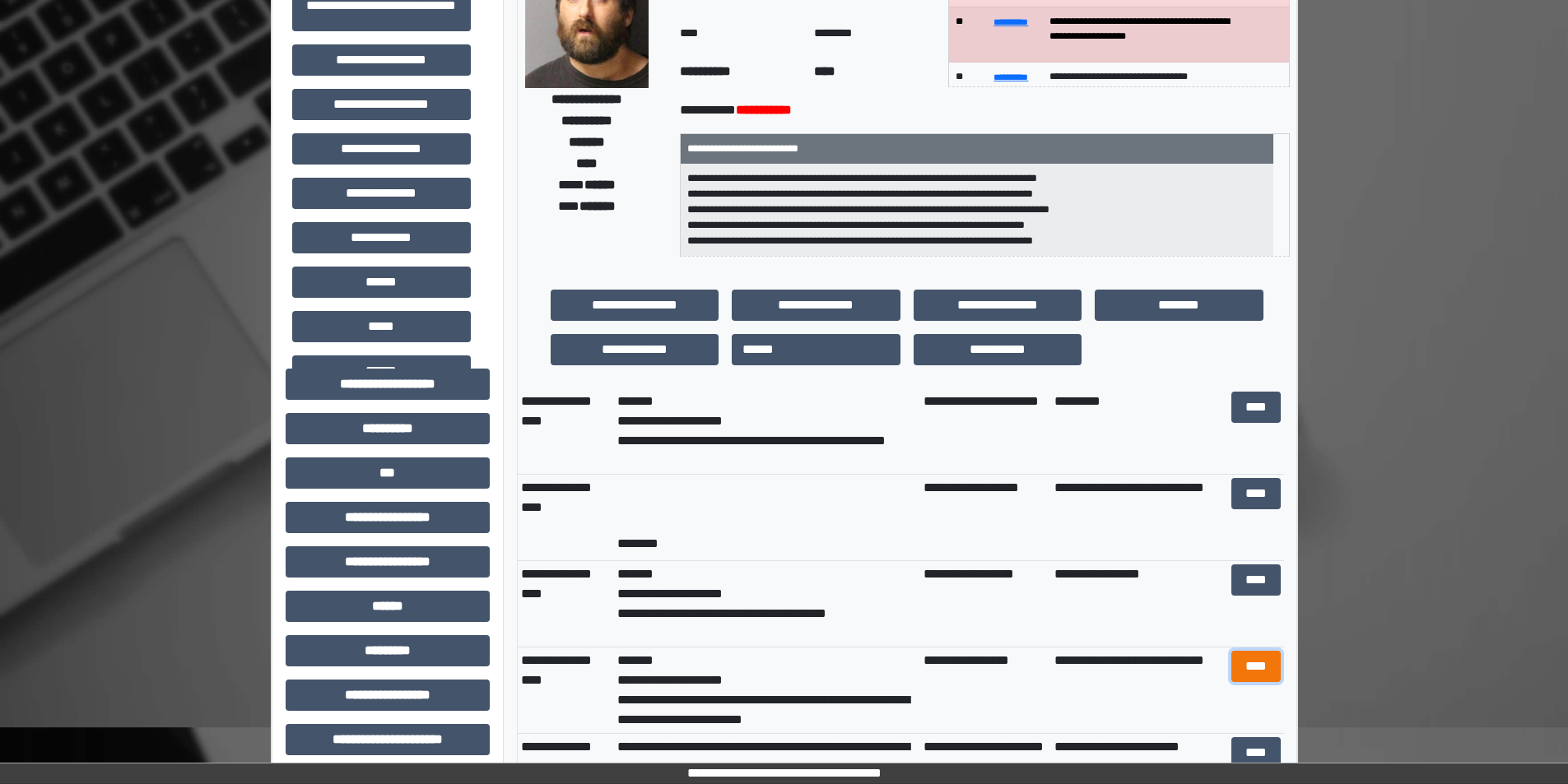 click on "****" at bounding box center [1256, 666] 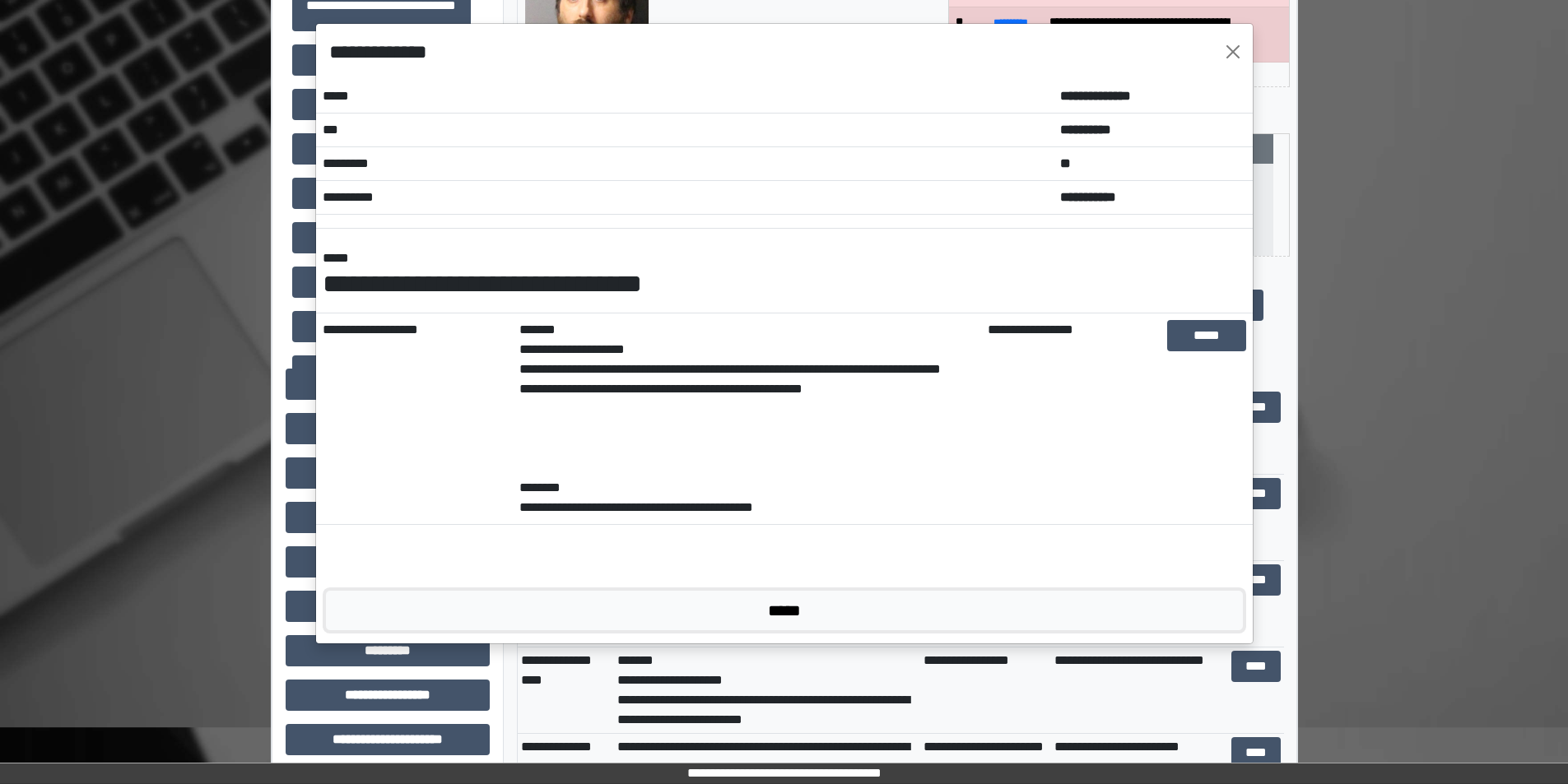 click on "*****" at bounding box center (784, 610) 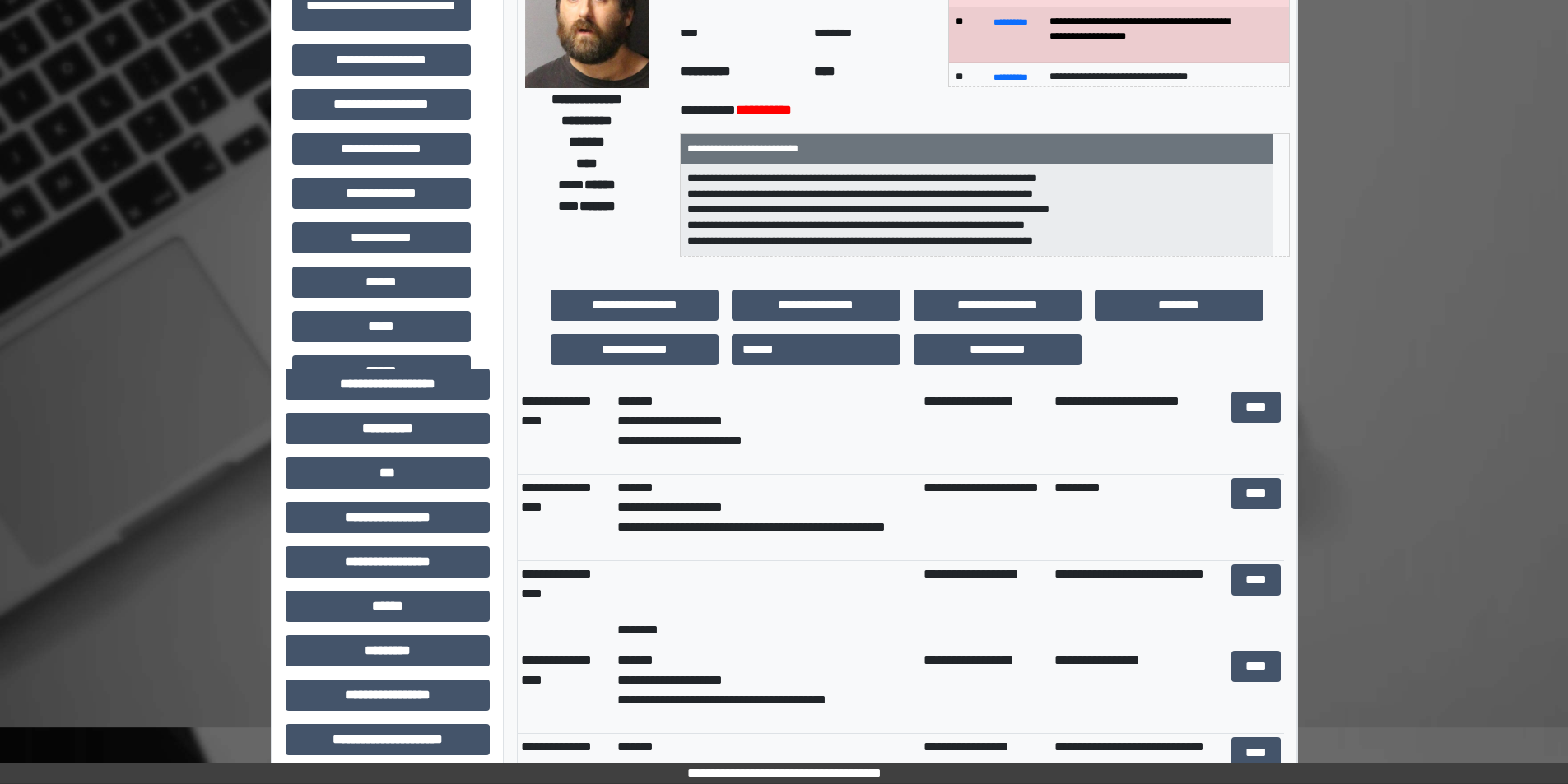 scroll, scrollTop: 247, scrollLeft: 0, axis: vertical 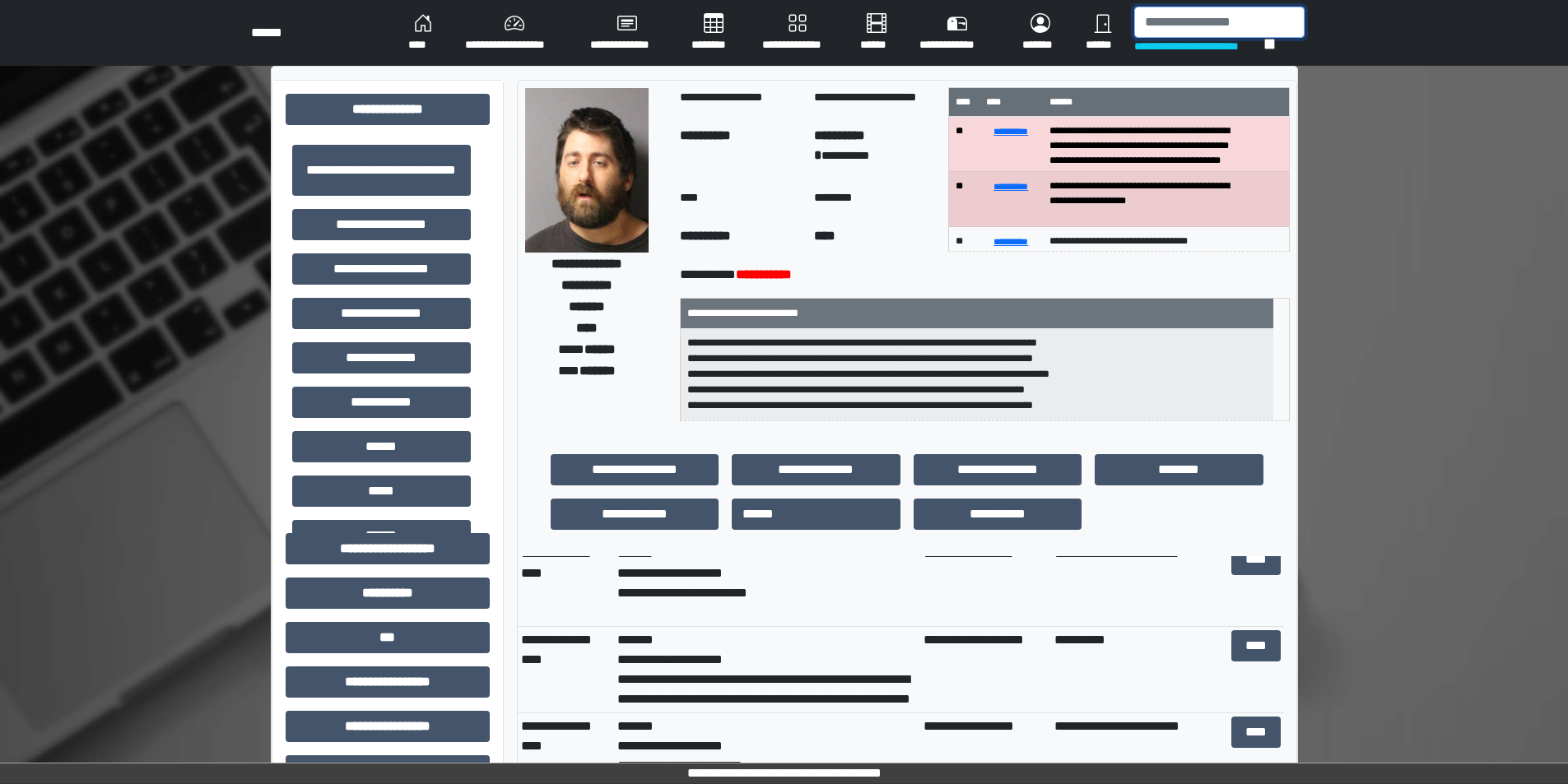 click at bounding box center (1219, 22) 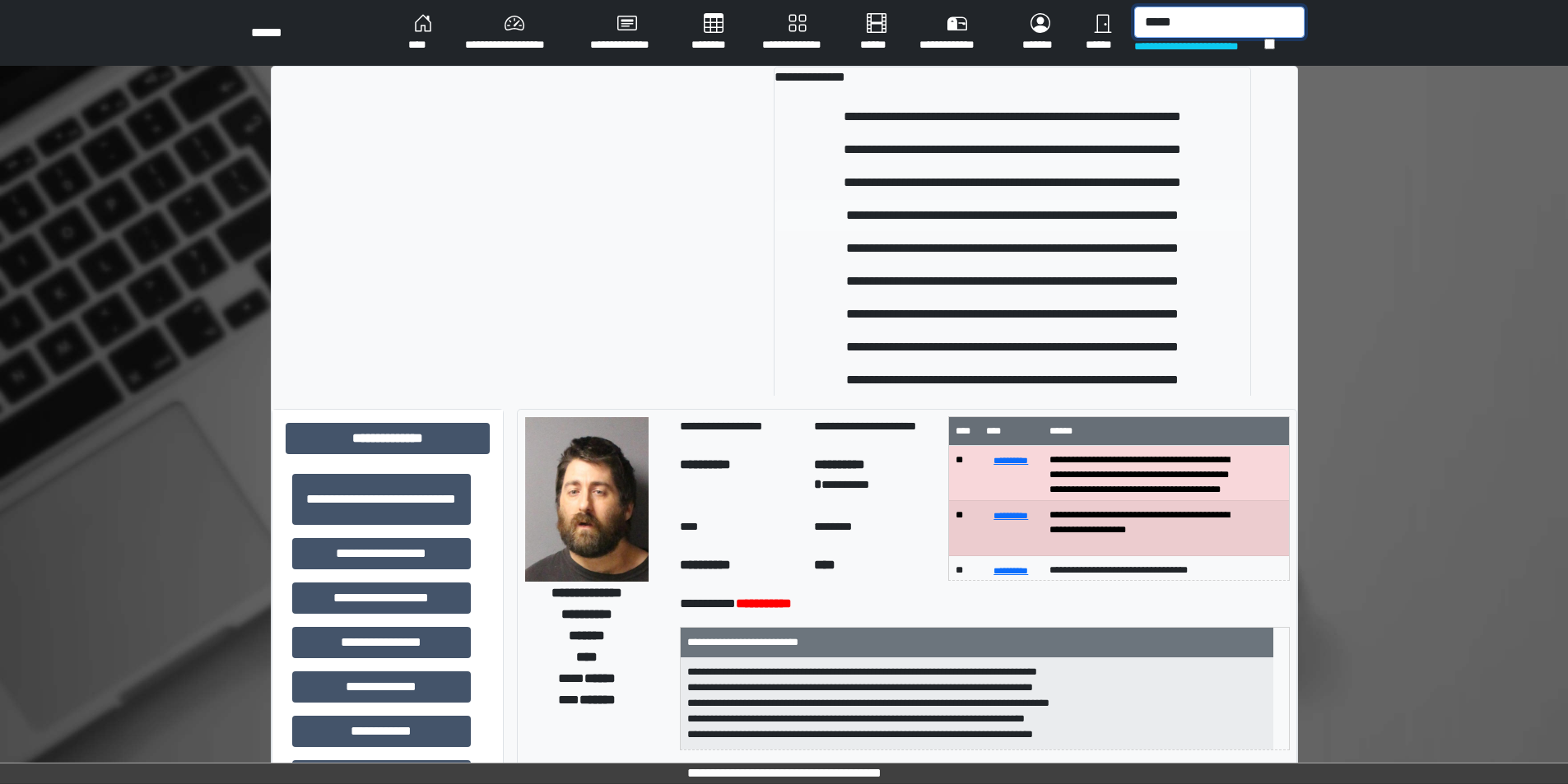 type on "*****" 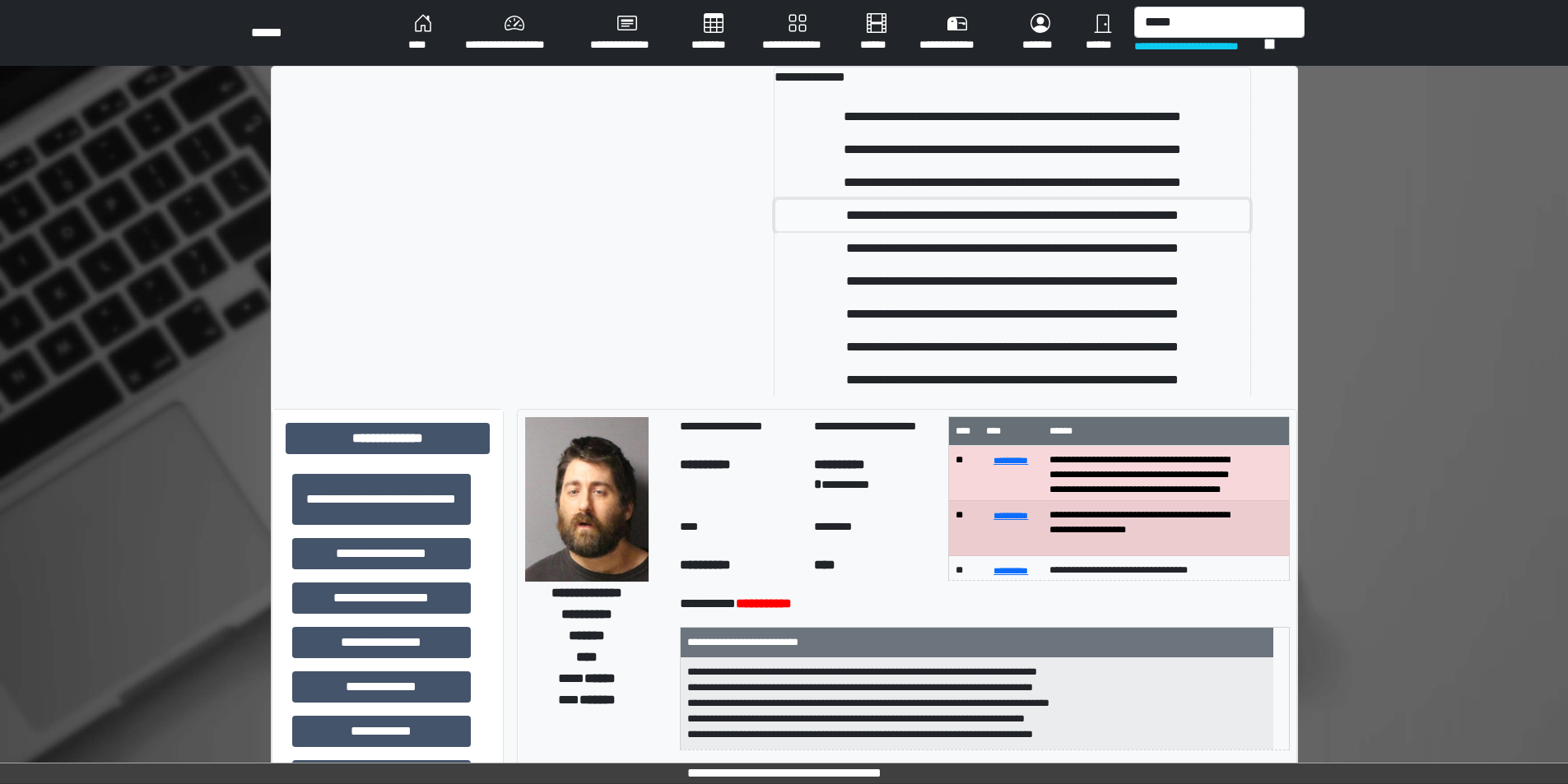 click on "**********" at bounding box center (1012, 216) 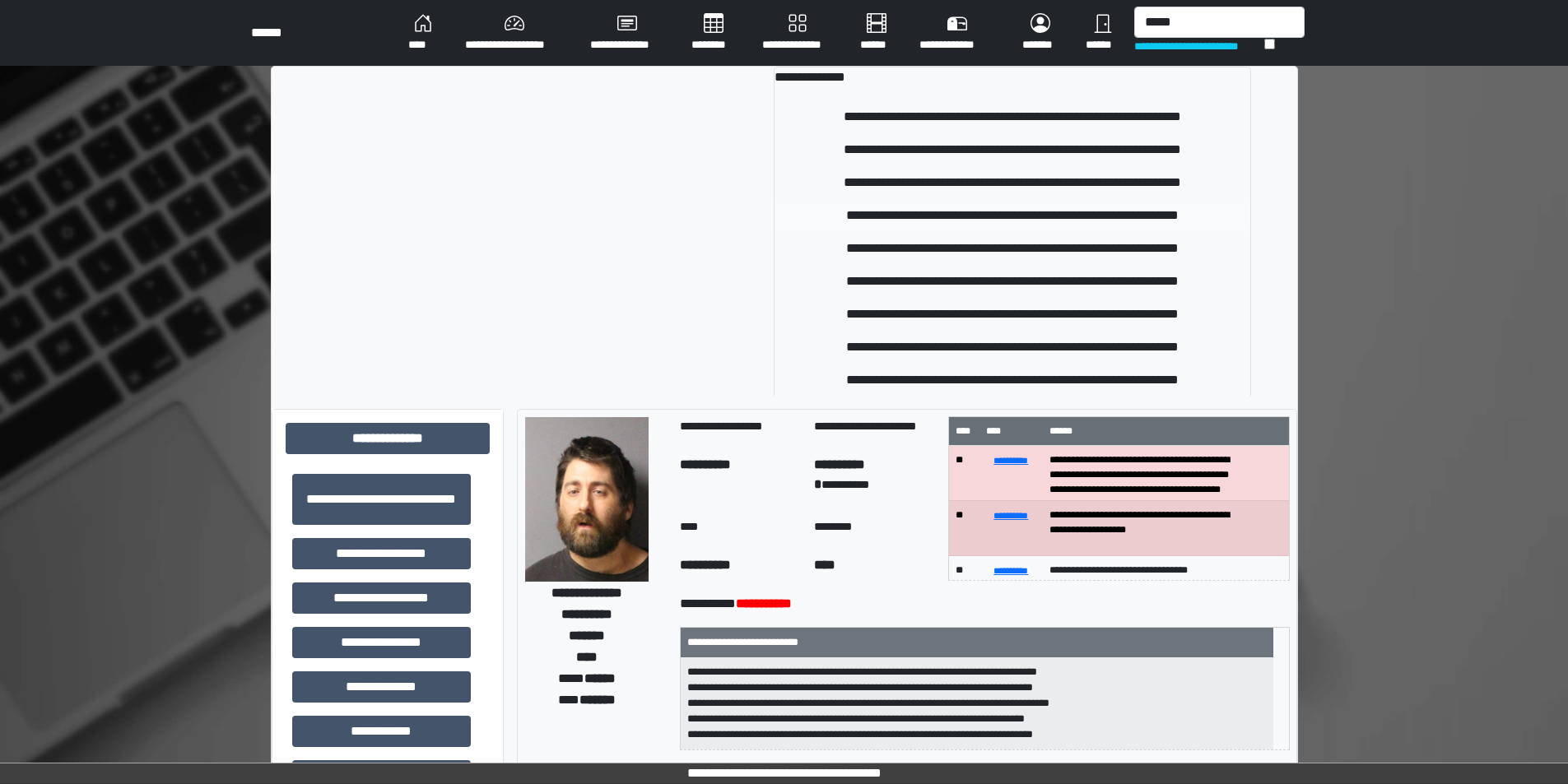 type 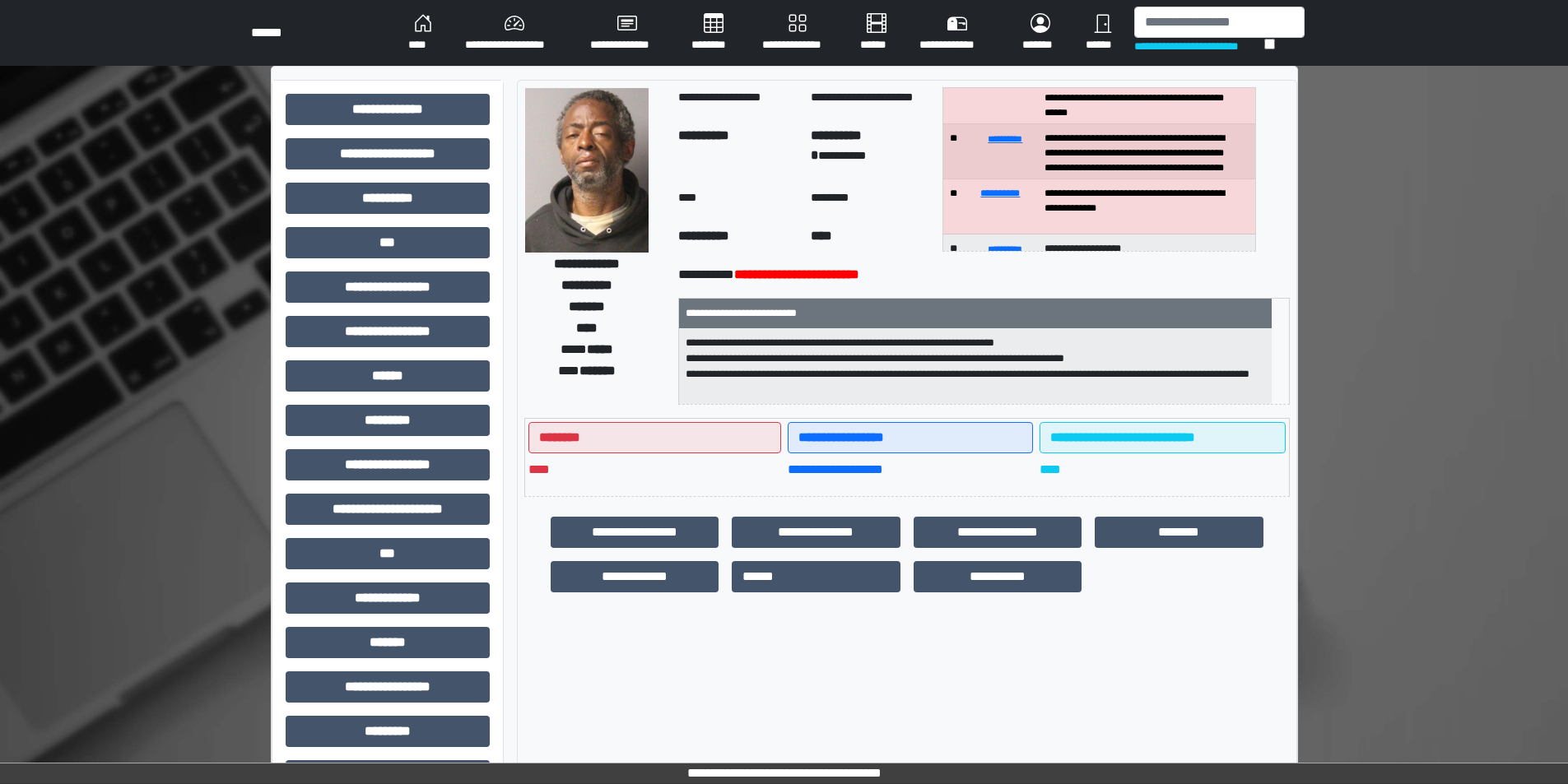 scroll, scrollTop: 108, scrollLeft: 0, axis: vertical 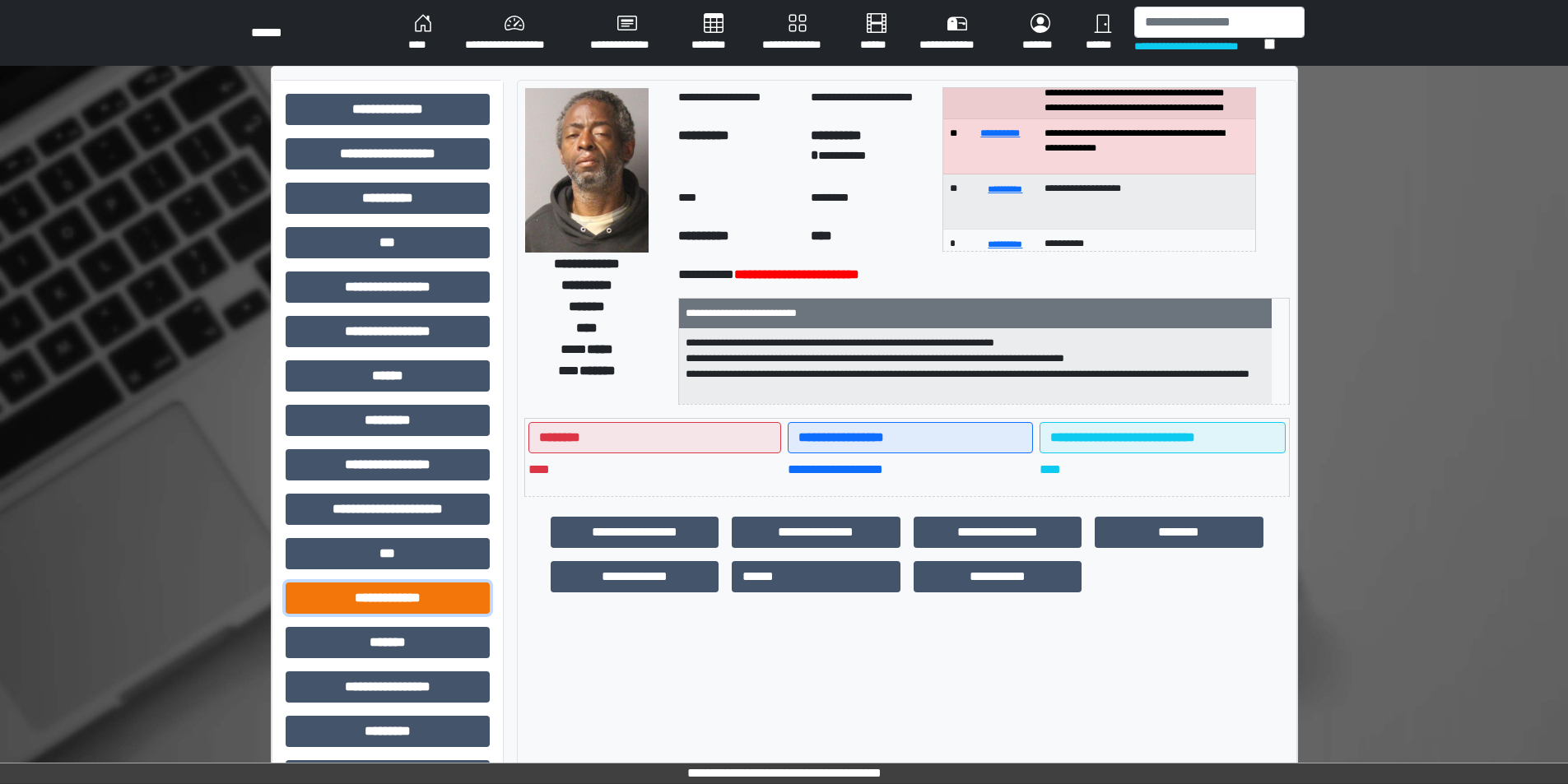click on "**********" at bounding box center [388, 598] 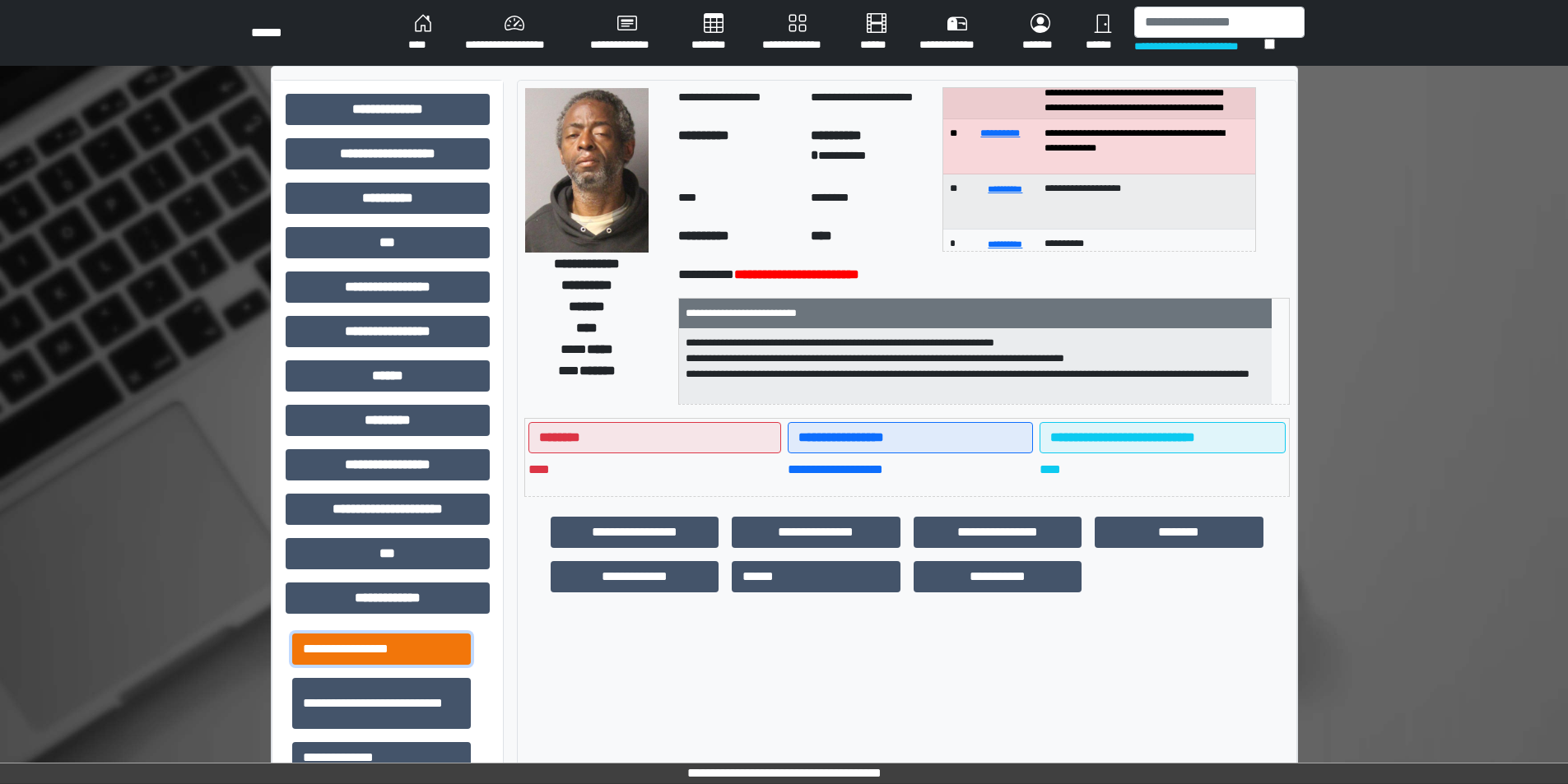 click on "**********" at bounding box center [381, 649] 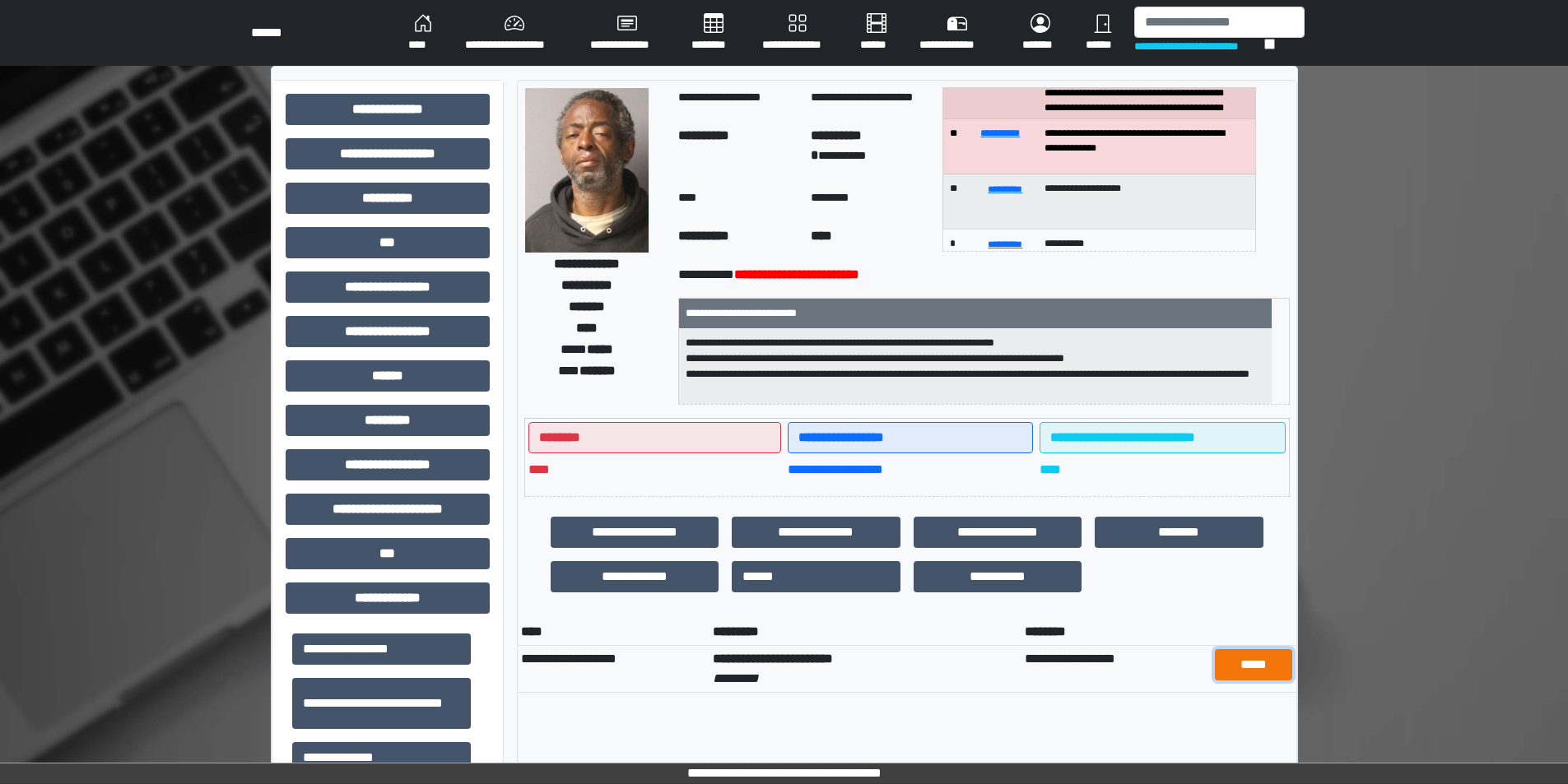 click on "*****" at bounding box center [1254, 665] 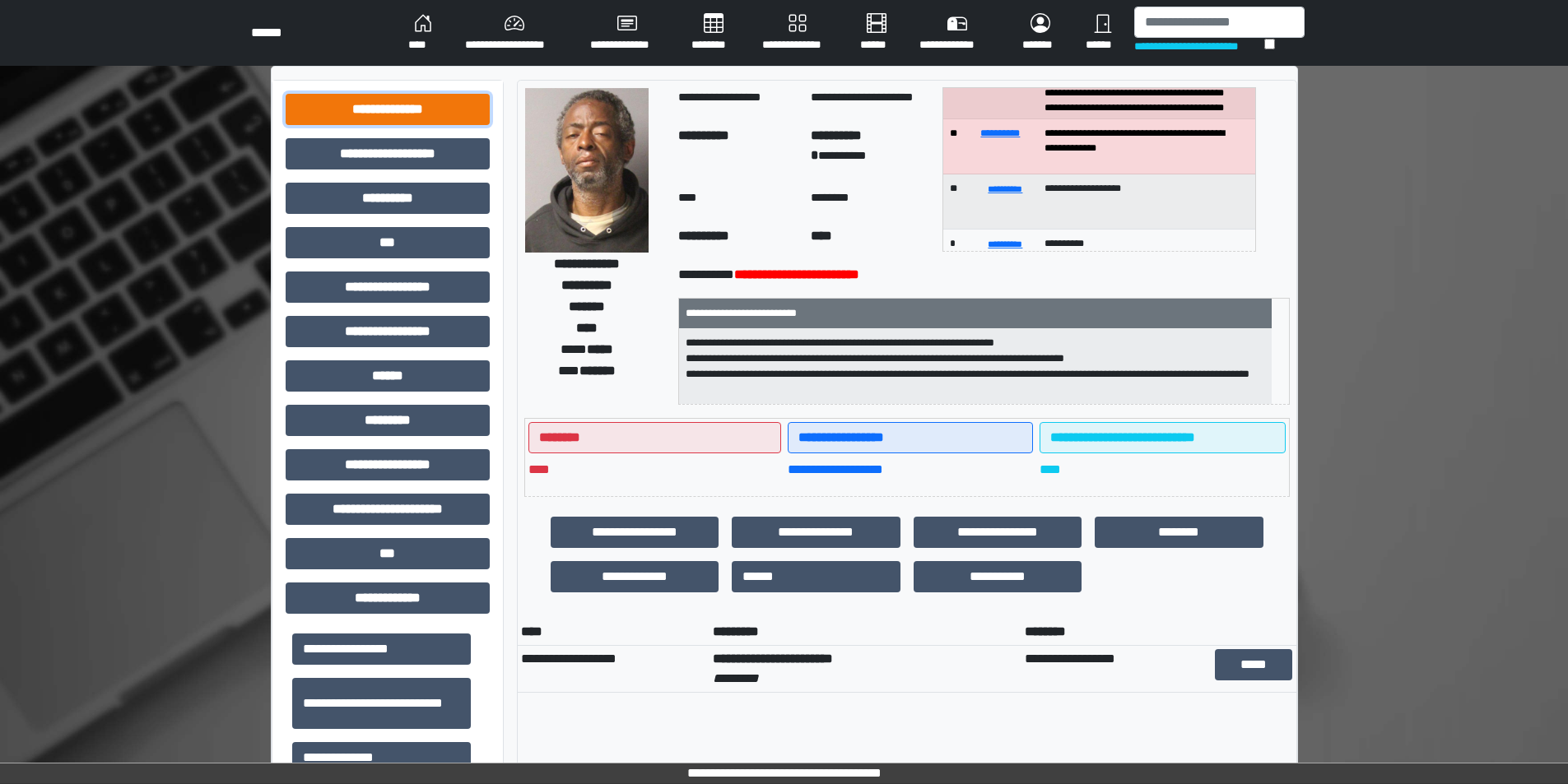 click on "**********" at bounding box center (388, 109) 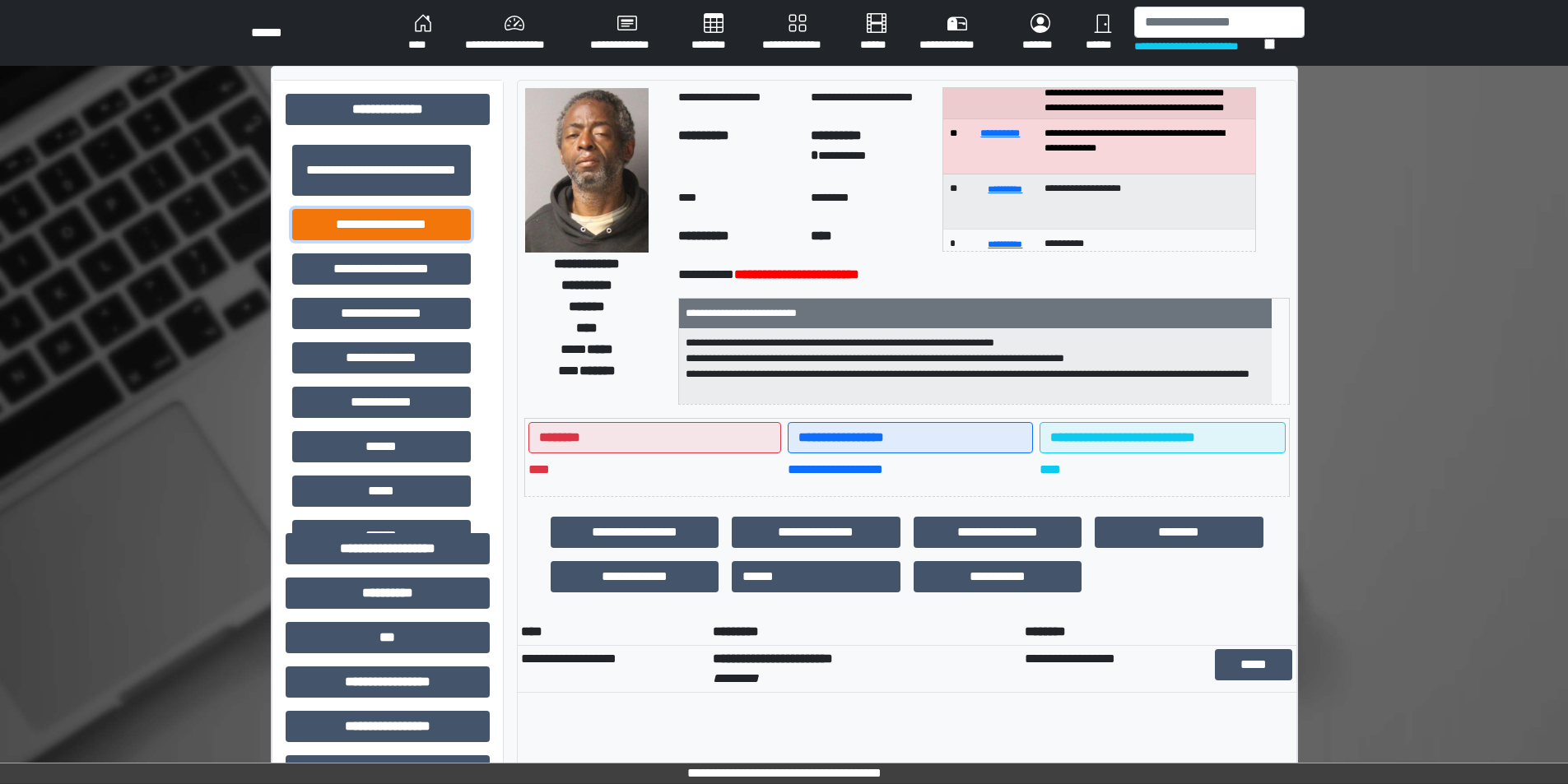 click on "**********" at bounding box center (381, 225) 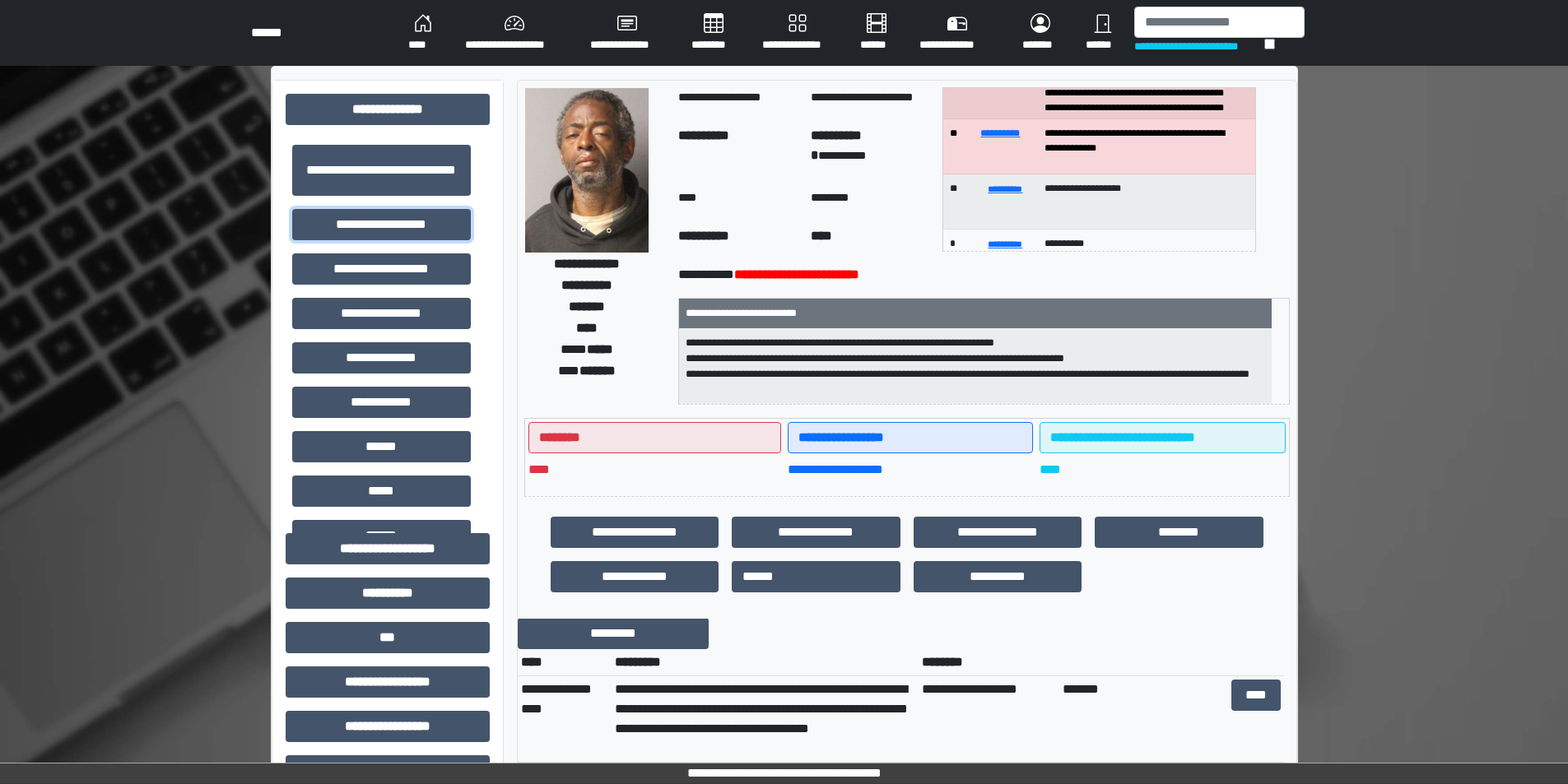 scroll, scrollTop: 0, scrollLeft: 0, axis: both 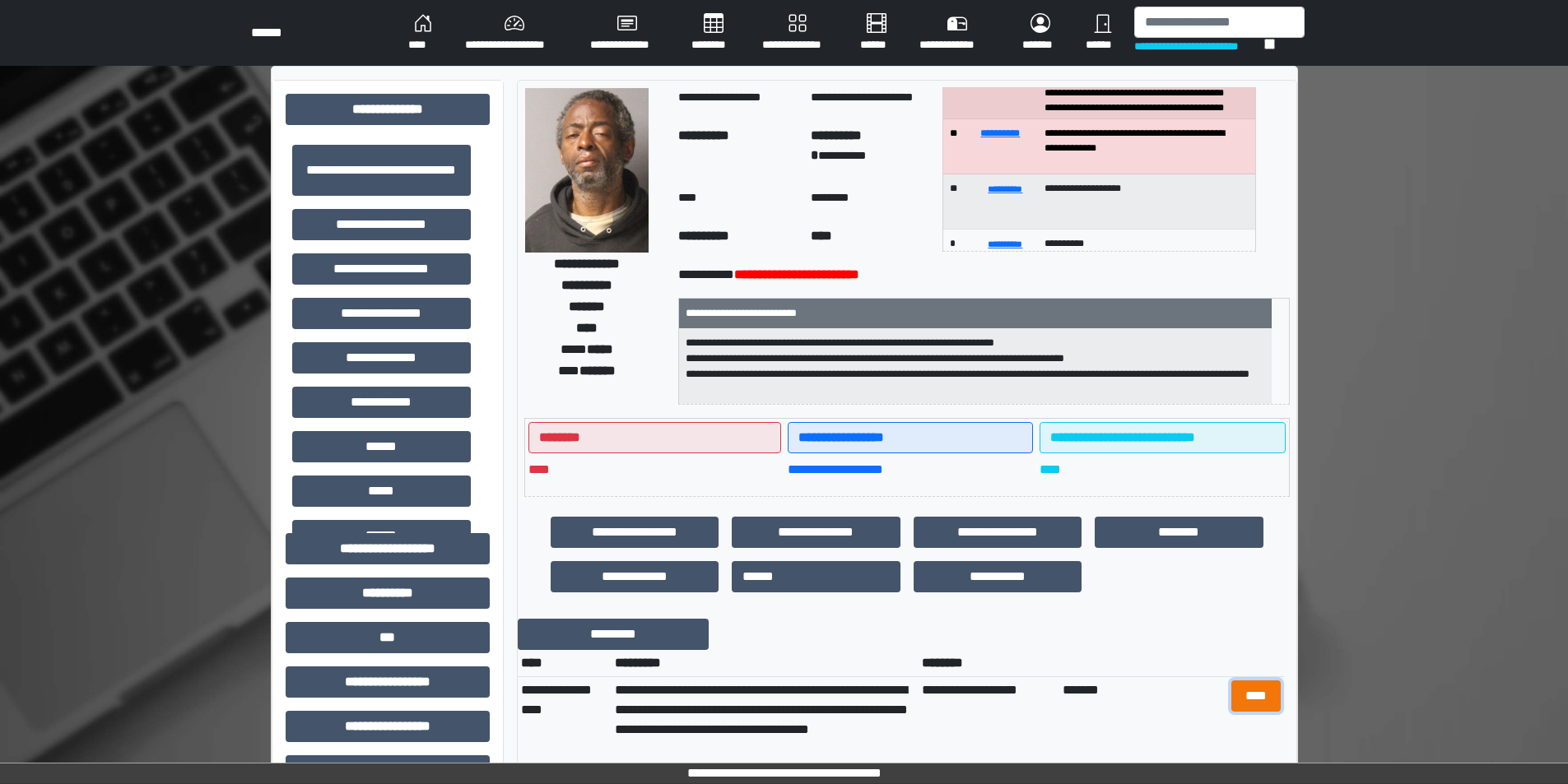 click on "****" at bounding box center (1256, 696) 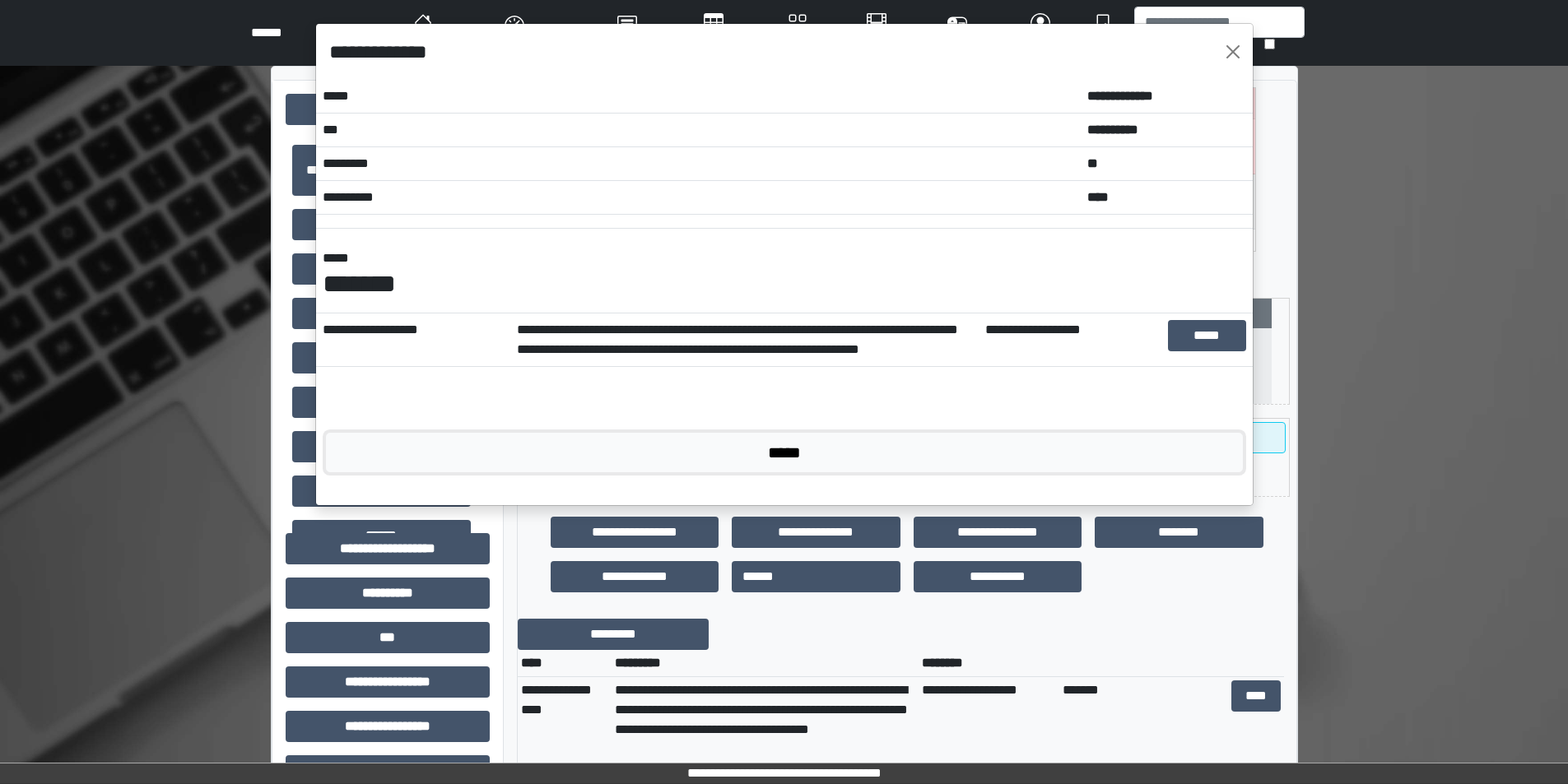 click on "*****" at bounding box center (784, 452) 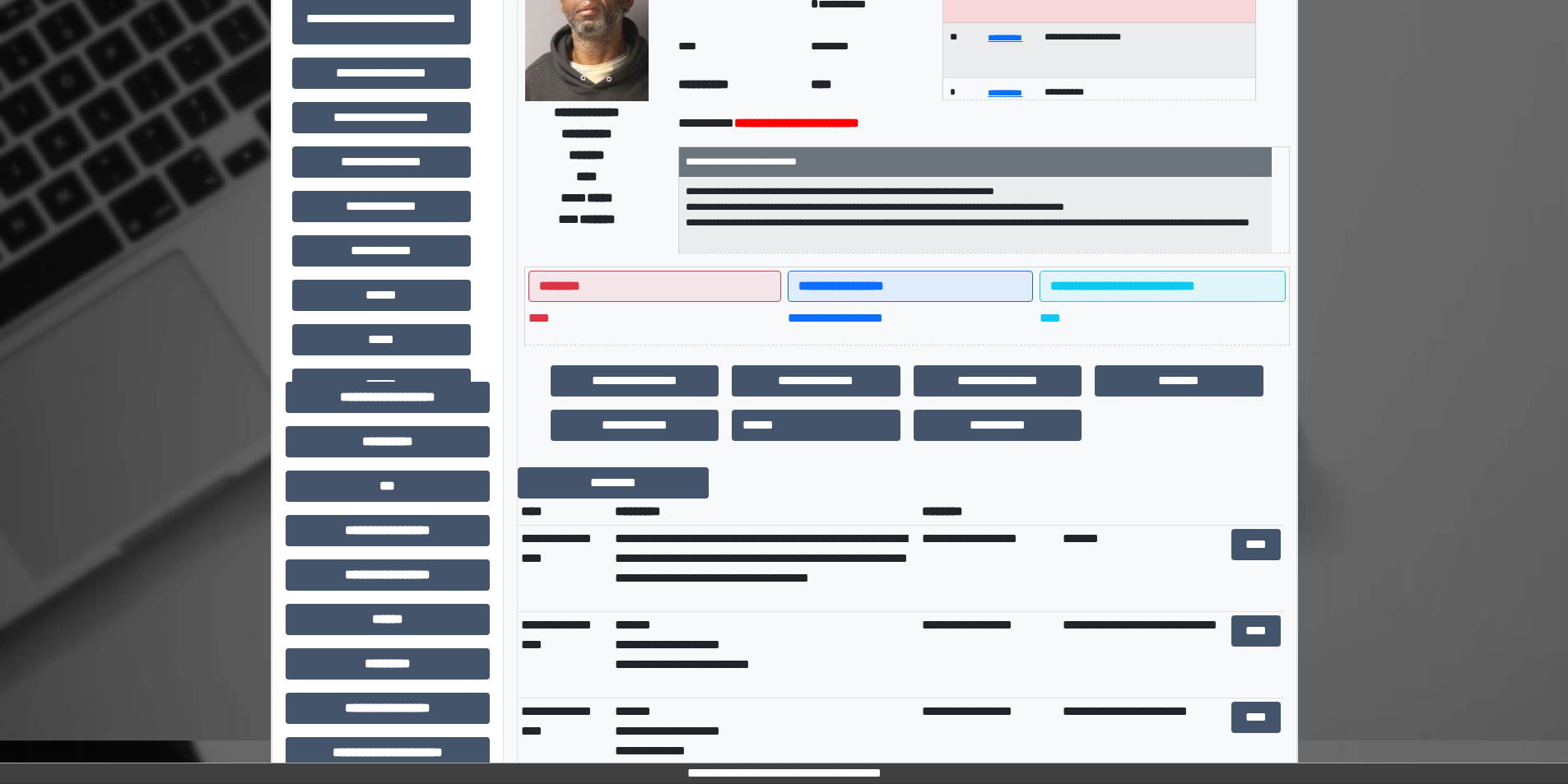 scroll, scrollTop: 329, scrollLeft: 0, axis: vertical 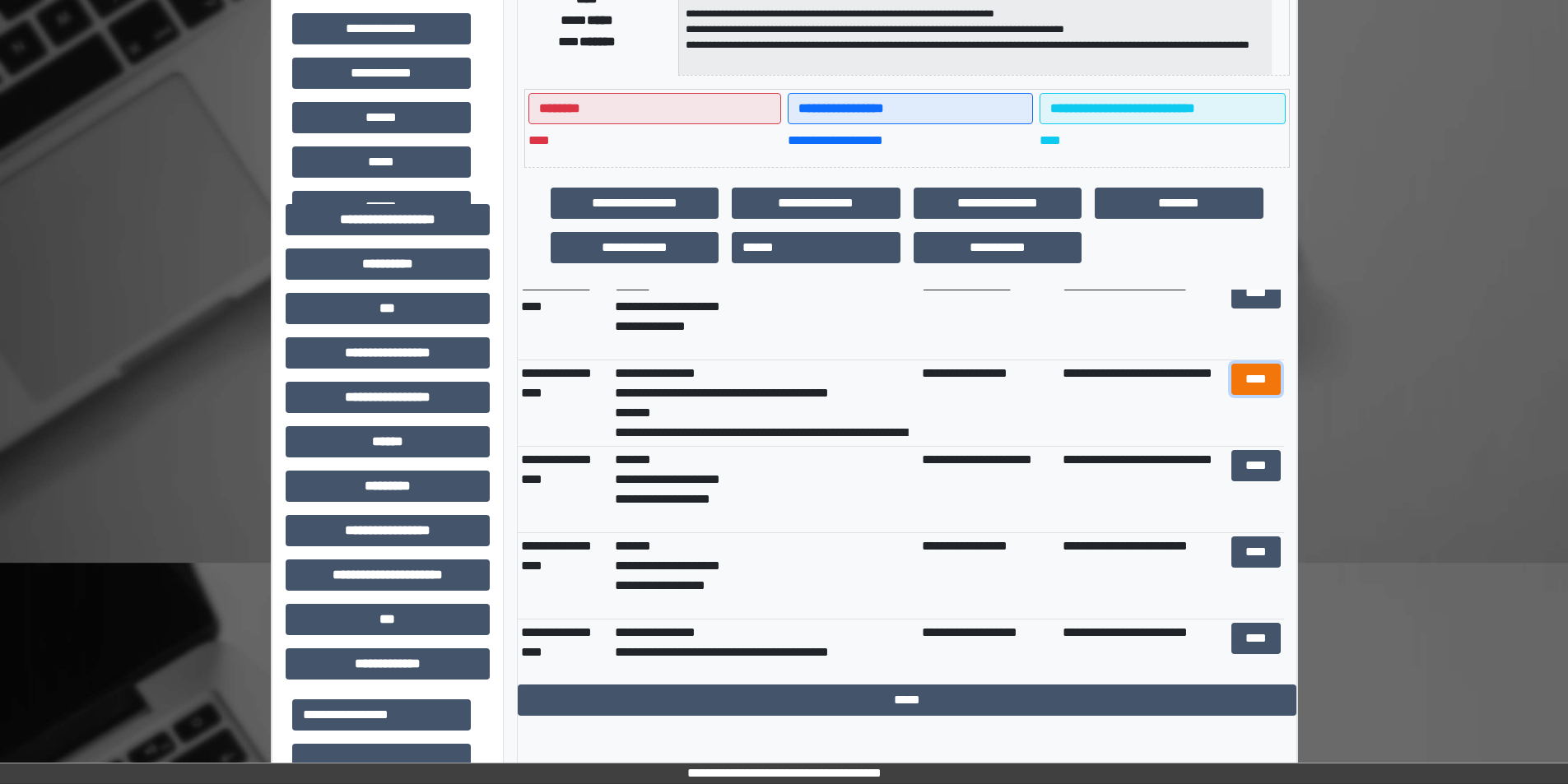 click on "****" at bounding box center [1256, 379] 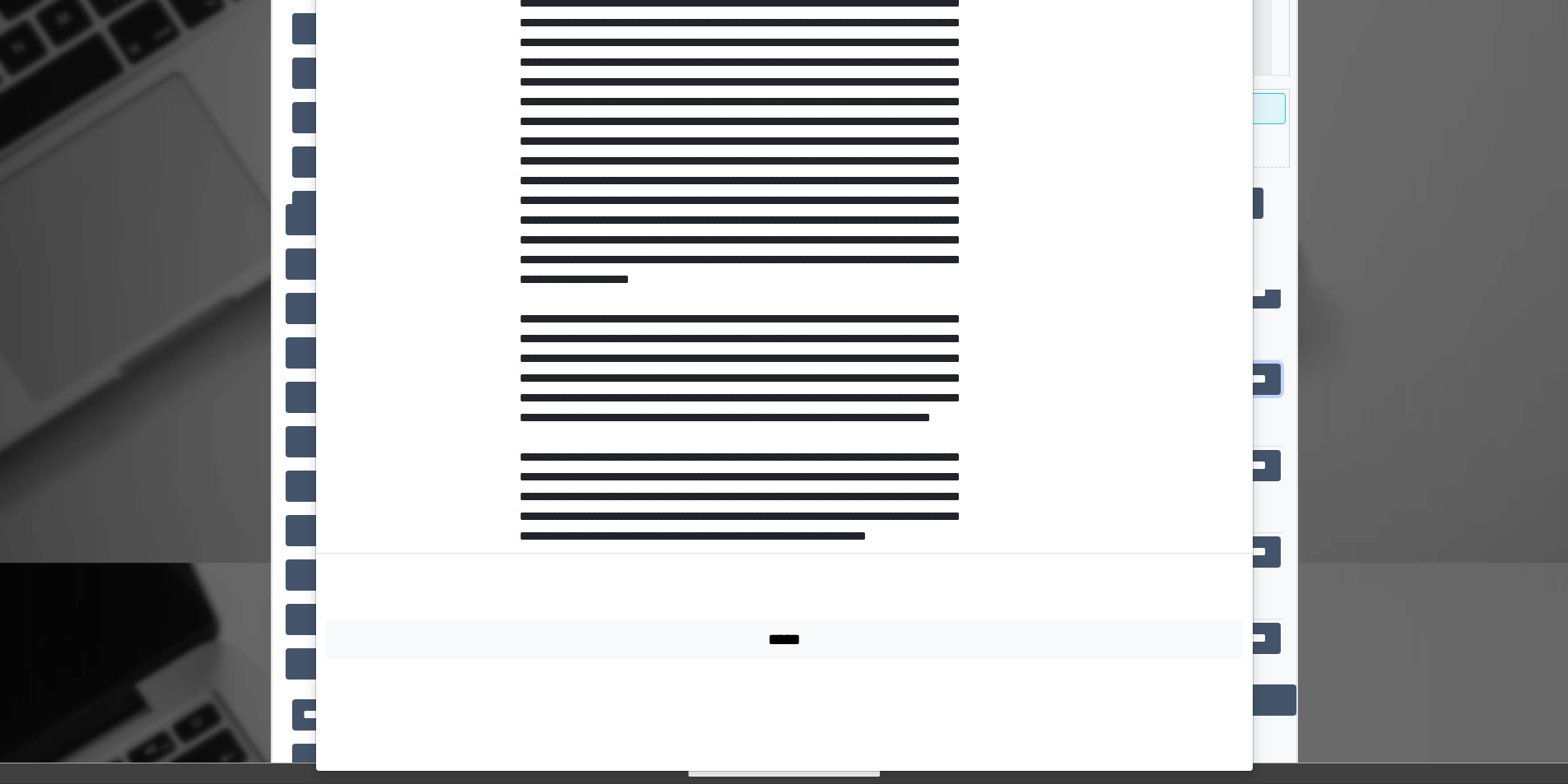 scroll, scrollTop: 416, scrollLeft: 0, axis: vertical 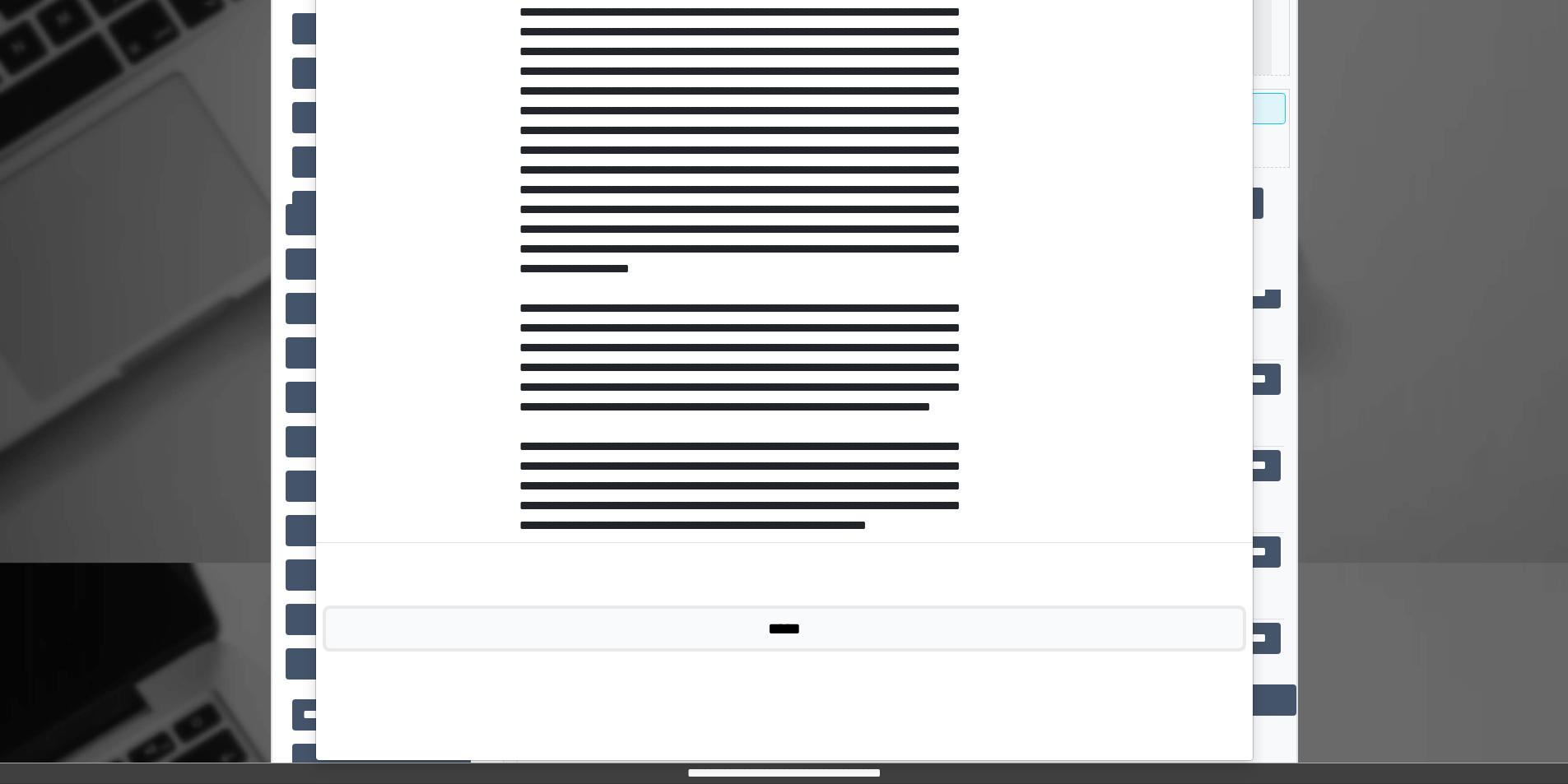 click on "*****" at bounding box center [784, 629] 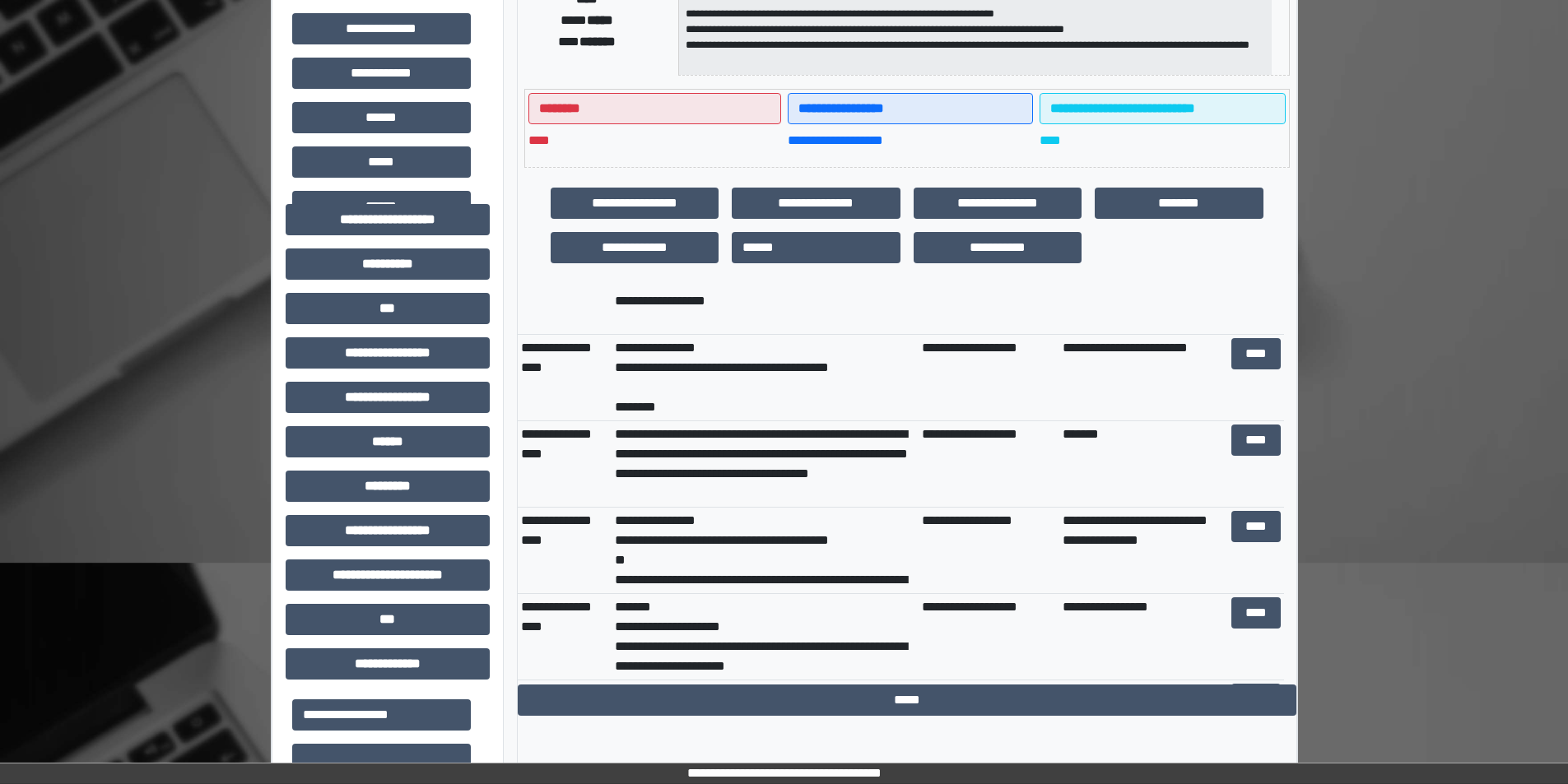 scroll, scrollTop: 576, scrollLeft: 0, axis: vertical 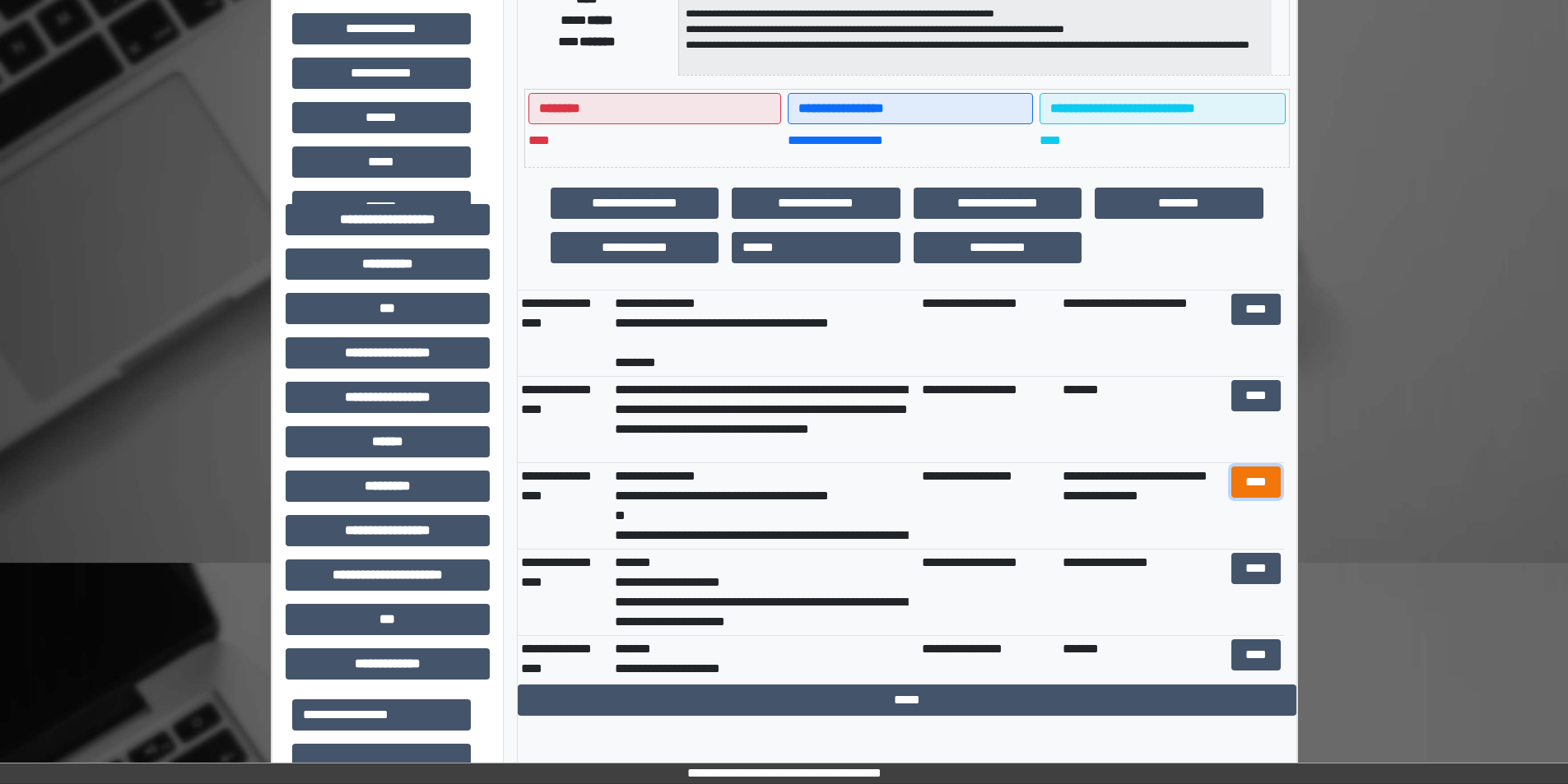 click on "****" at bounding box center (1256, 482) 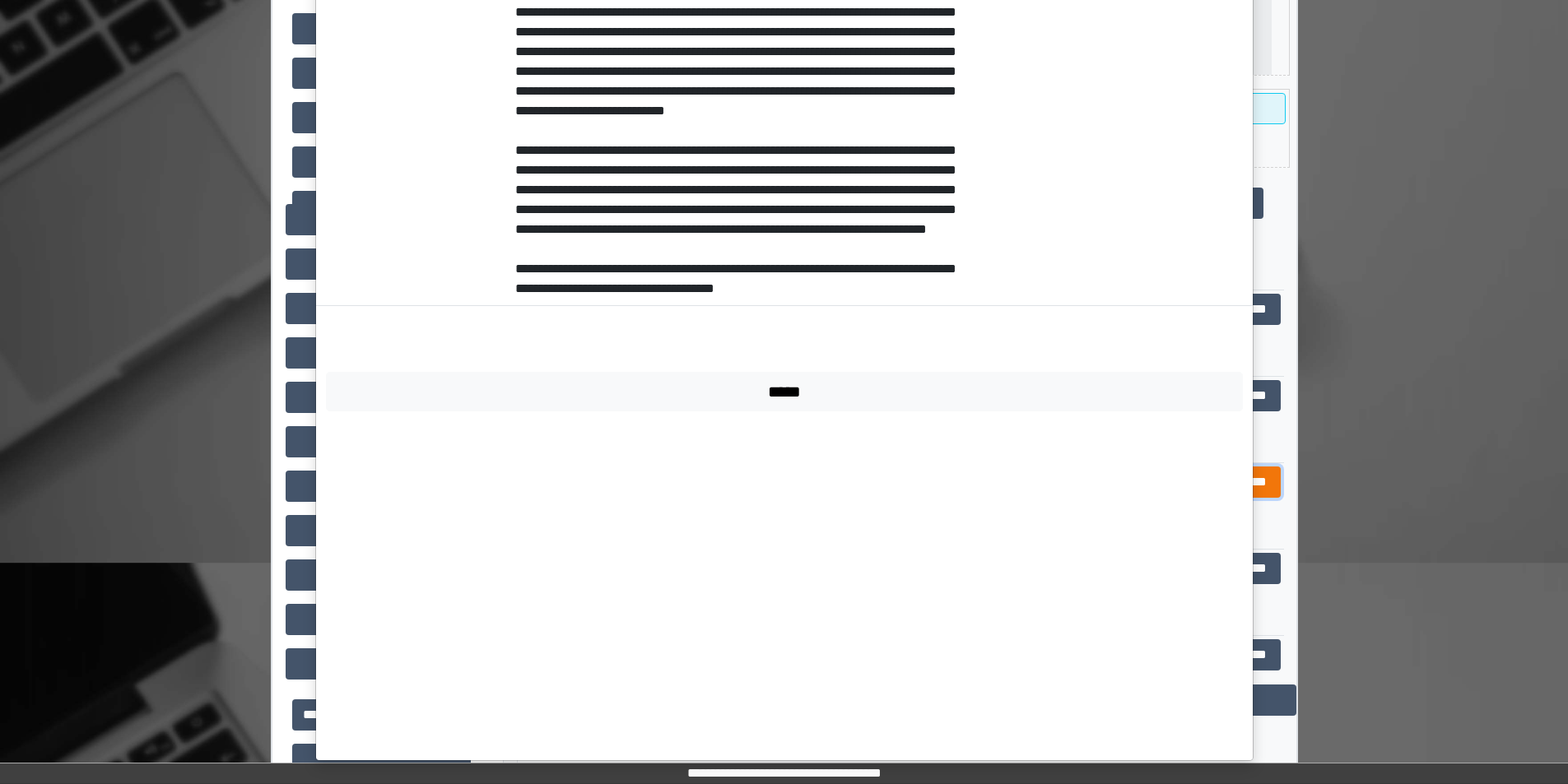 scroll, scrollTop: 140, scrollLeft: 0, axis: vertical 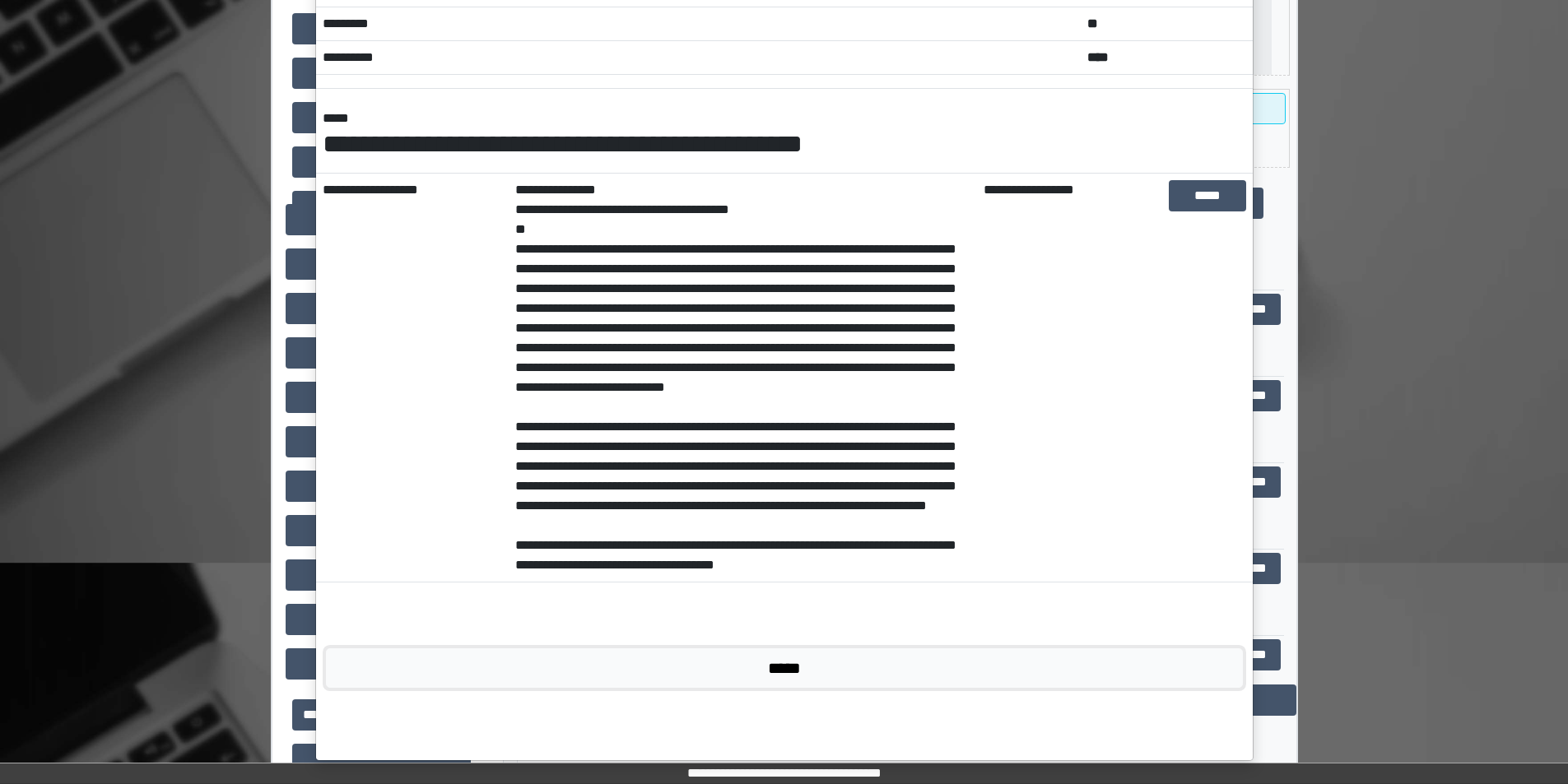 click on "*****" at bounding box center [784, 668] 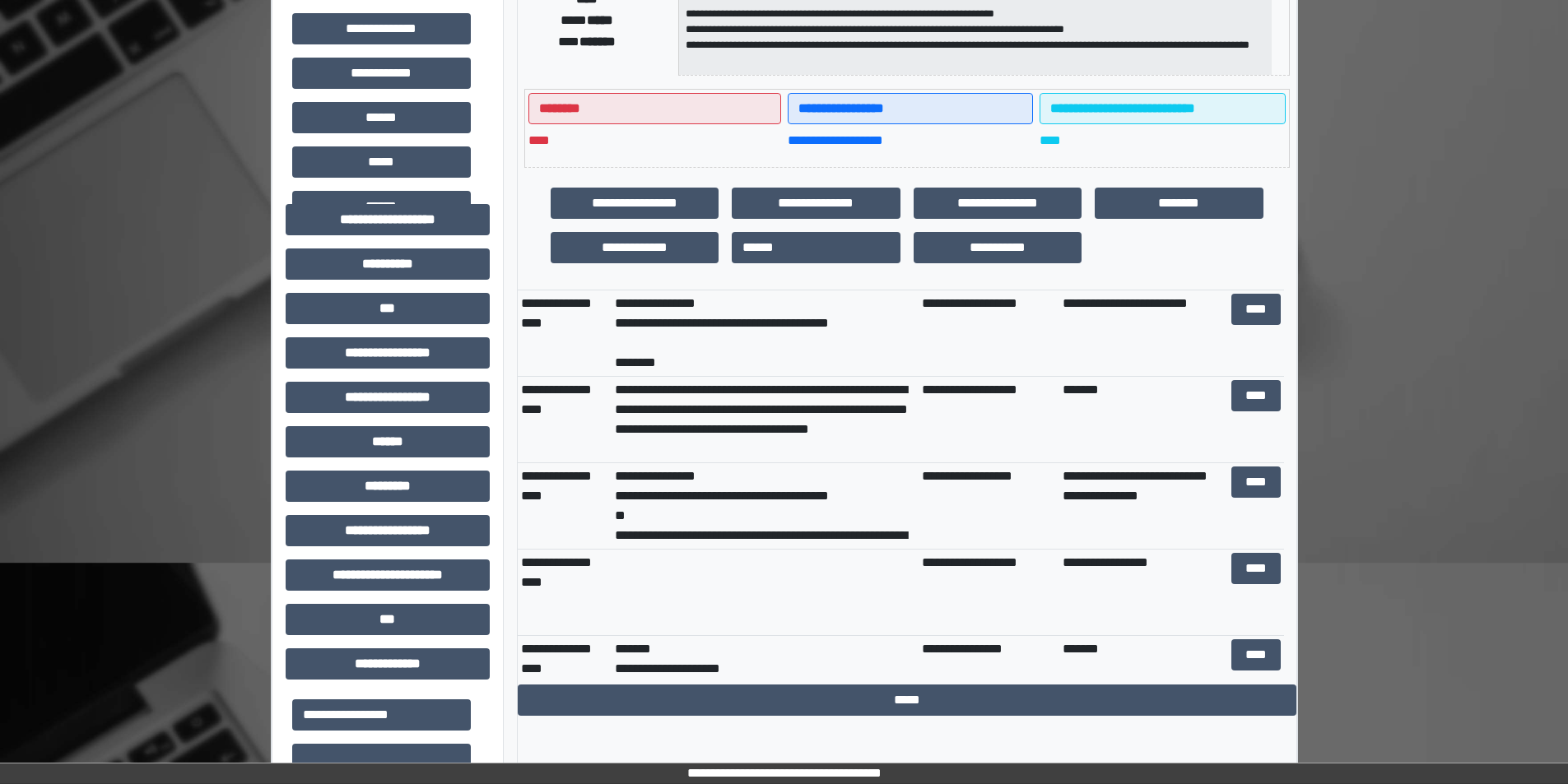 scroll, scrollTop: 247, scrollLeft: 0, axis: vertical 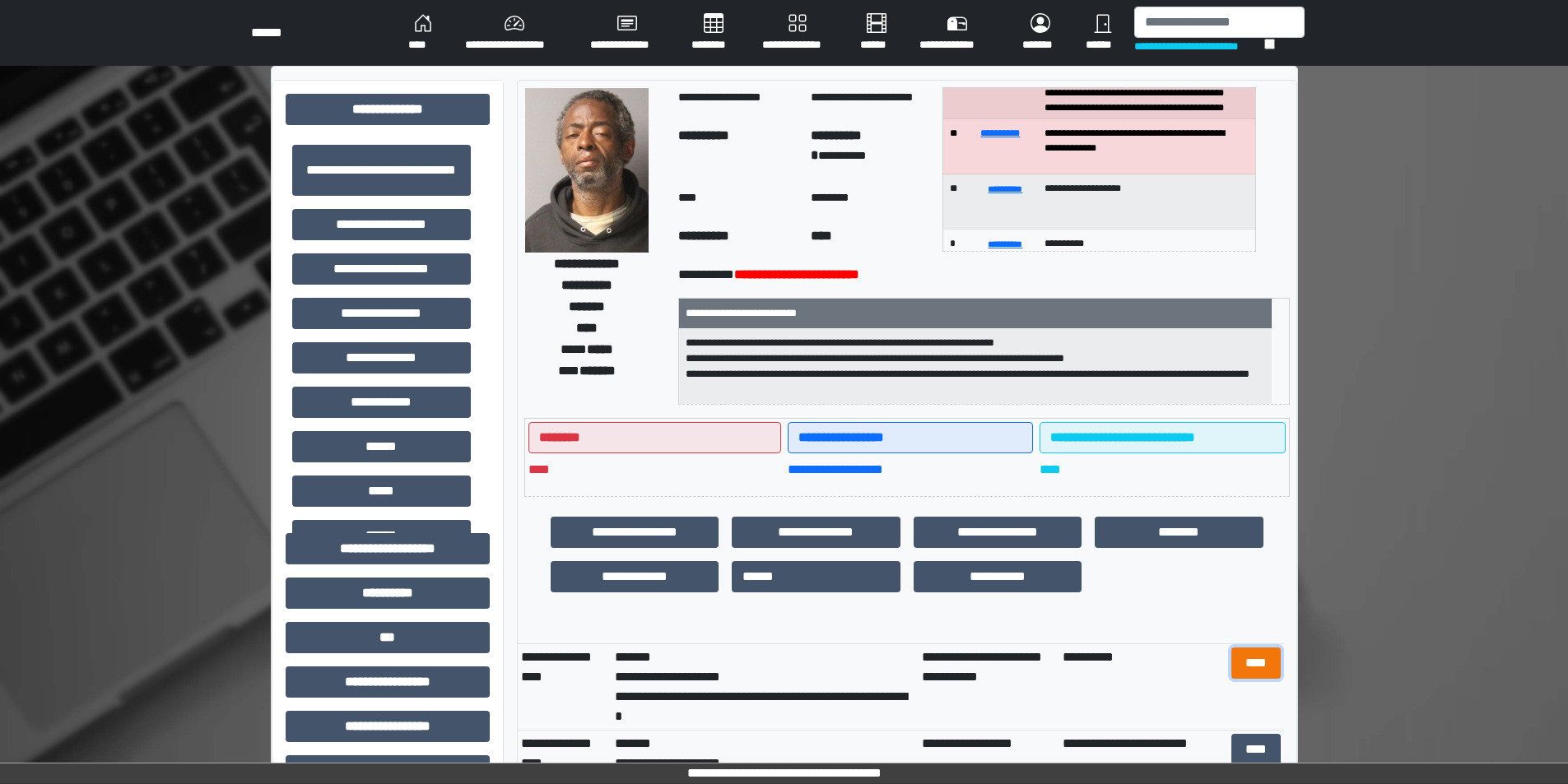 click on "****" at bounding box center [1256, 663] 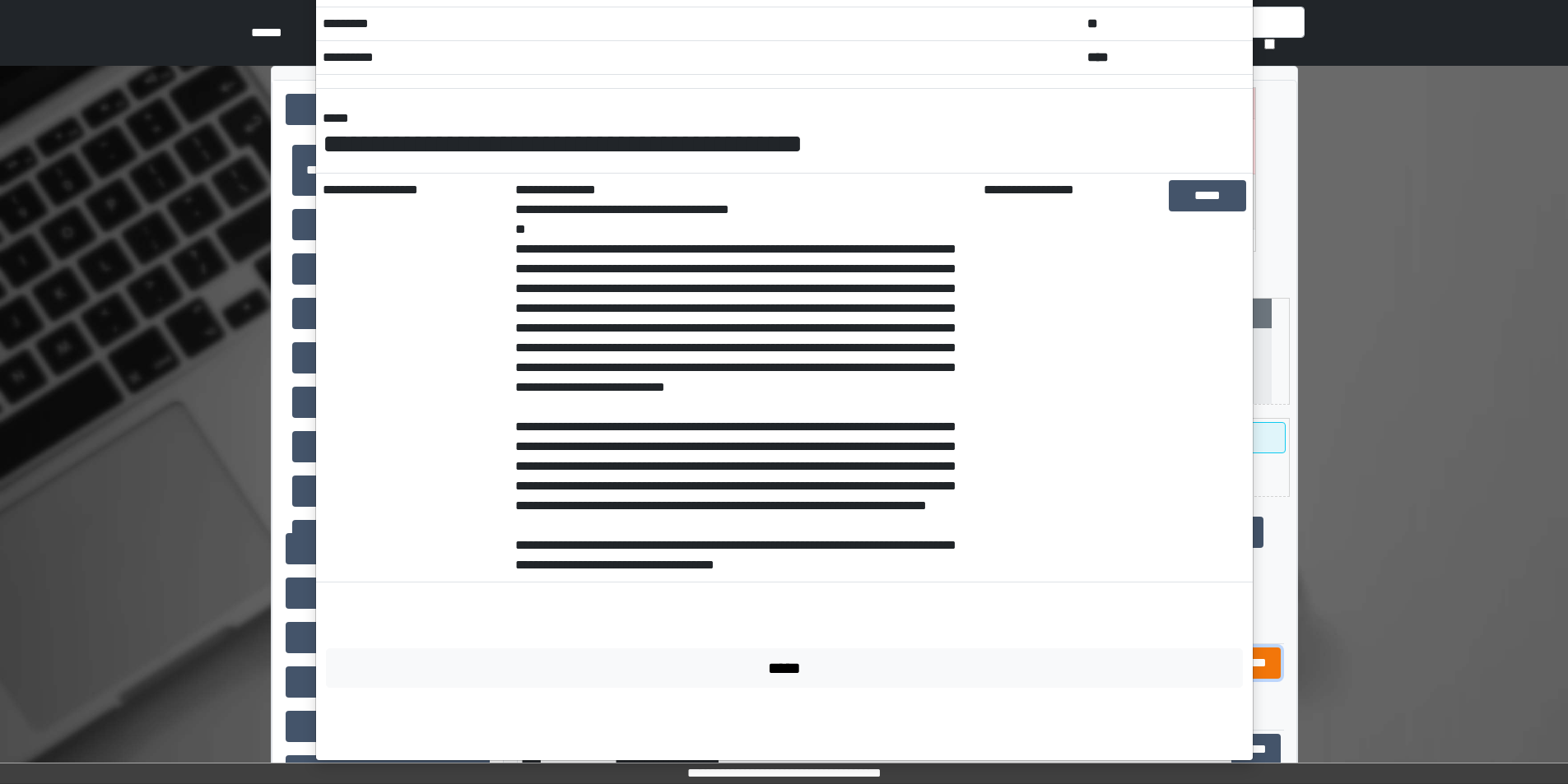 scroll, scrollTop: 0, scrollLeft: 0, axis: both 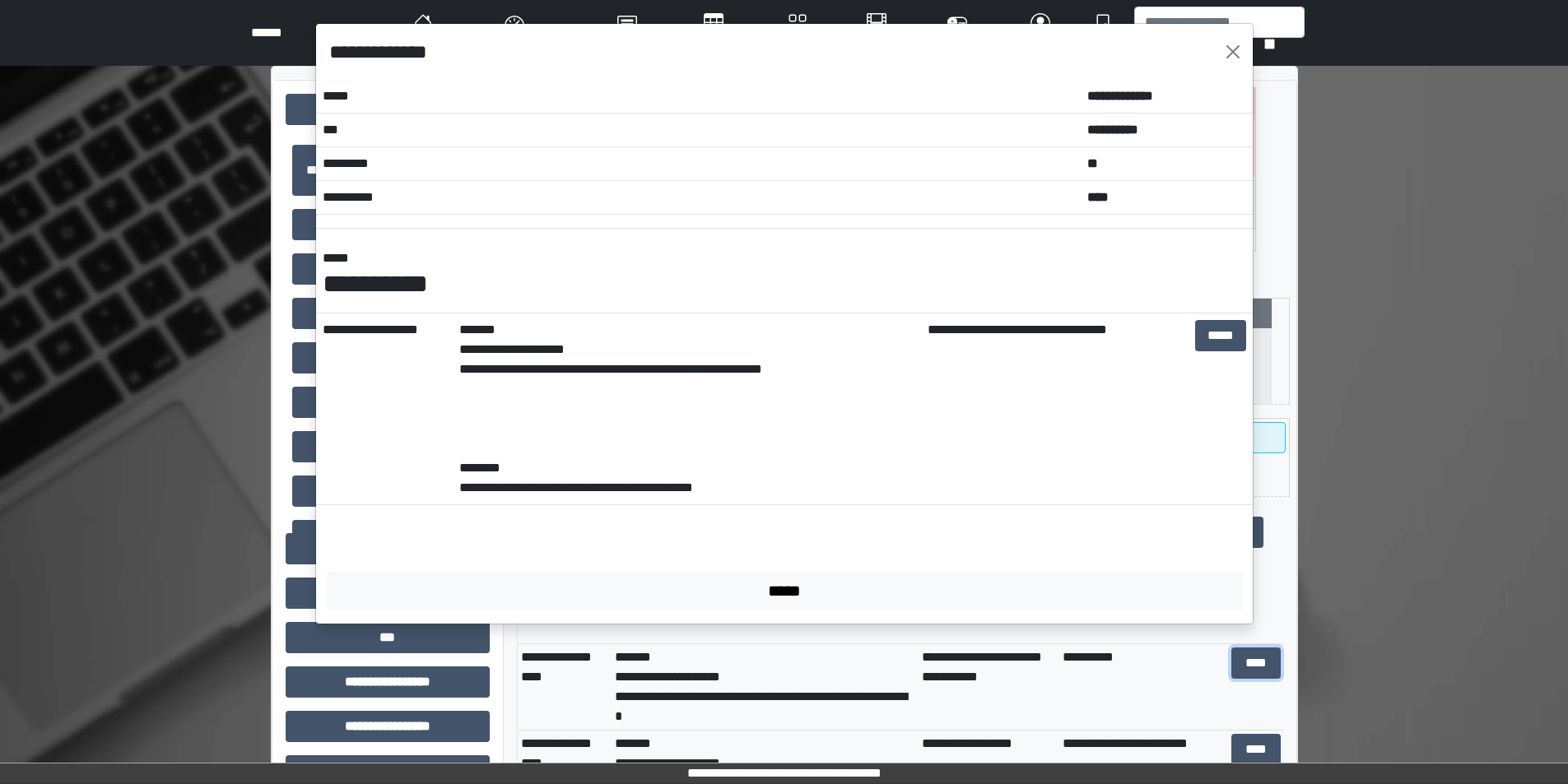 type 